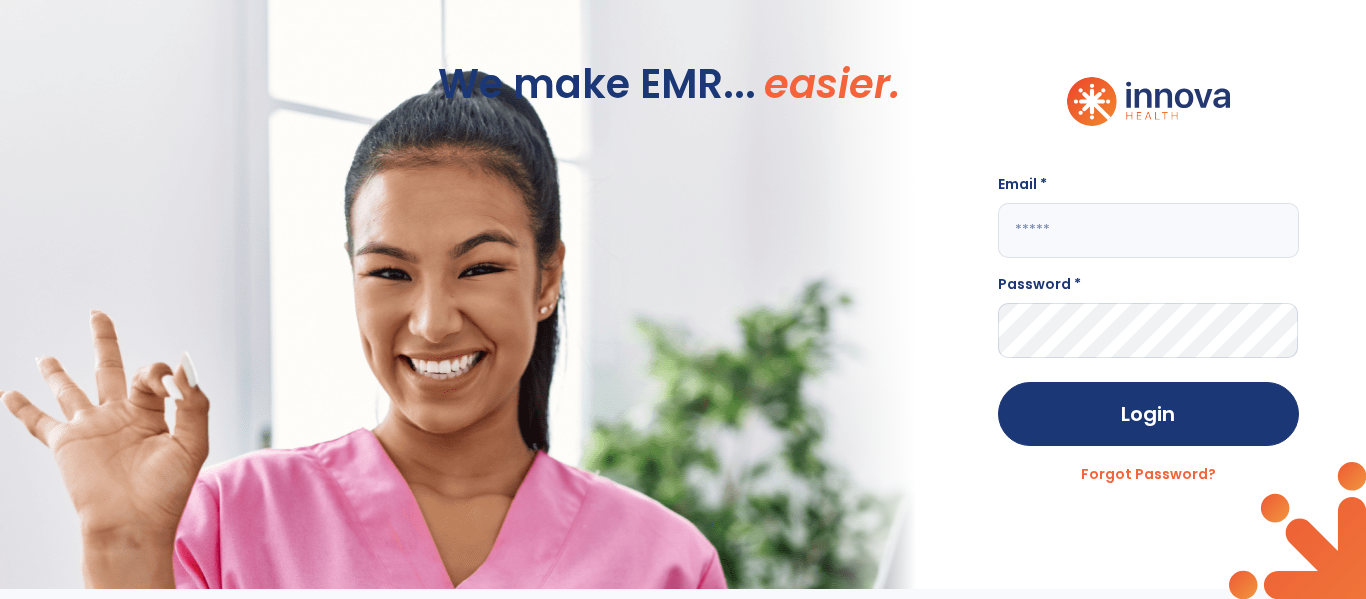 scroll, scrollTop: 0, scrollLeft: 0, axis: both 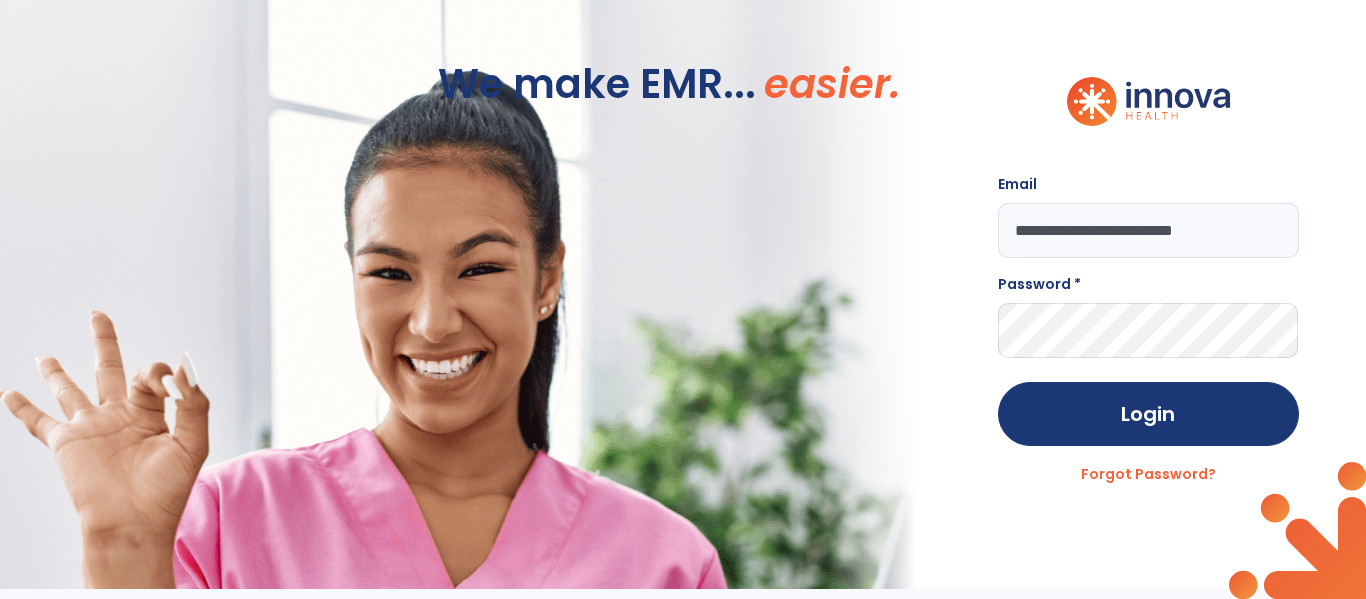 type on "**********" 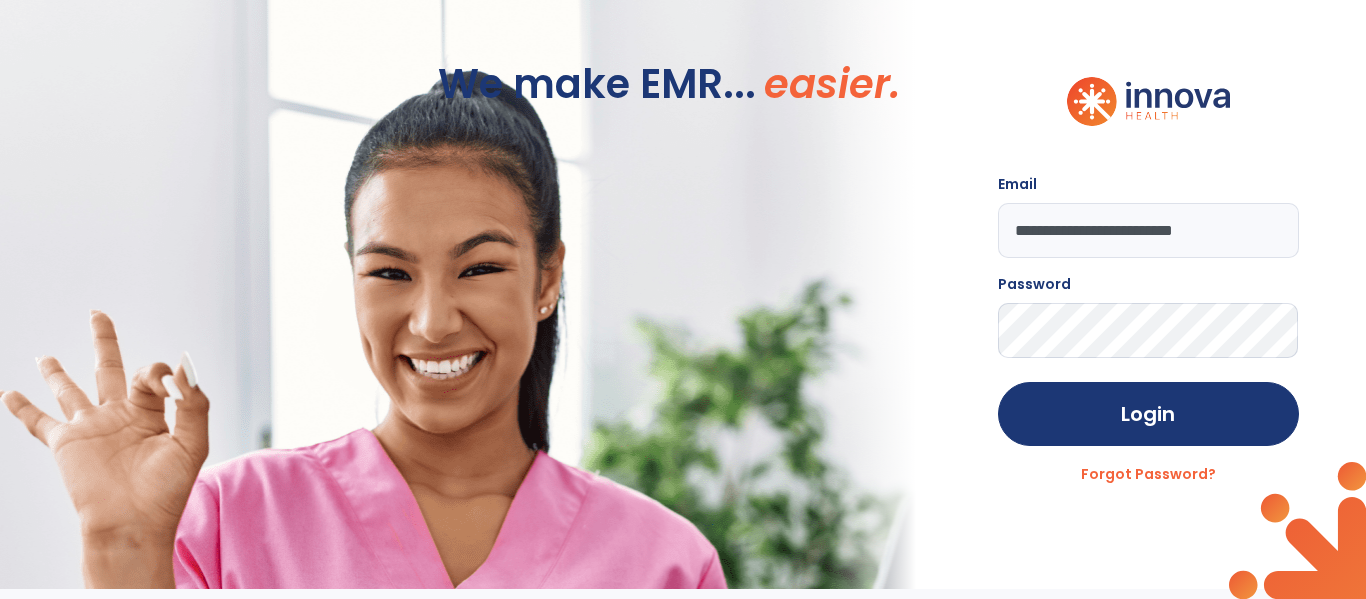 click on "Login" 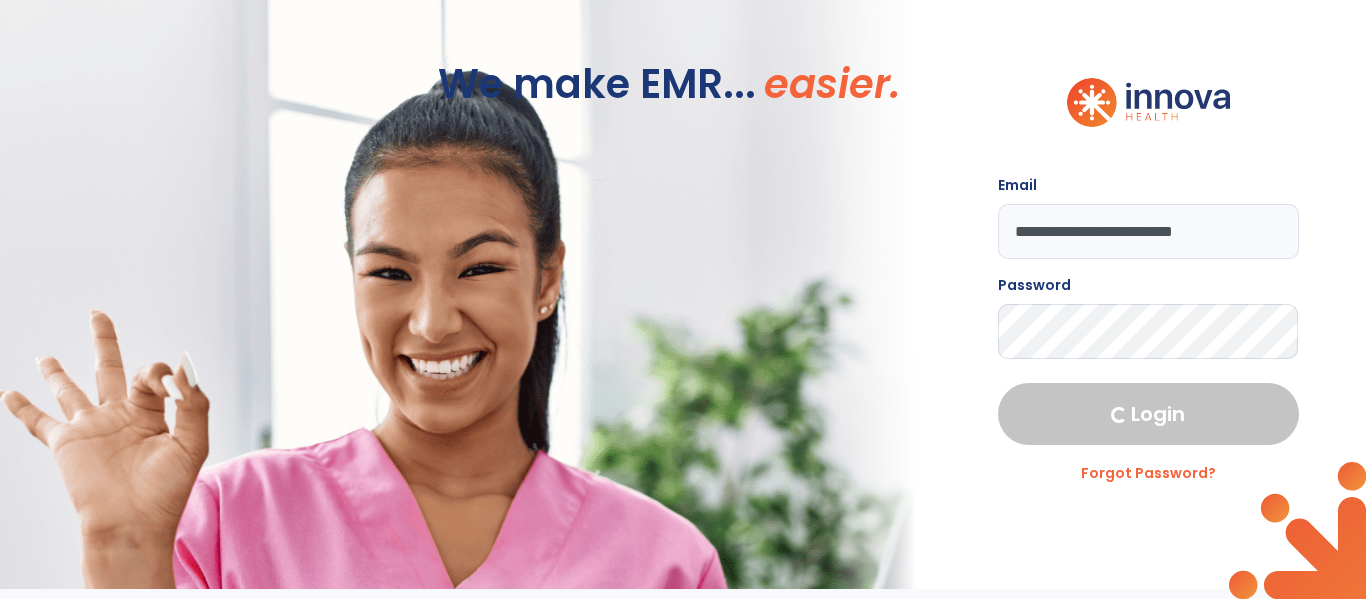 select on "****" 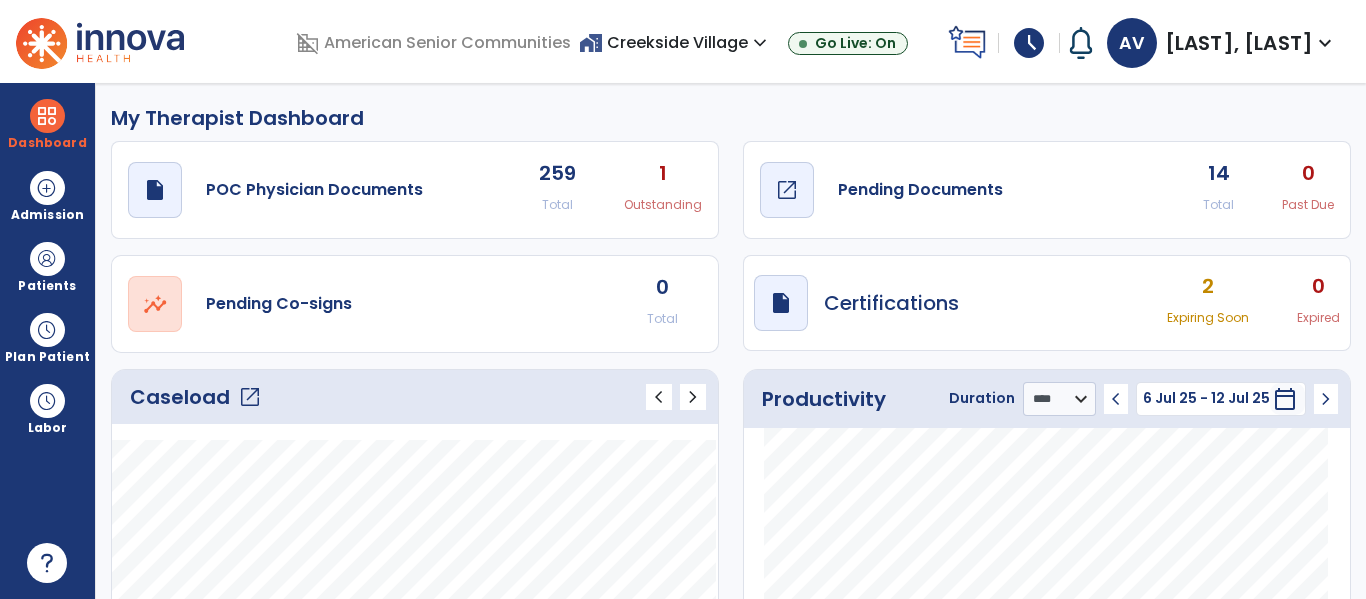 click on "draft   open_in_new  Pending Documents" 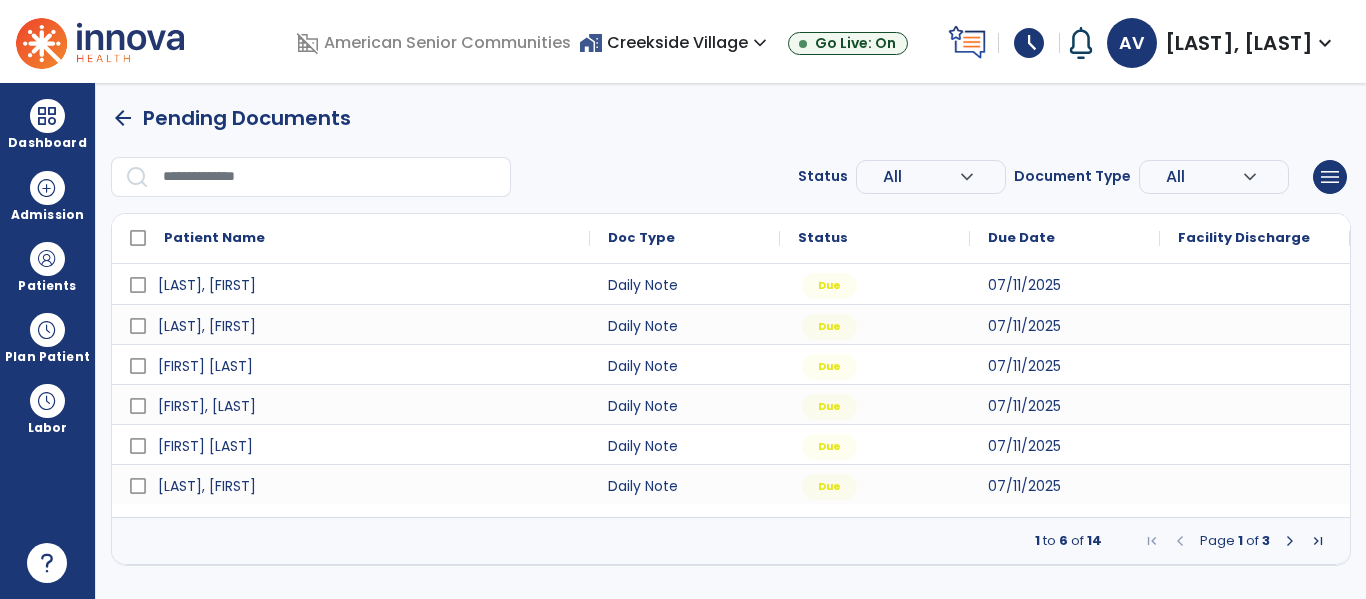 click at bounding box center (1290, 541) 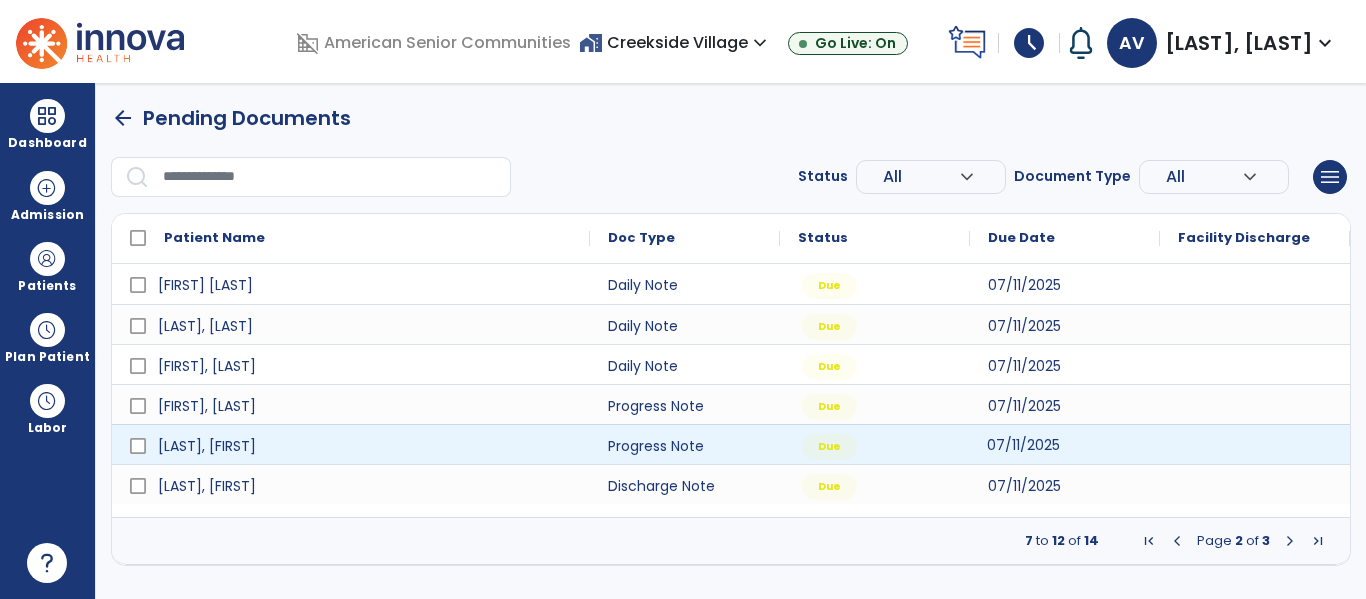 click on "07/11/2025" at bounding box center [1065, 444] 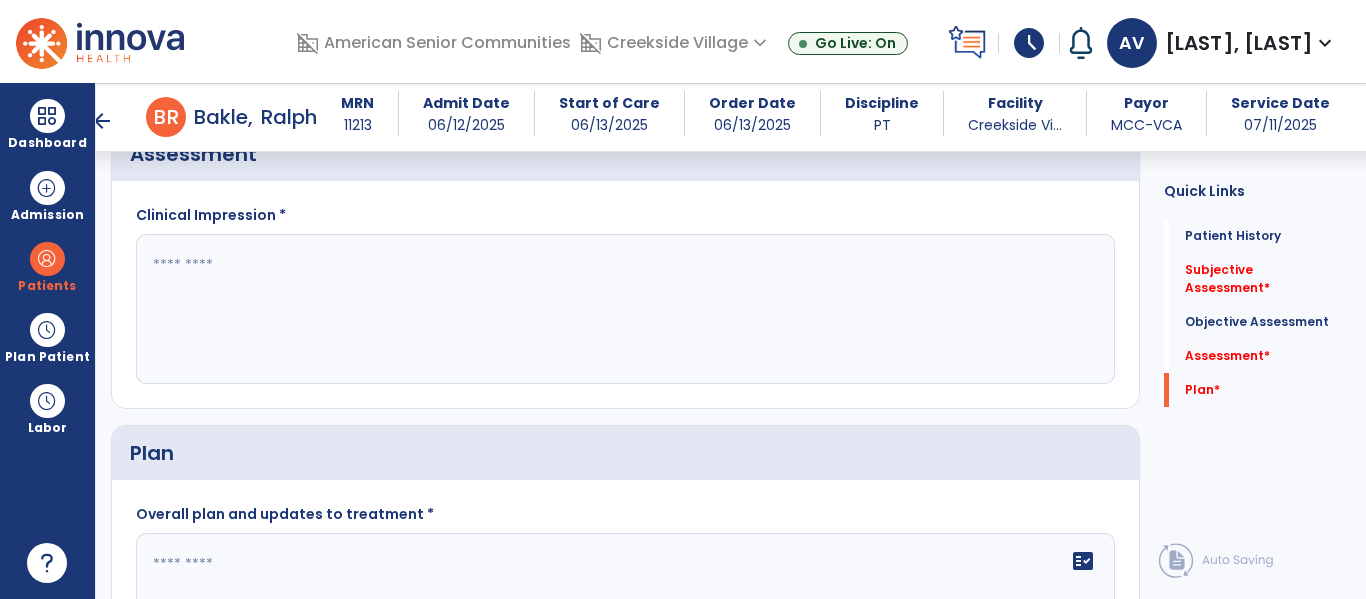 scroll, scrollTop: 3057, scrollLeft: 0, axis: vertical 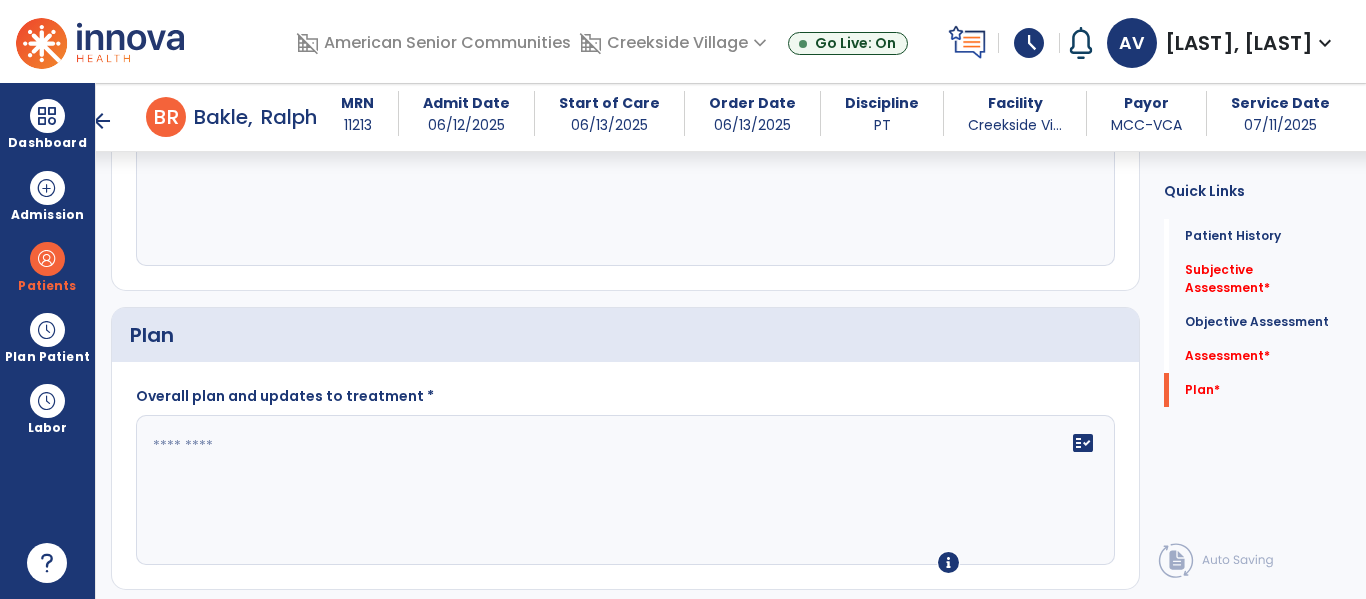 click on "fact_check" 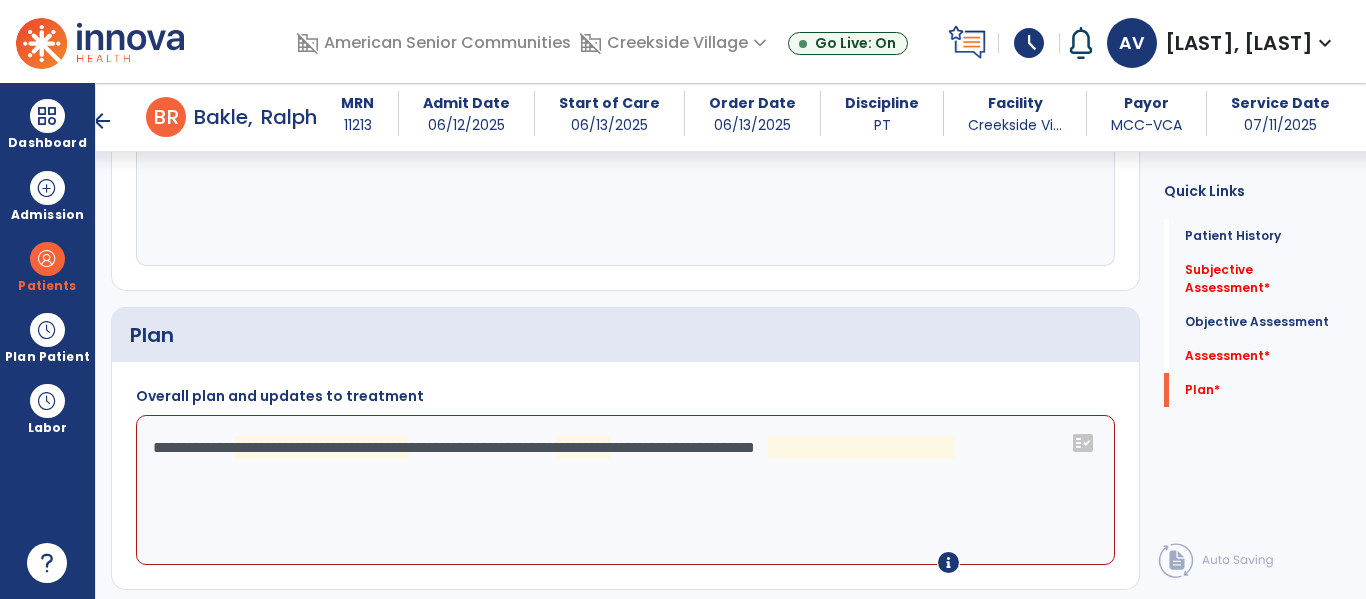 click on "**********" 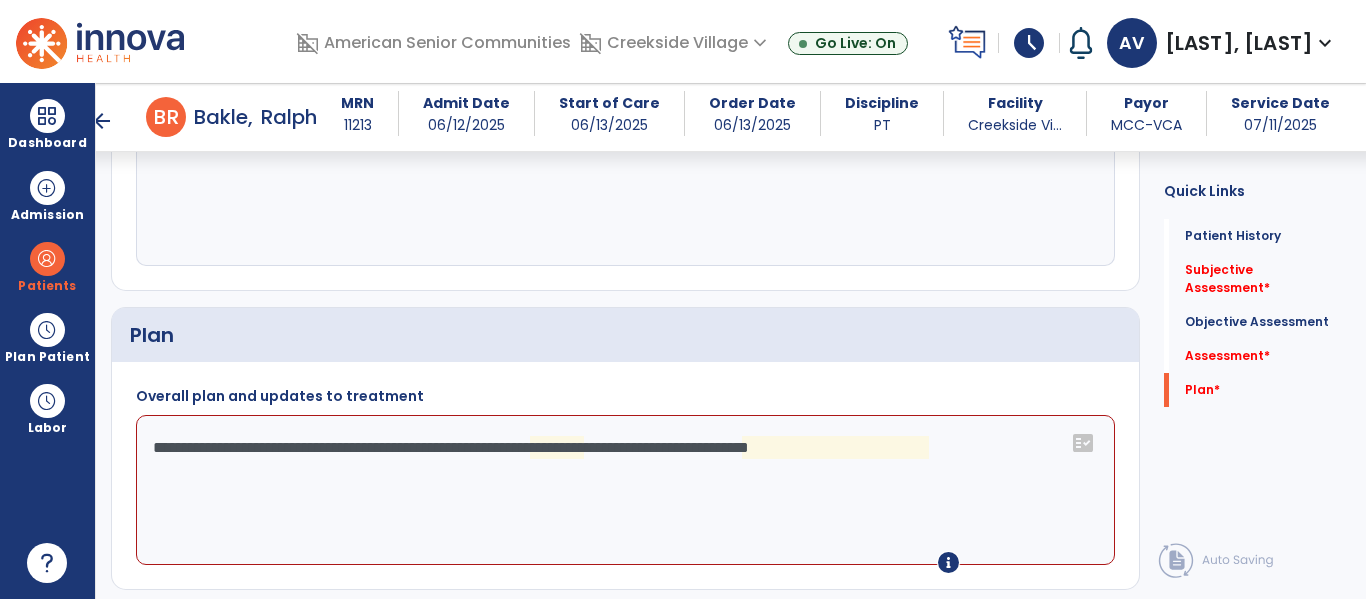 click on "**********" 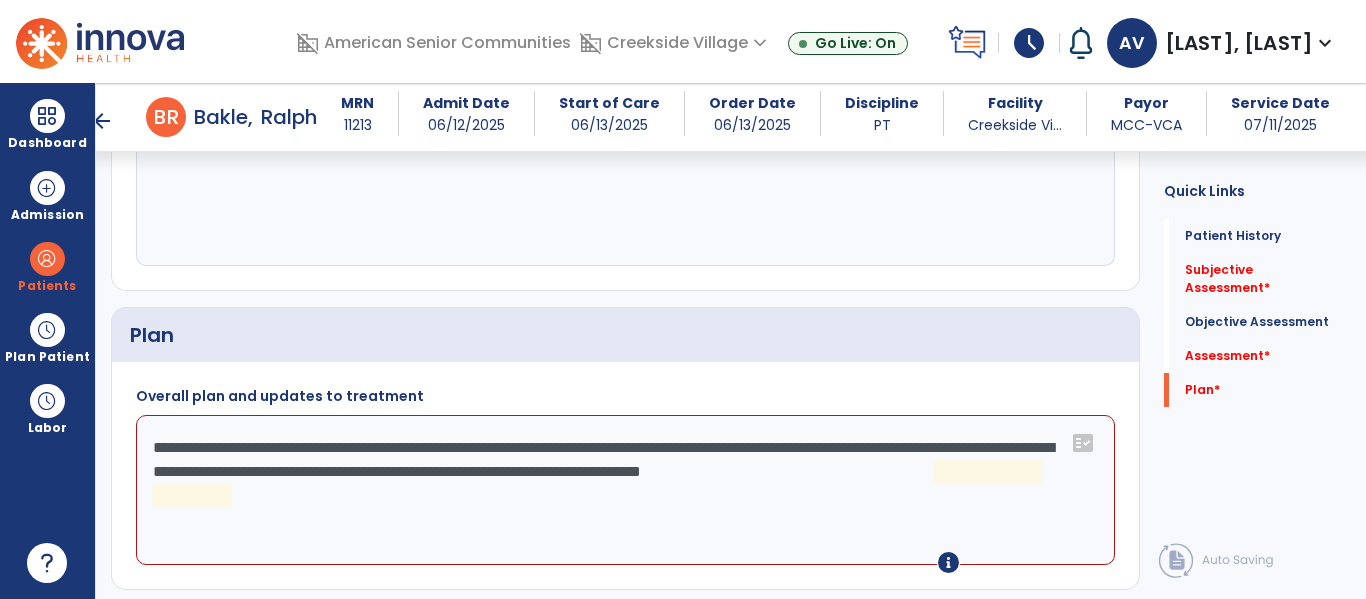click on "**********" 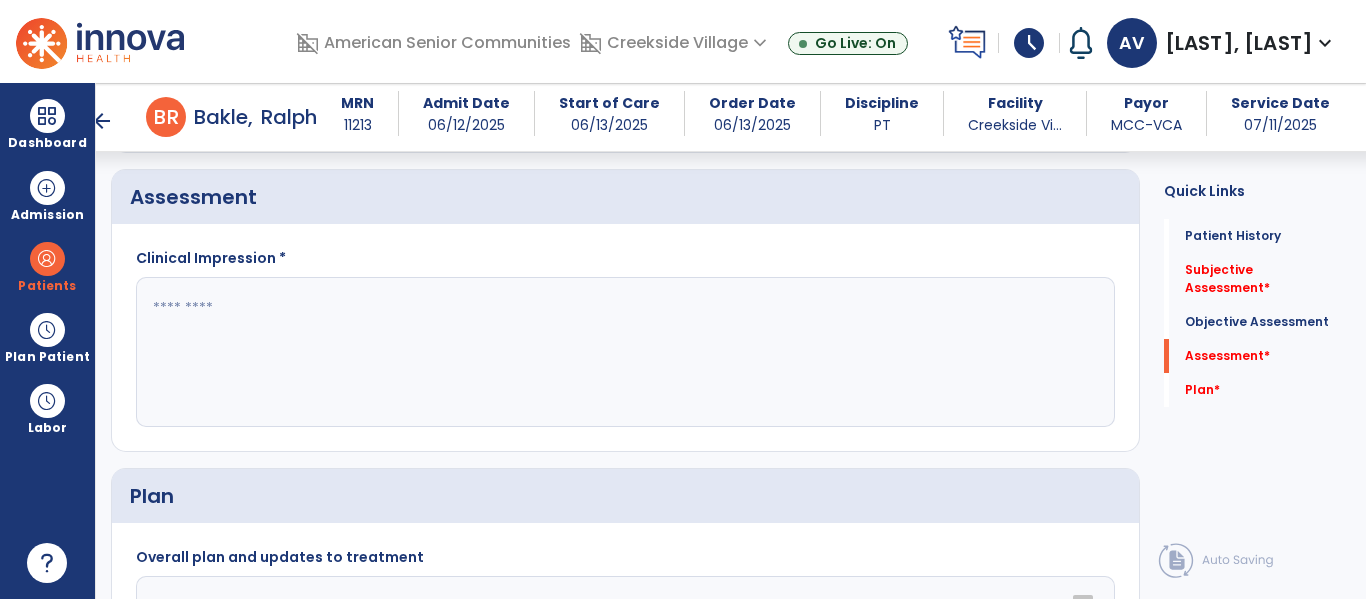 scroll, scrollTop: 2820, scrollLeft: 0, axis: vertical 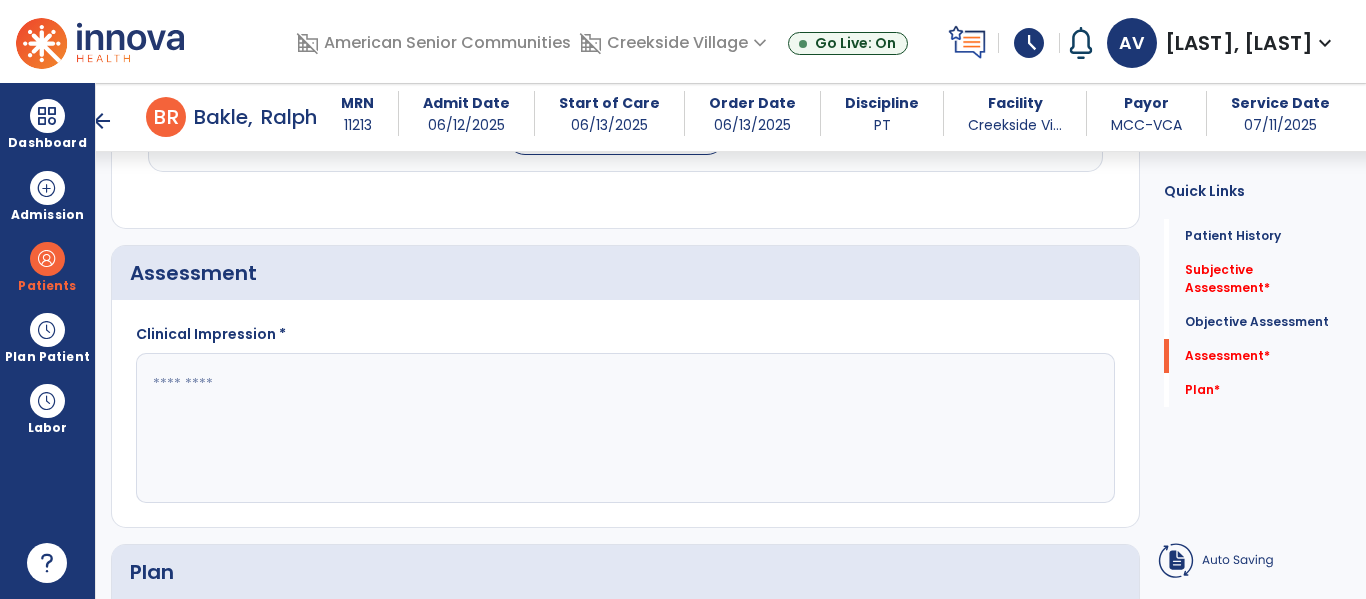 type on "**********" 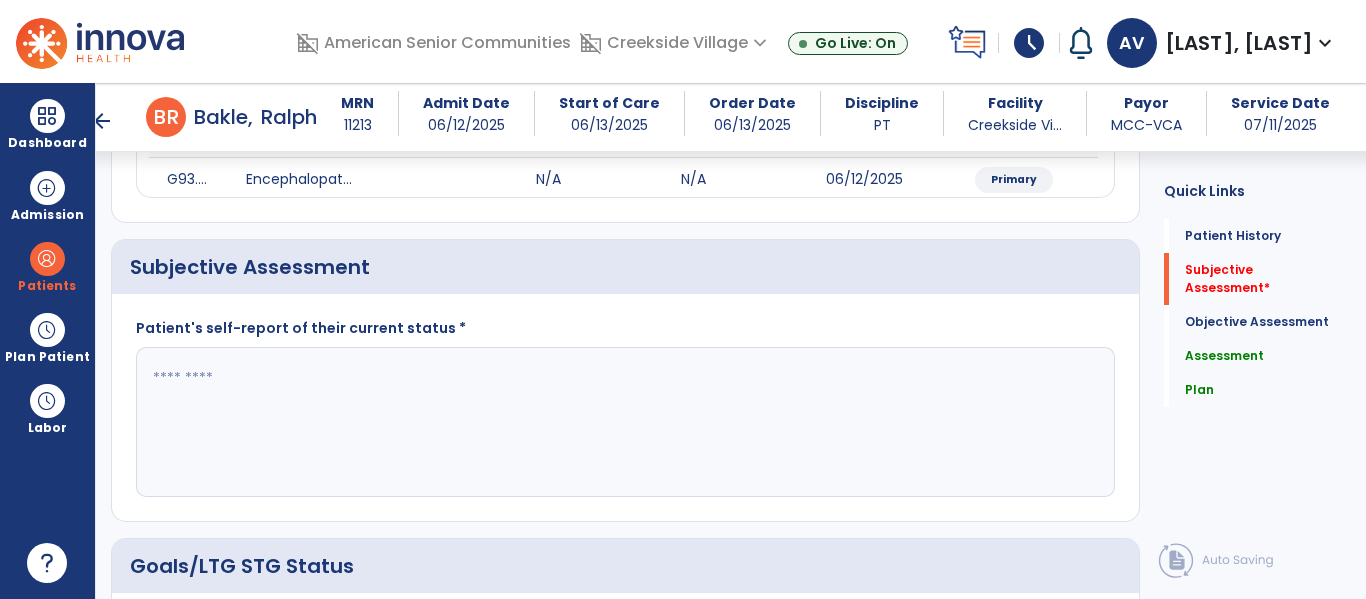 scroll, scrollTop: 429, scrollLeft: 0, axis: vertical 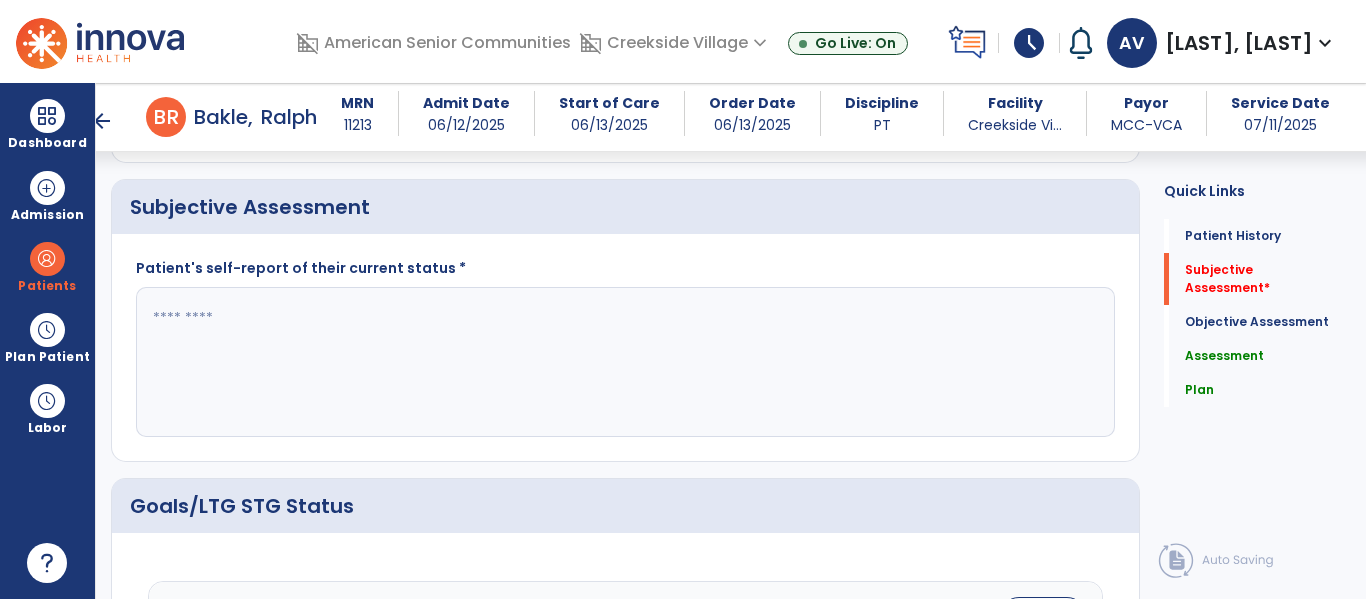 type on "**********" 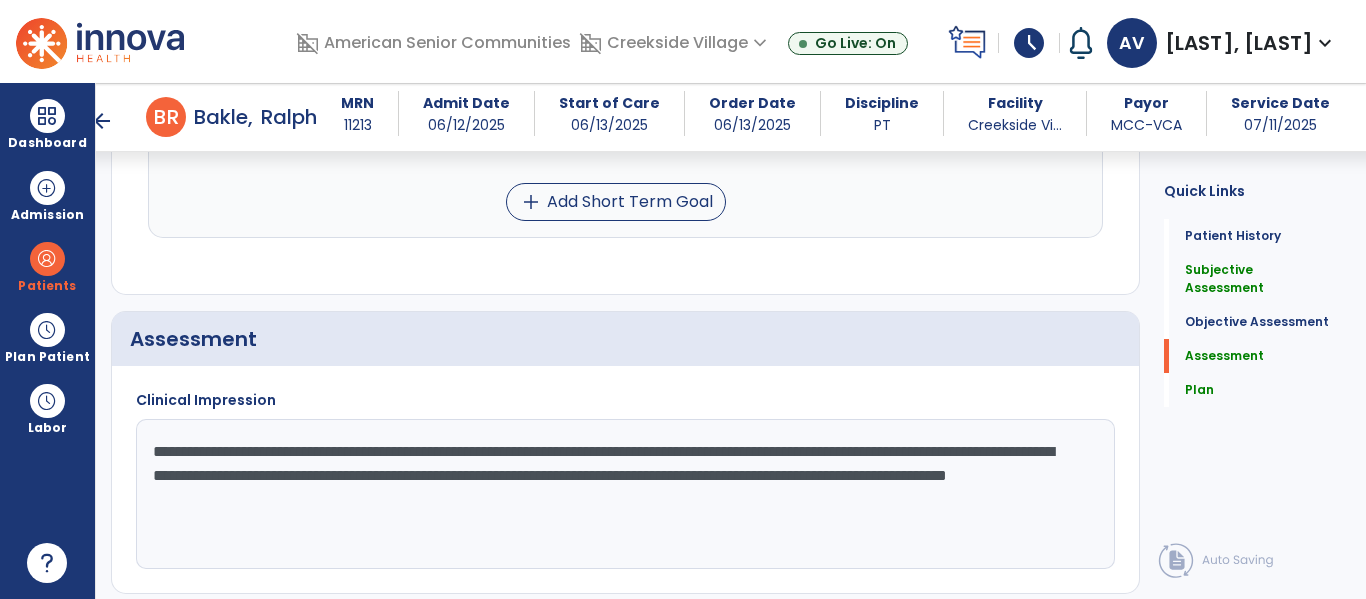 scroll, scrollTop: 2757, scrollLeft: 0, axis: vertical 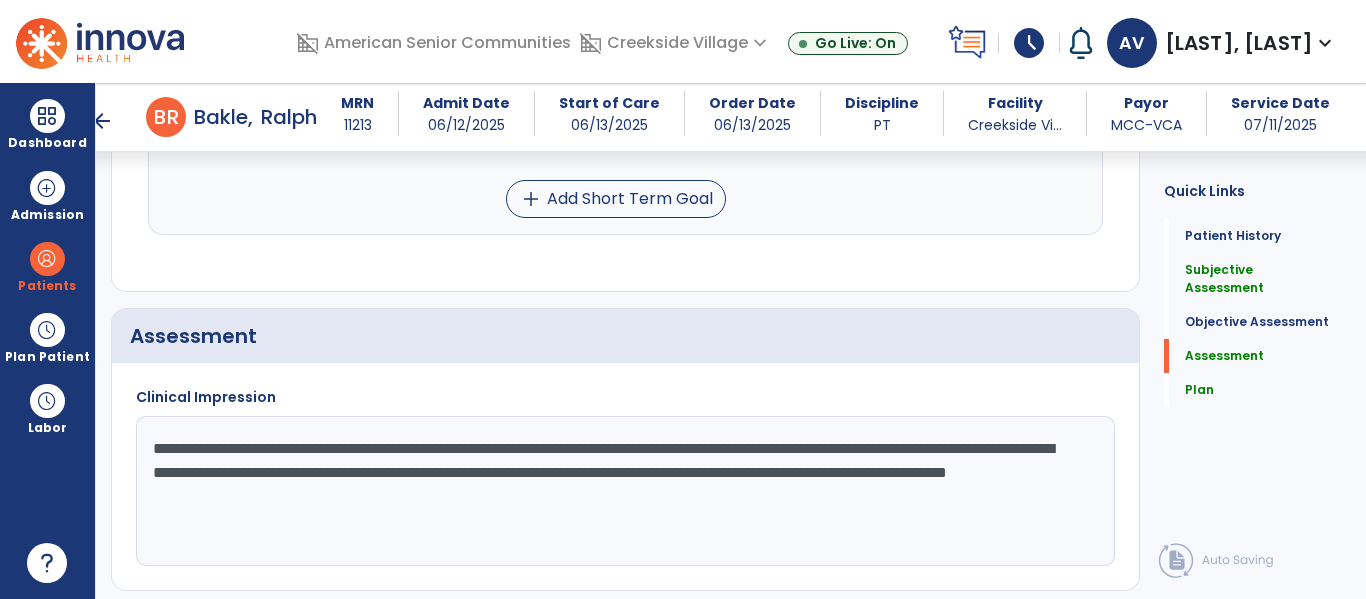 type on "**********" 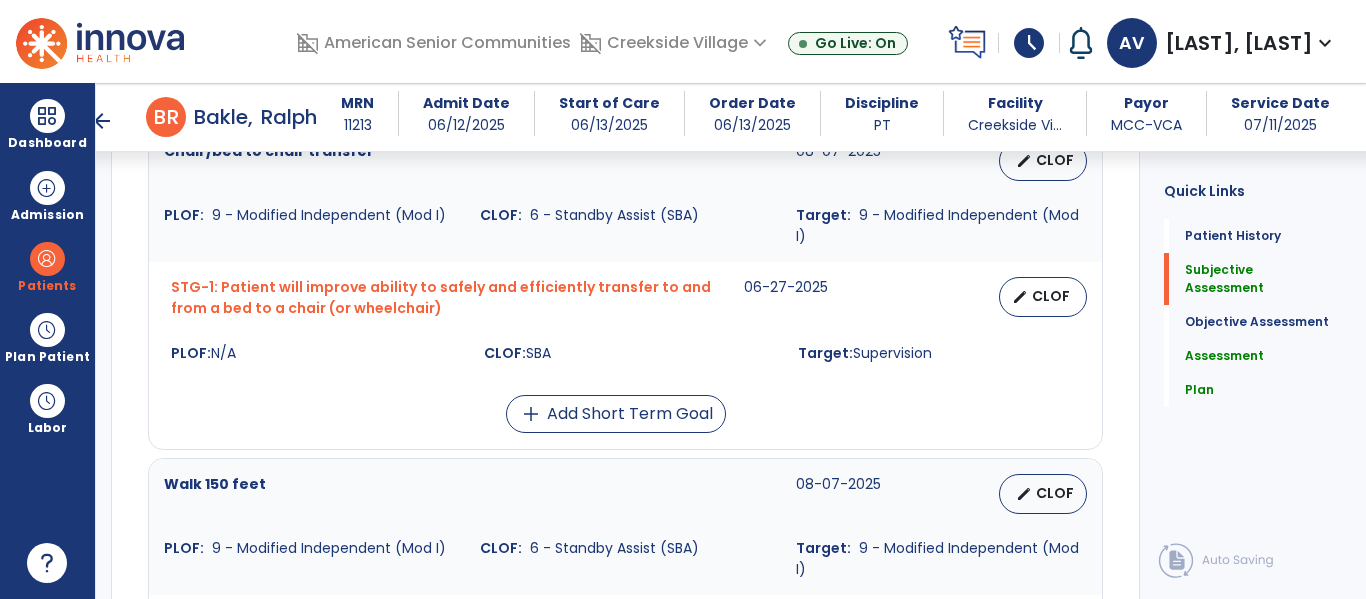 scroll, scrollTop: 0, scrollLeft: 0, axis: both 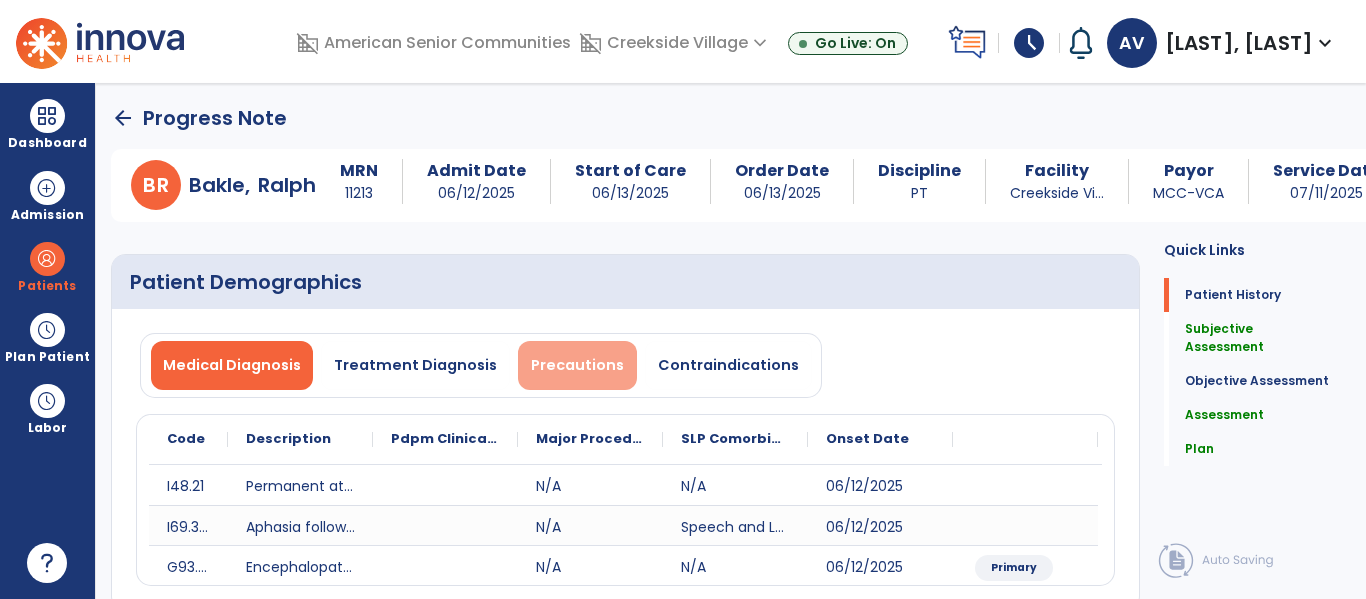 type on "**********" 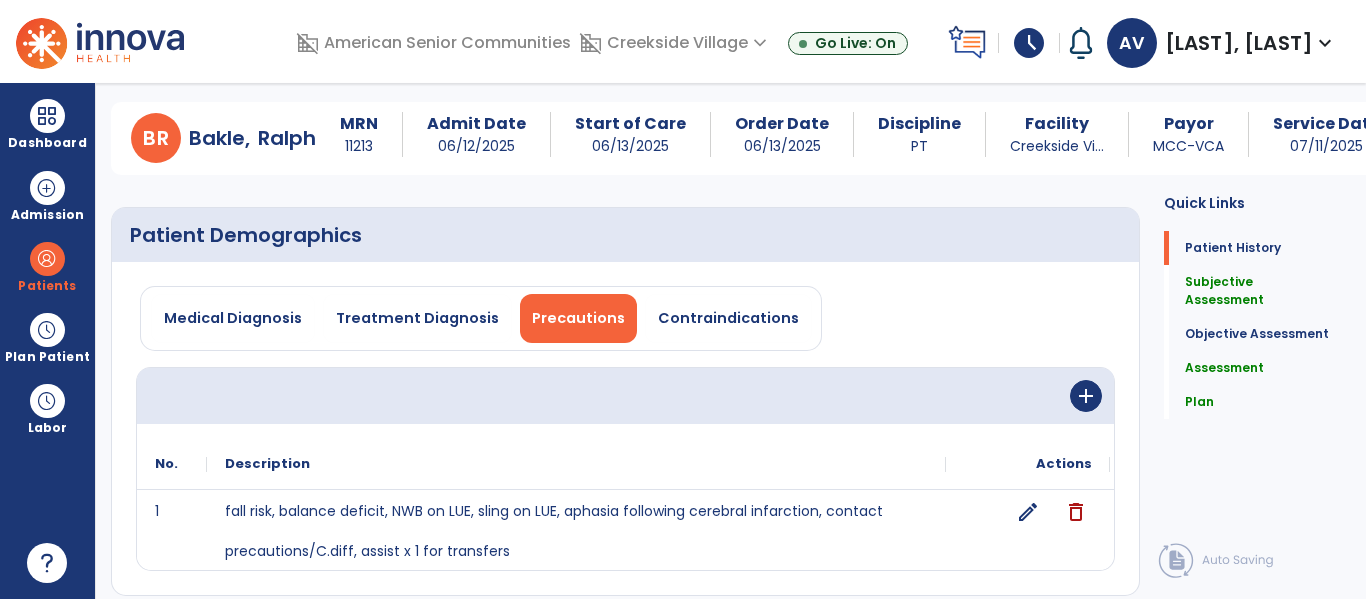 scroll, scrollTop: 50, scrollLeft: 0, axis: vertical 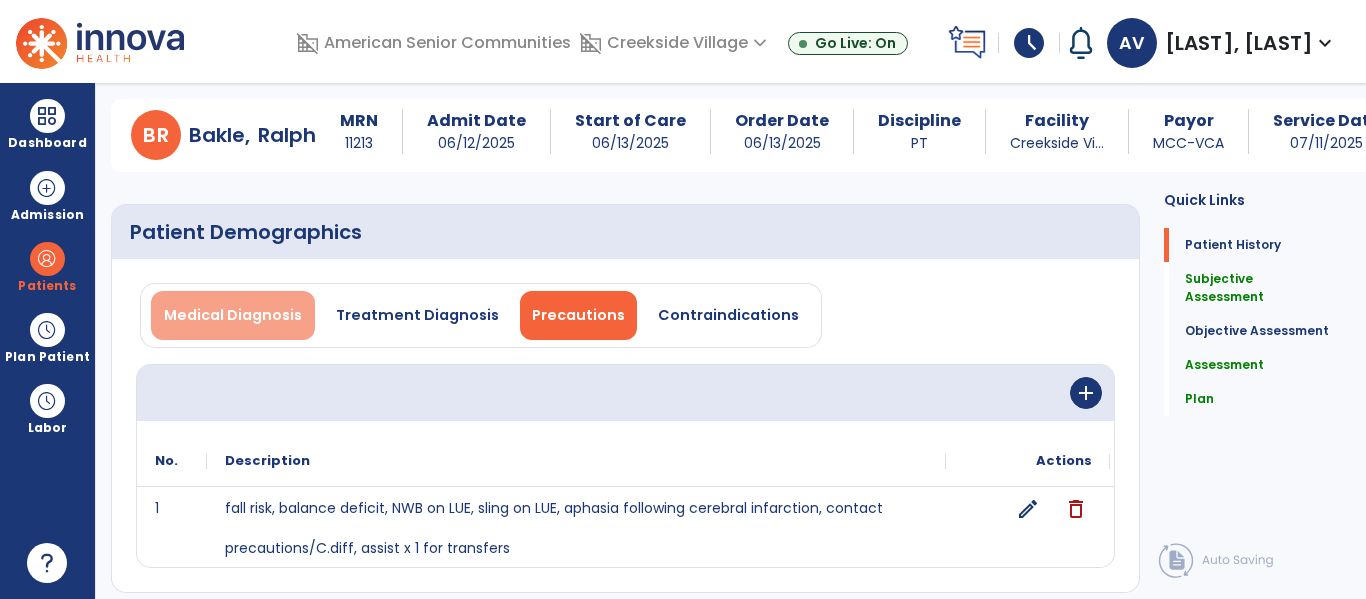 click on "Medical Diagnosis" at bounding box center [233, 315] 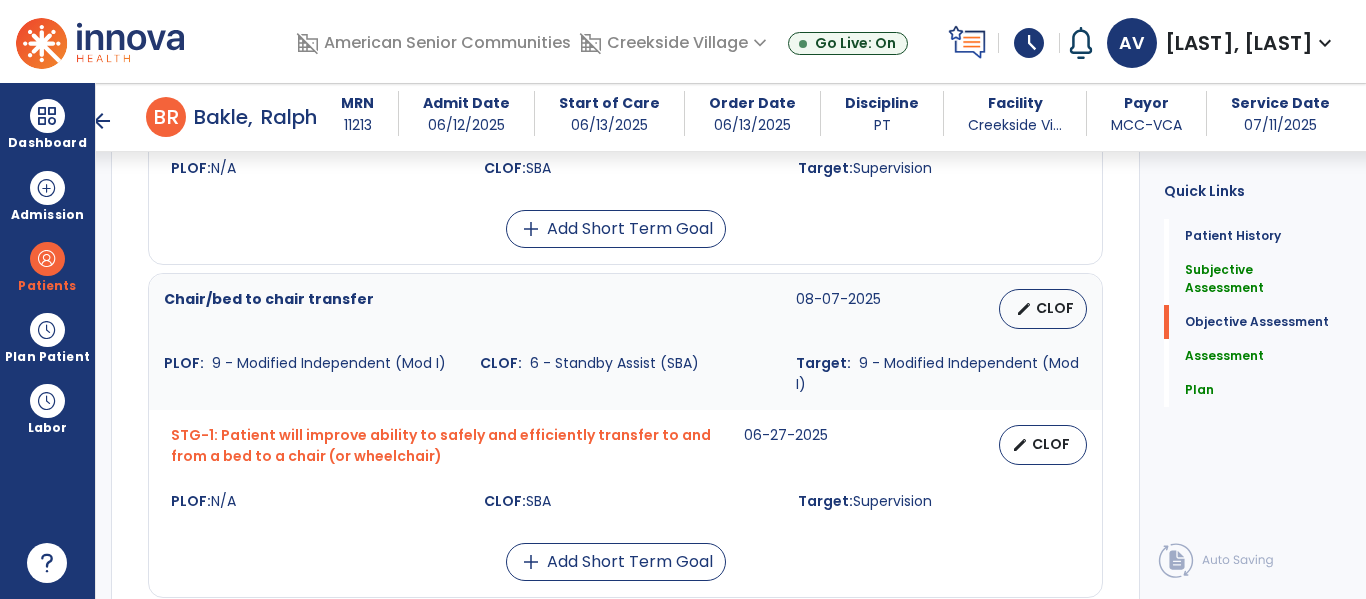 scroll, scrollTop: 0, scrollLeft: 0, axis: both 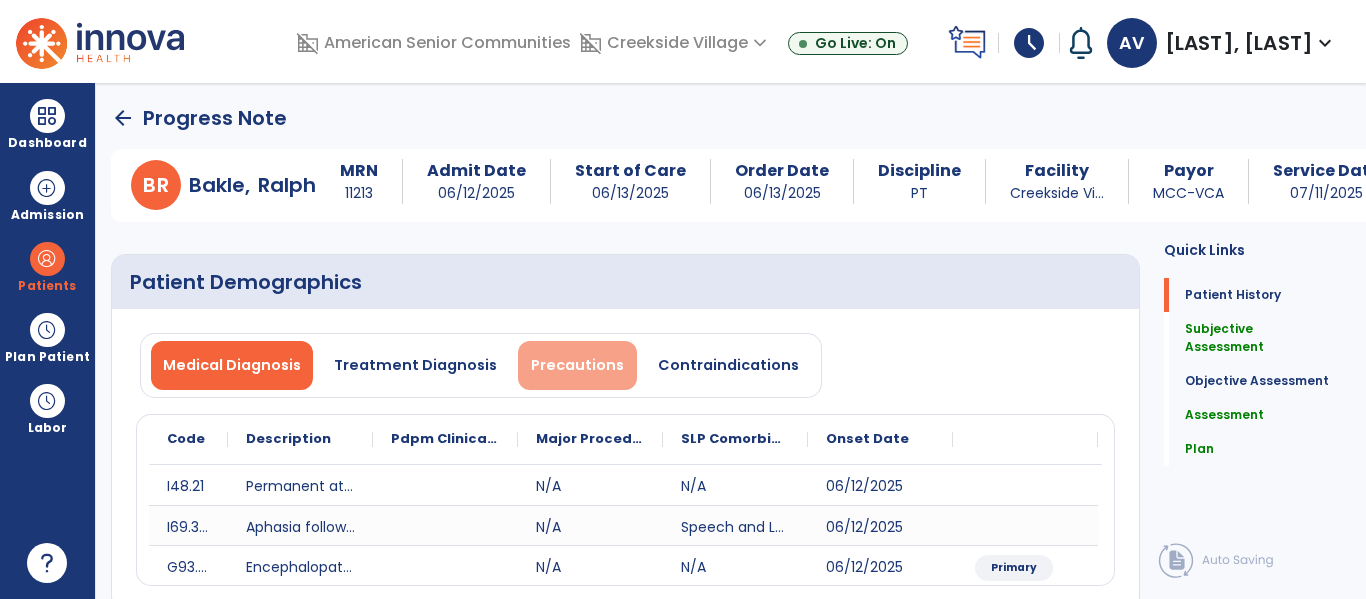 click on "Precautions" at bounding box center (577, 365) 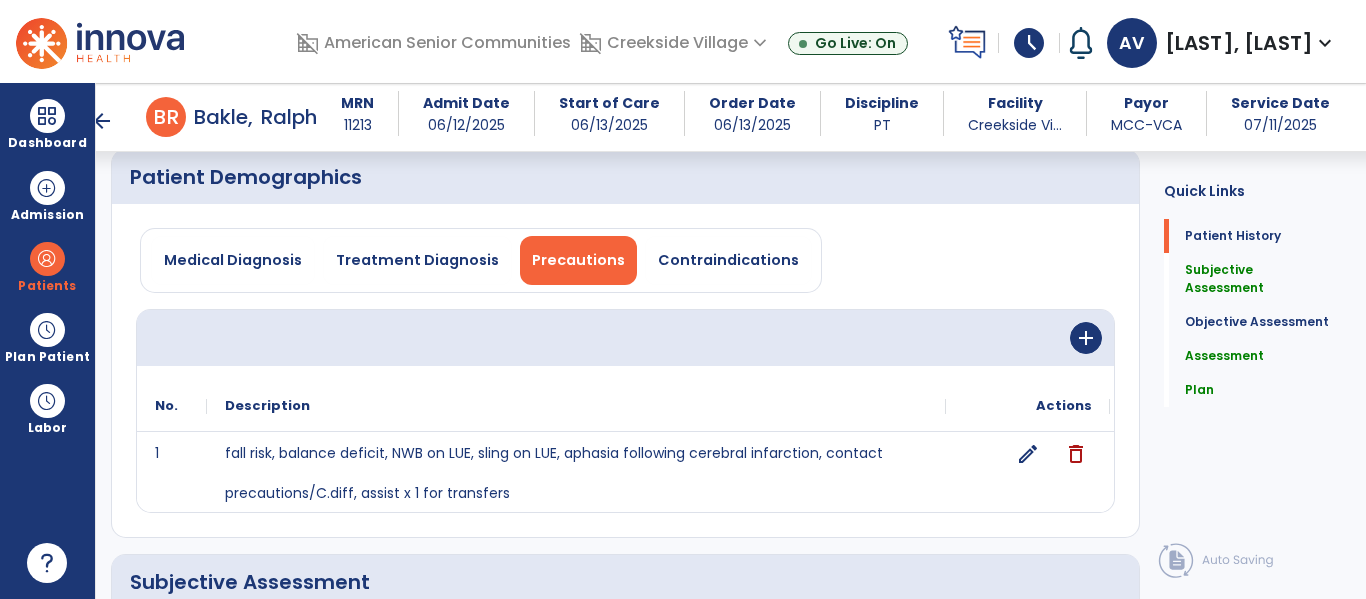 scroll, scrollTop: 93, scrollLeft: 0, axis: vertical 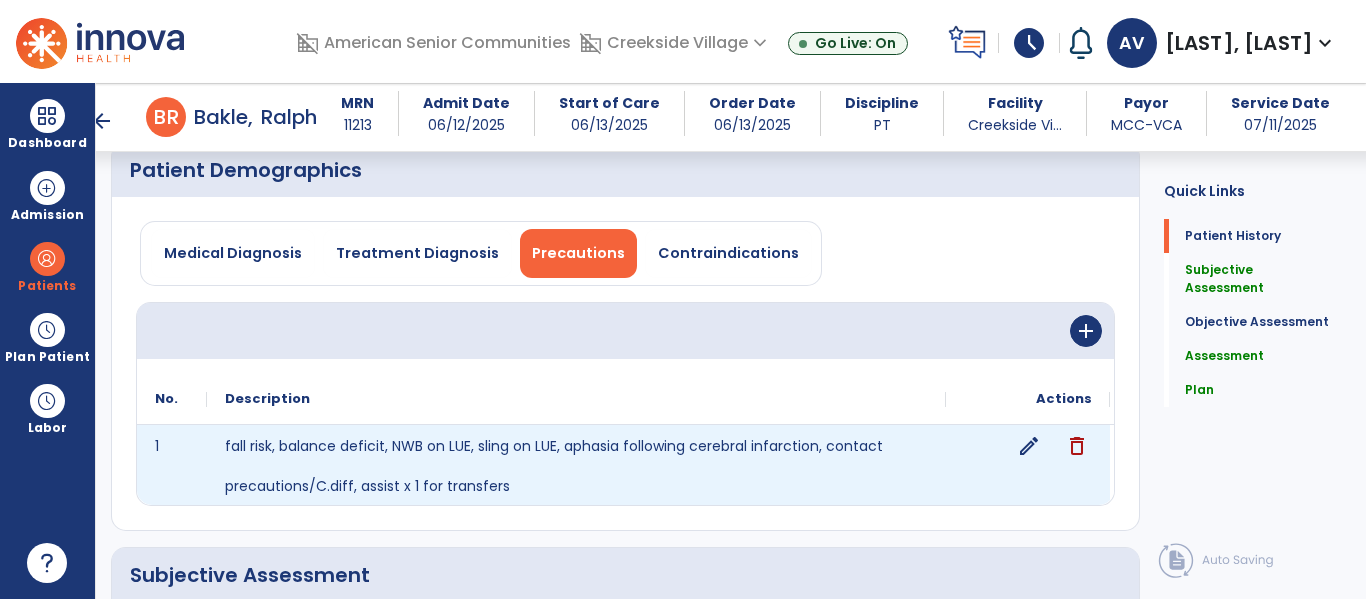 click on "edit" 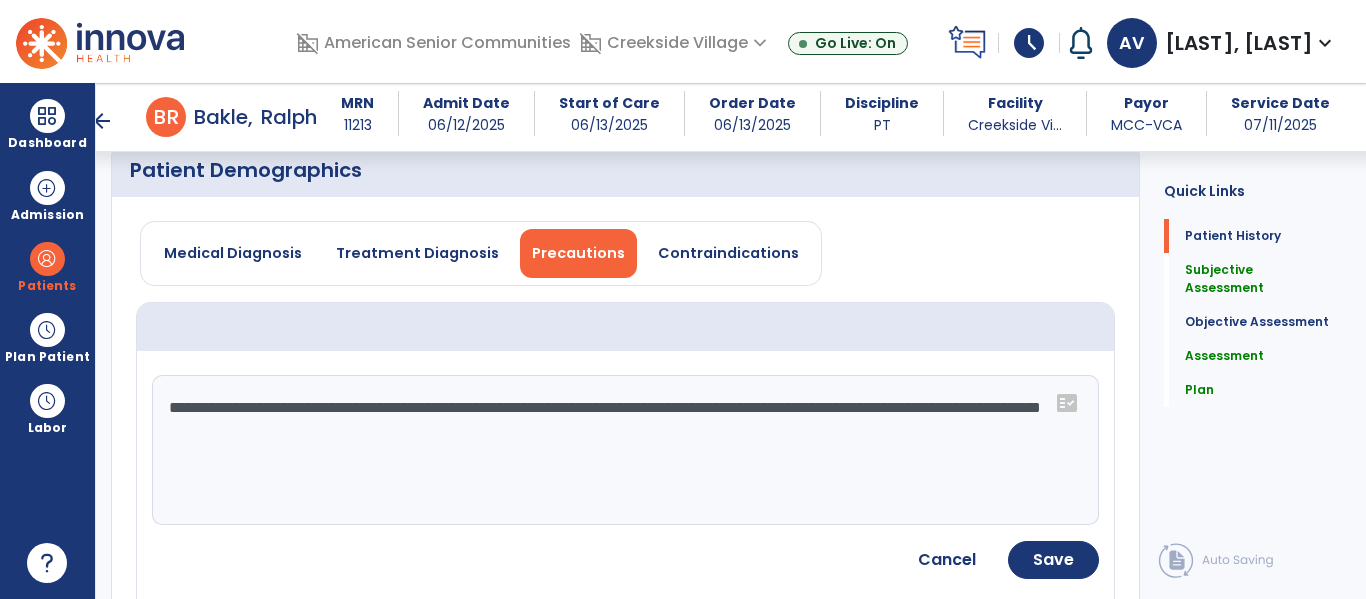 drag, startPoint x: 860, startPoint y: 407, endPoint x: 323, endPoint y: 446, distance: 538.41437 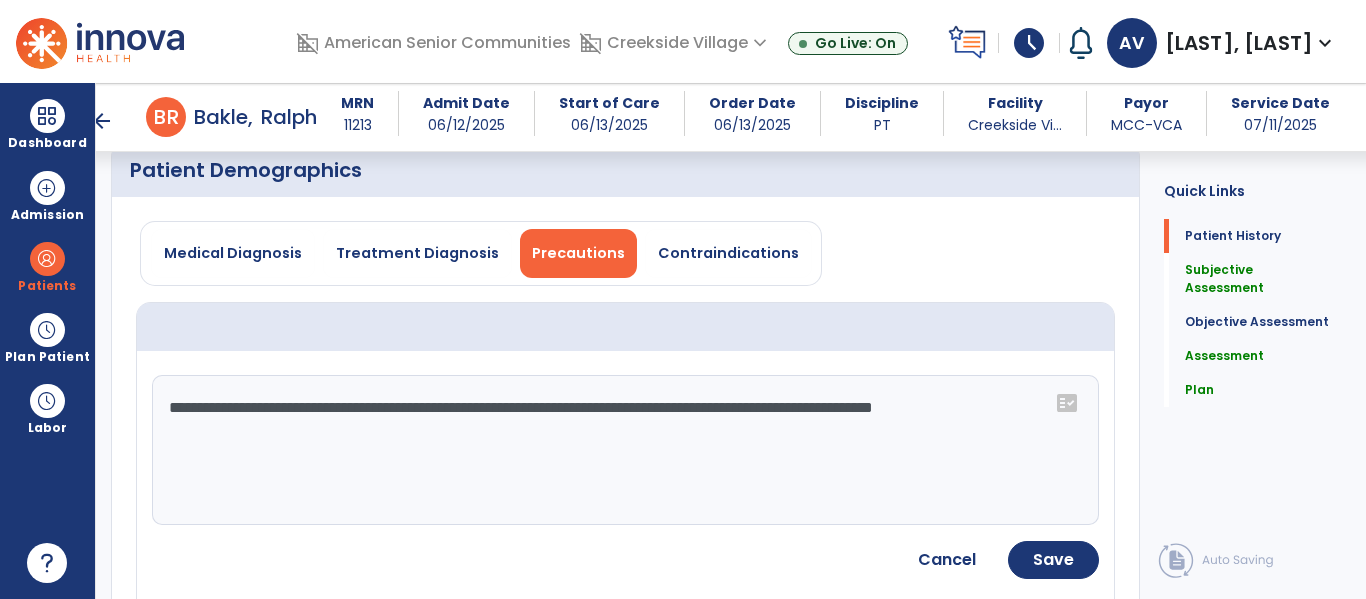 click on "**********" 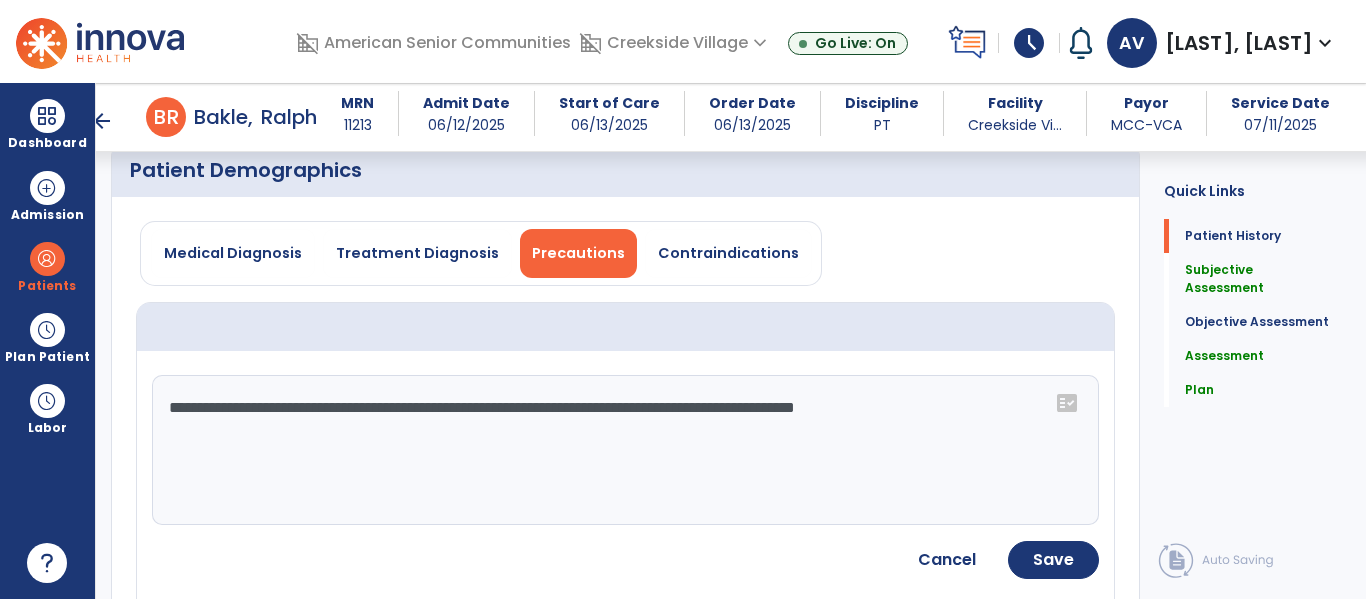 type on "**********" 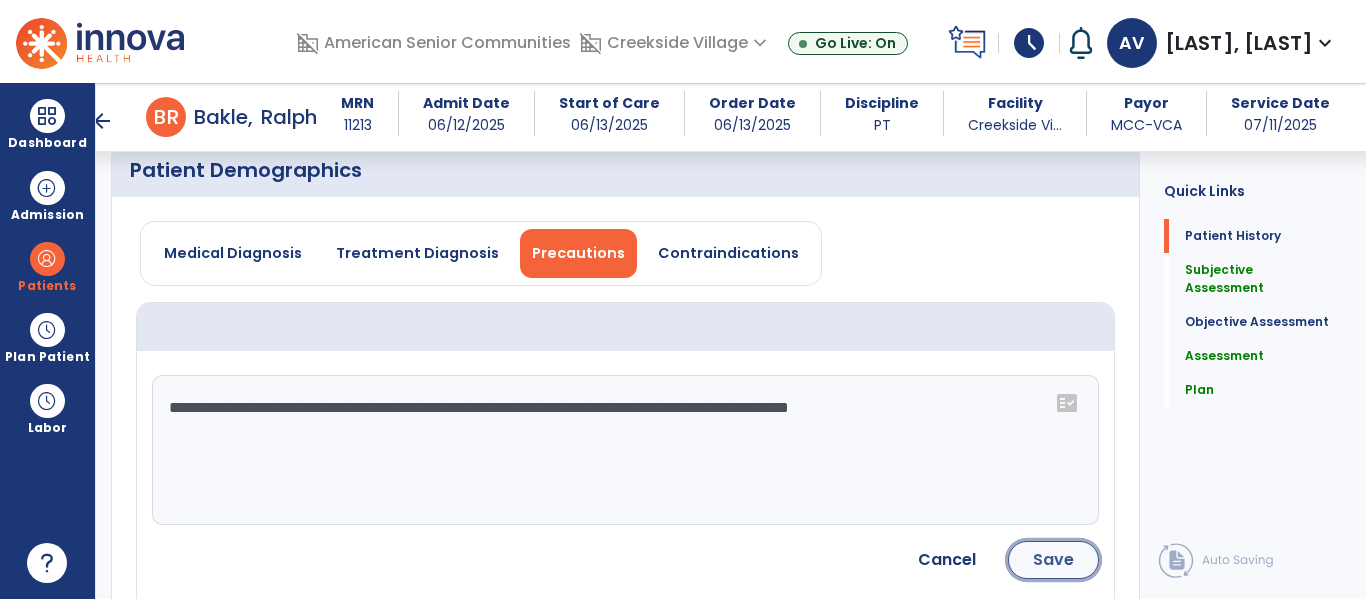 click on "Save" 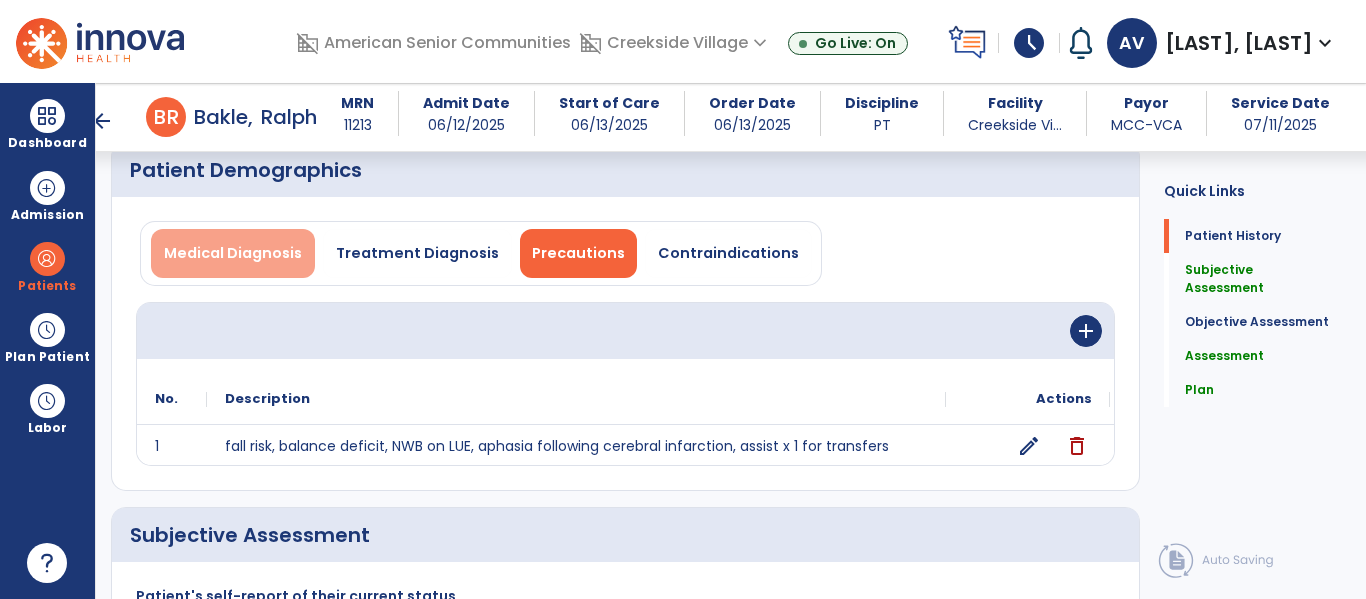 click on "Medical Diagnosis" at bounding box center [233, 253] 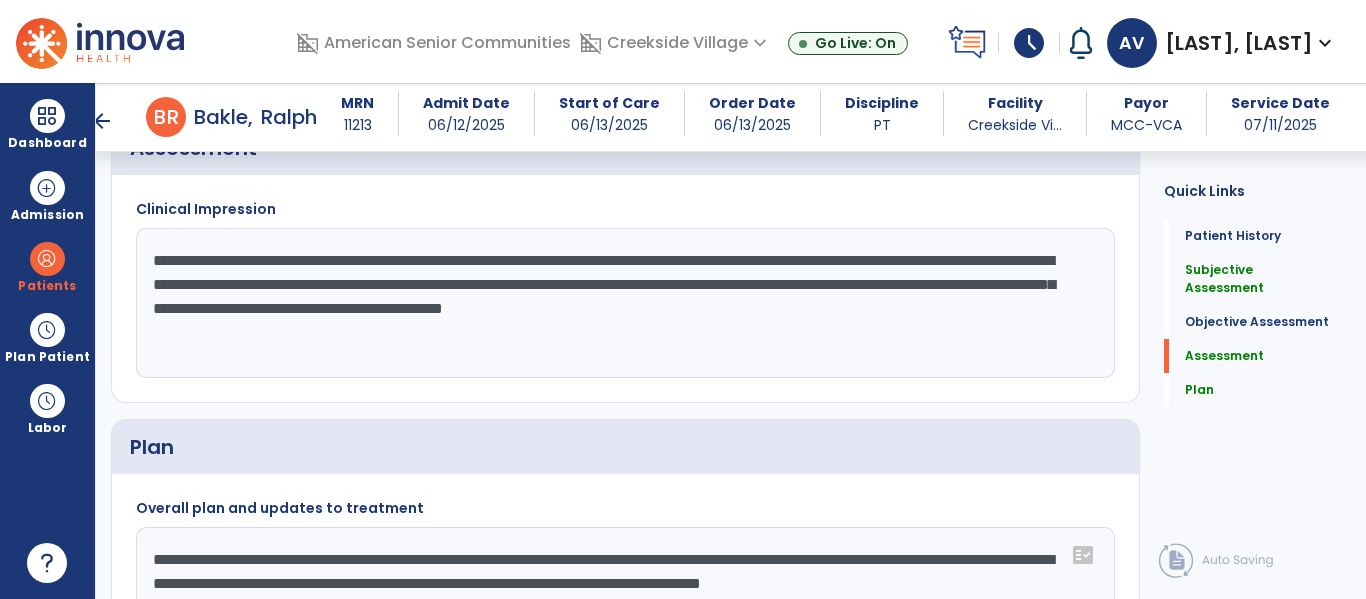 scroll, scrollTop: 2936, scrollLeft: 0, axis: vertical 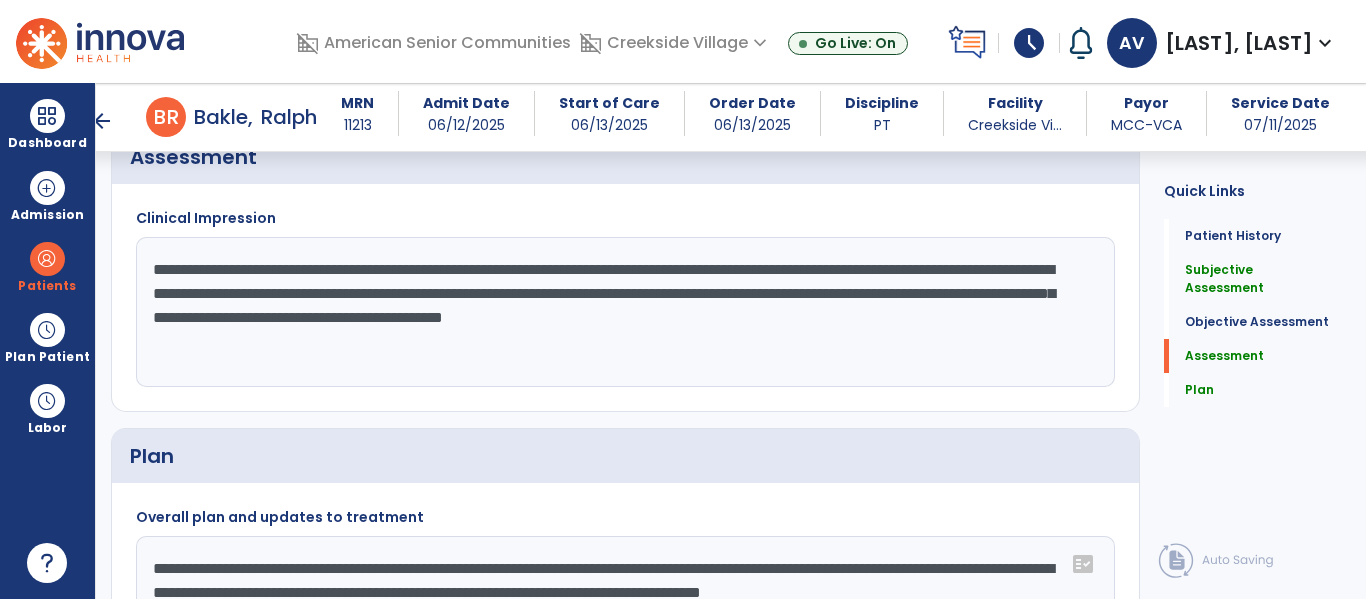 click on "**********" 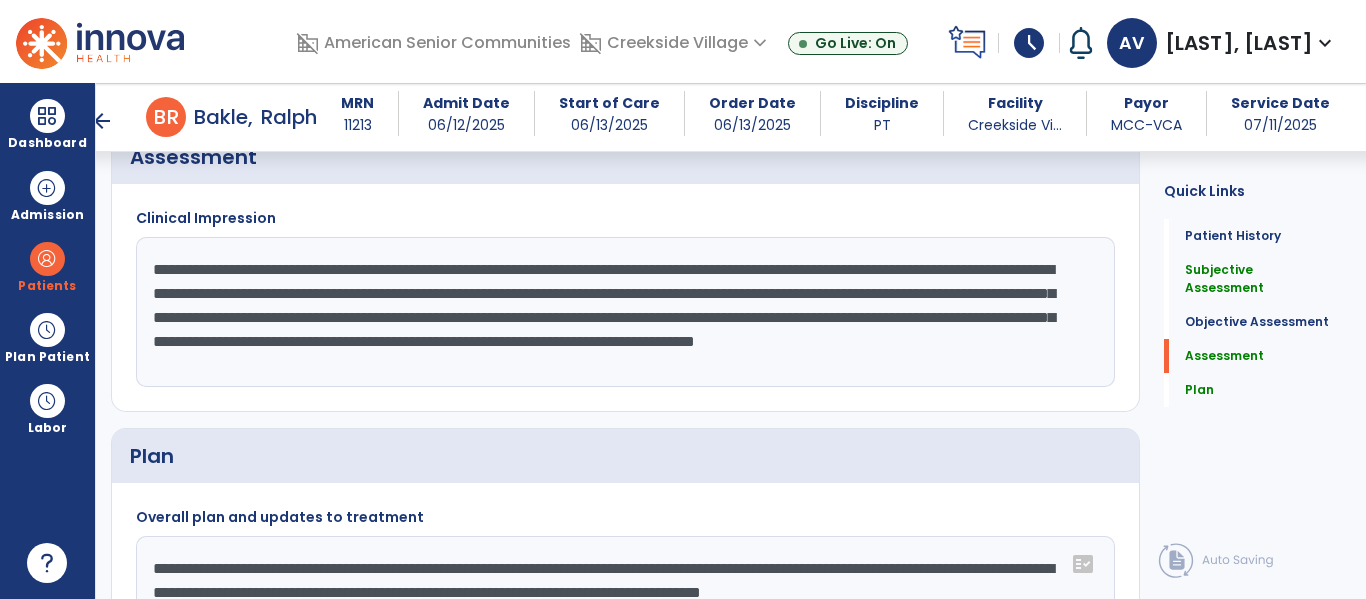 scroll, scrollTop: 15, scrollLeft: 0, axis: vertical 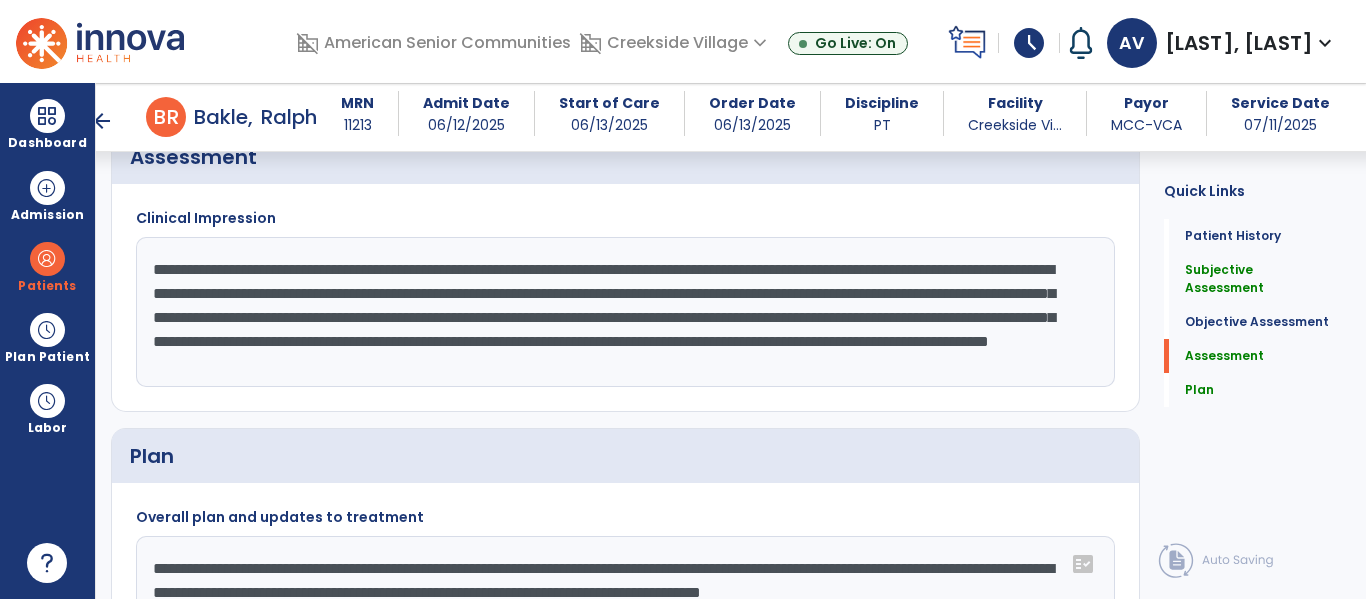 click on "**********" 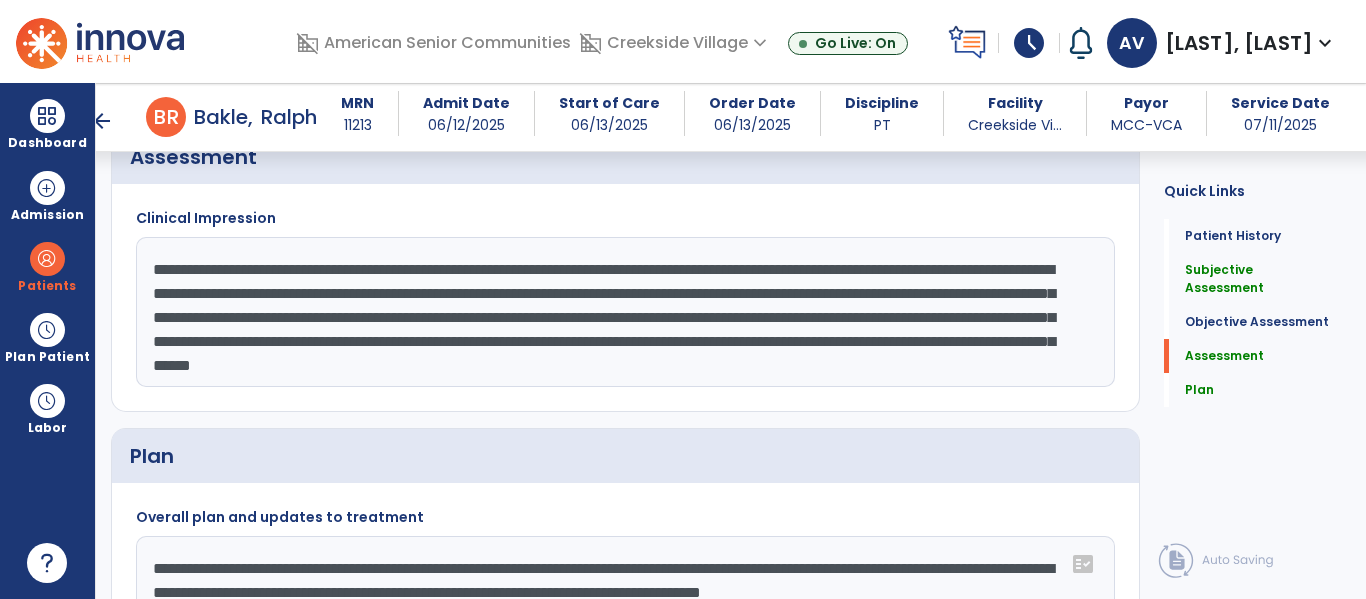 scroll, scrollTop: 0, scrollLeft: 0, axis: both 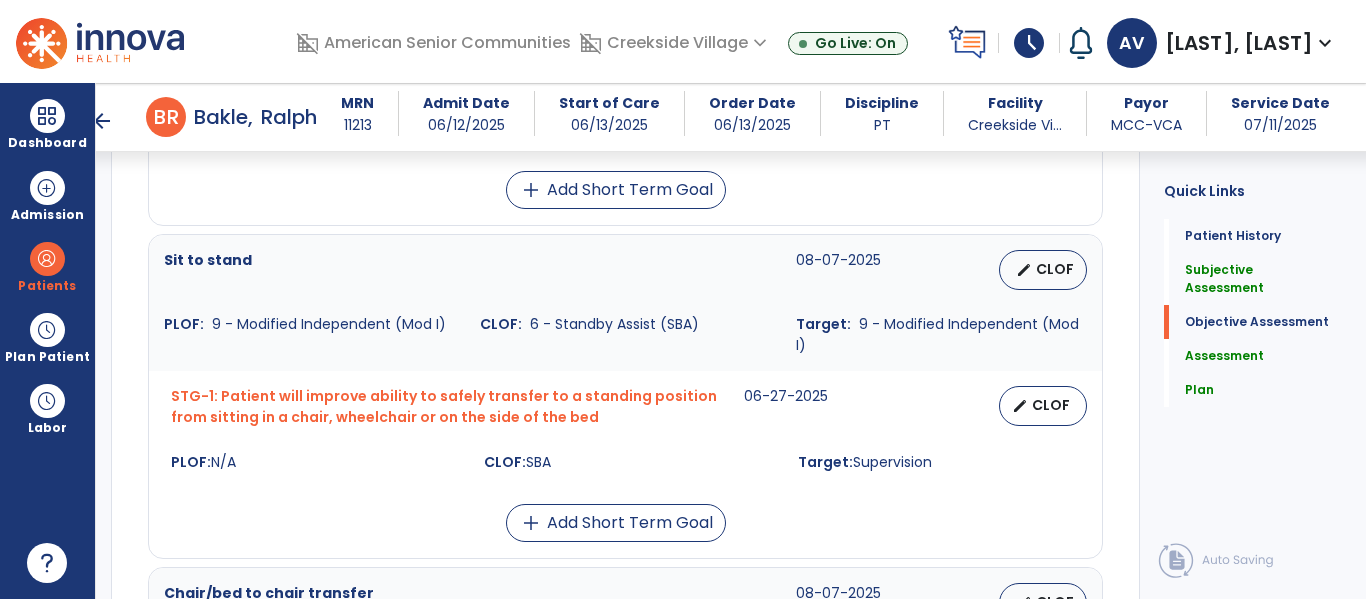 type on "**********" 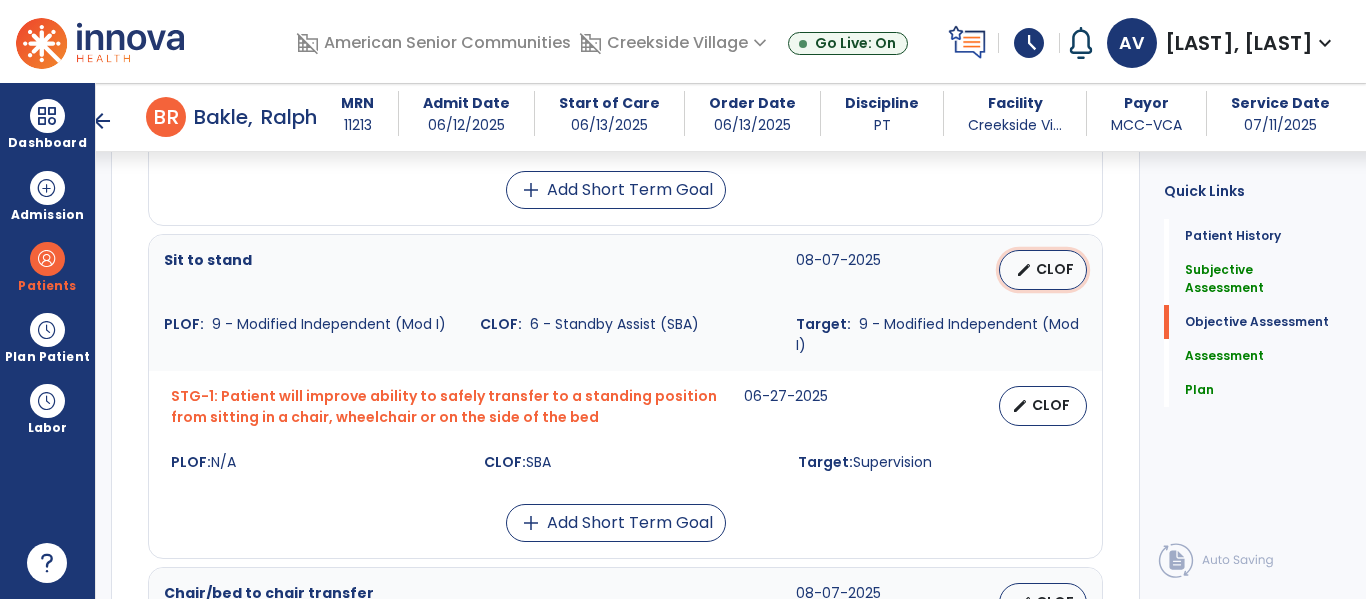 click on "CLOF" at bounding box center (1055, 269) 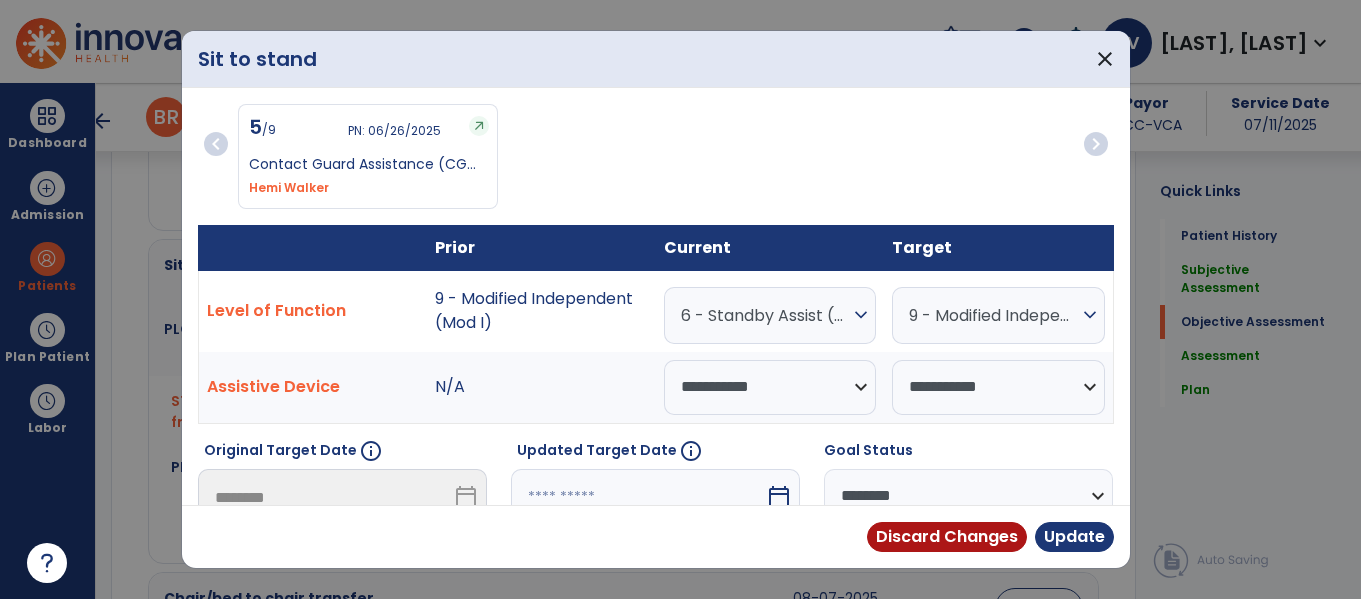 scroll, scrollTop: 1109, scrollLeft: 0, axis: vertical 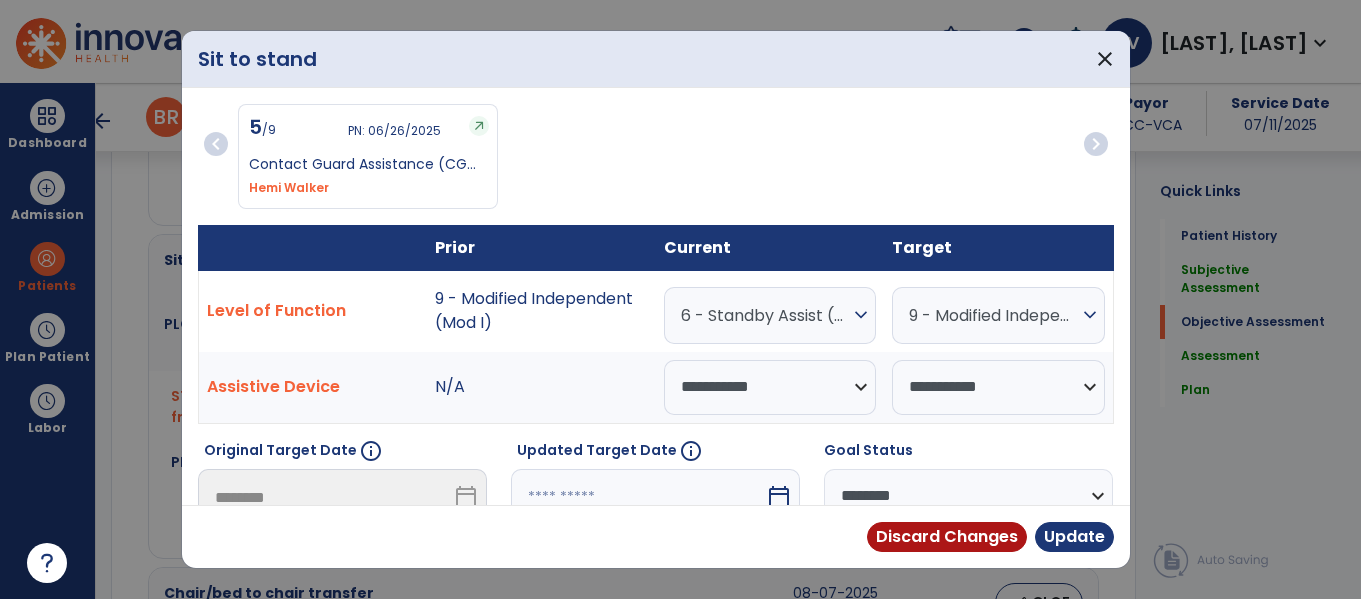 click on "6 - Standby Assist (SBA)" at bounding box center [765, 315] 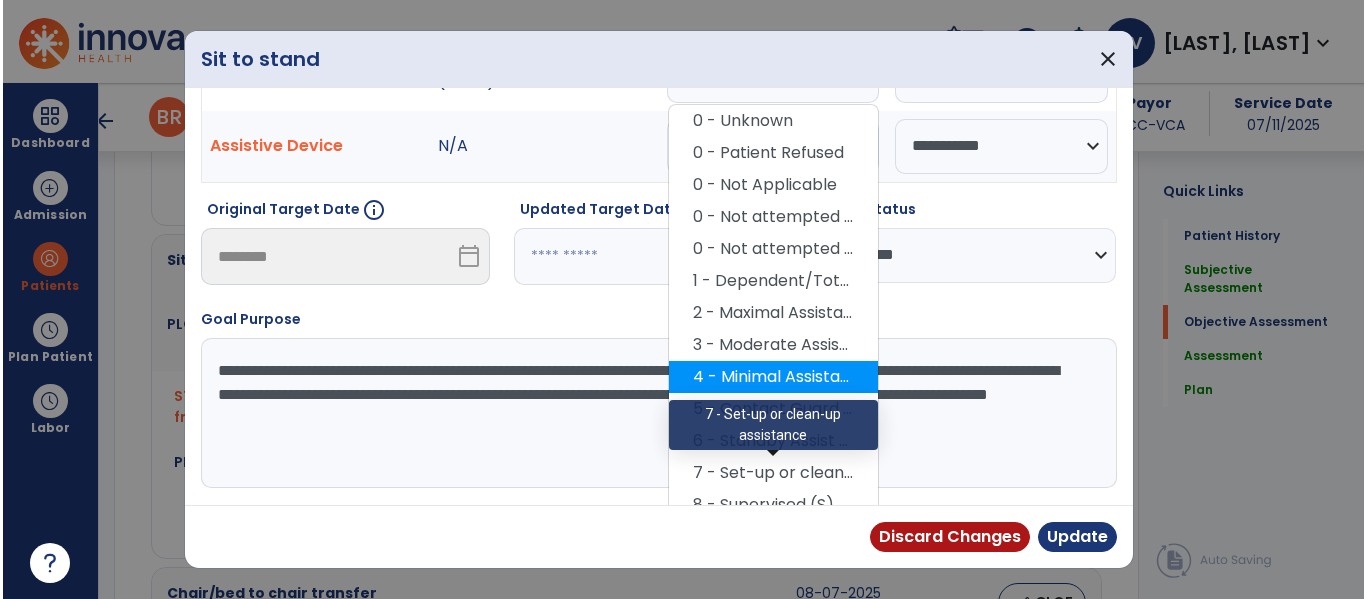scroll, scrollTop: 247, scrollLeft: 0, axis: vertical 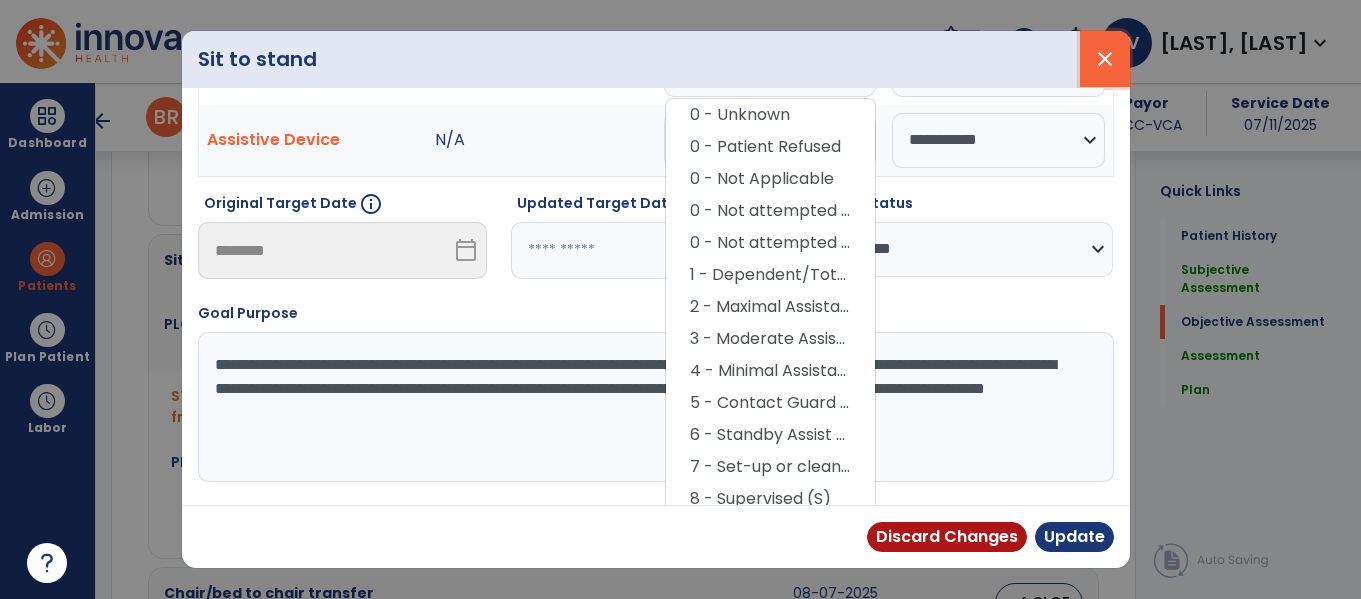 click on "close" at bounding box center [1105, 59] 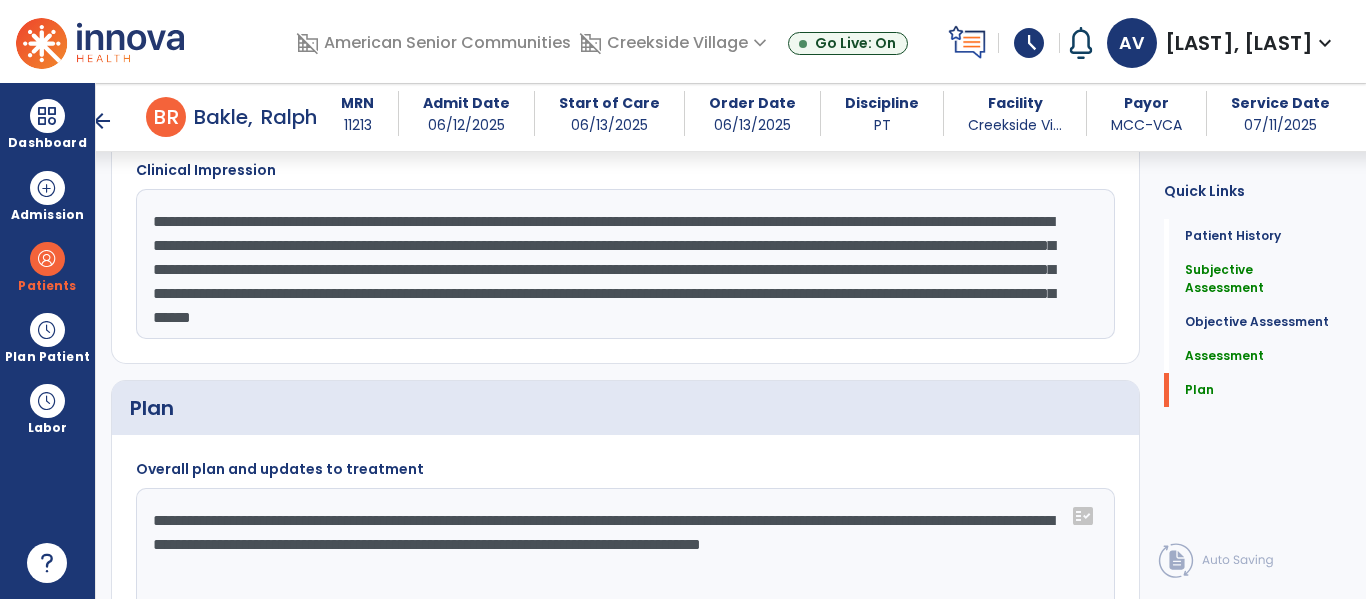 scroll, scrollTop: 2986, scrollLeft: 0, axis: vertical 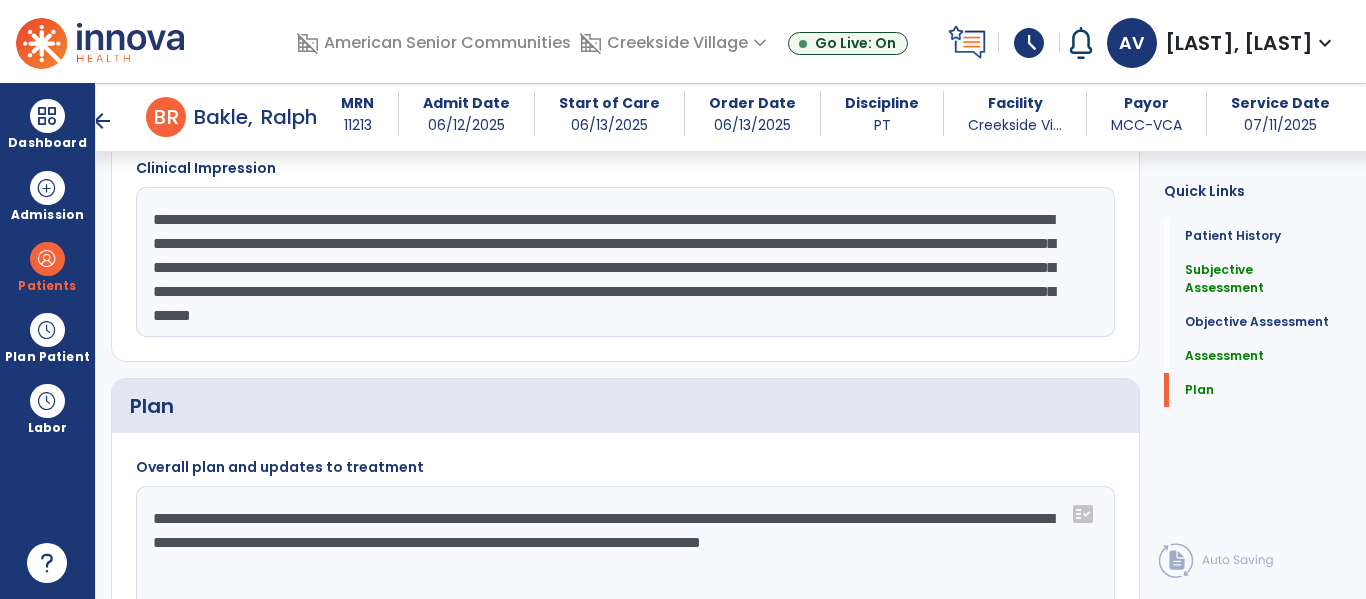 click on "**********" 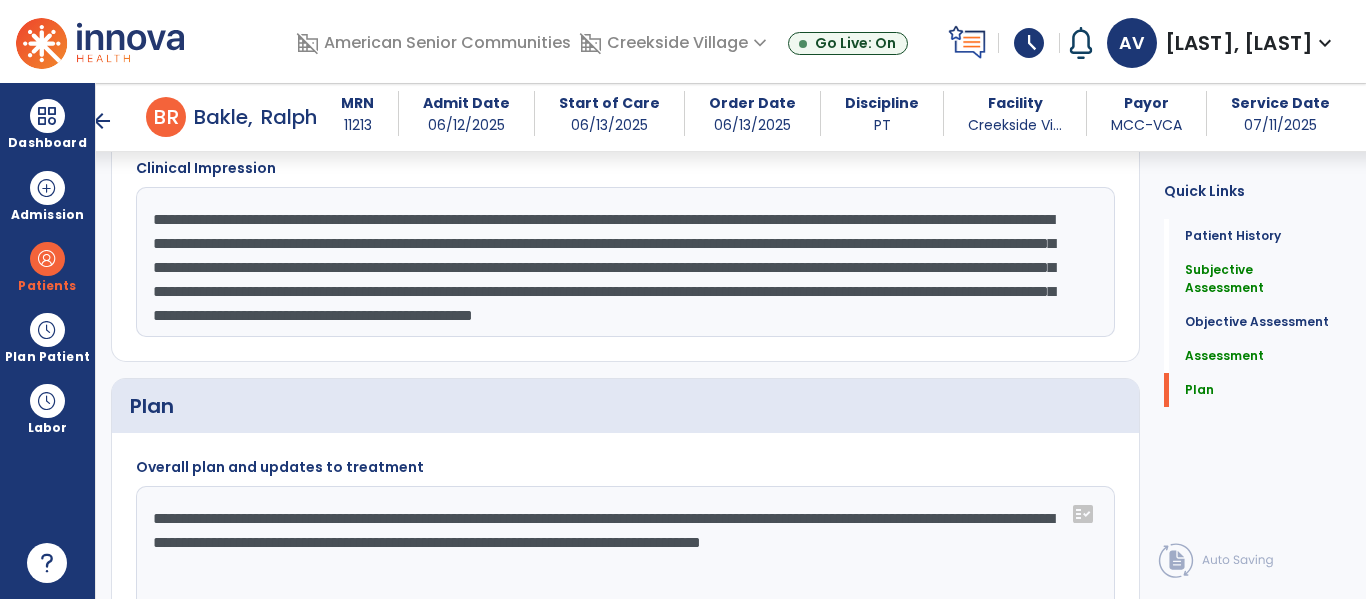 scroll, scrollTop: 39, scrollLeft: 0, axis: vertical 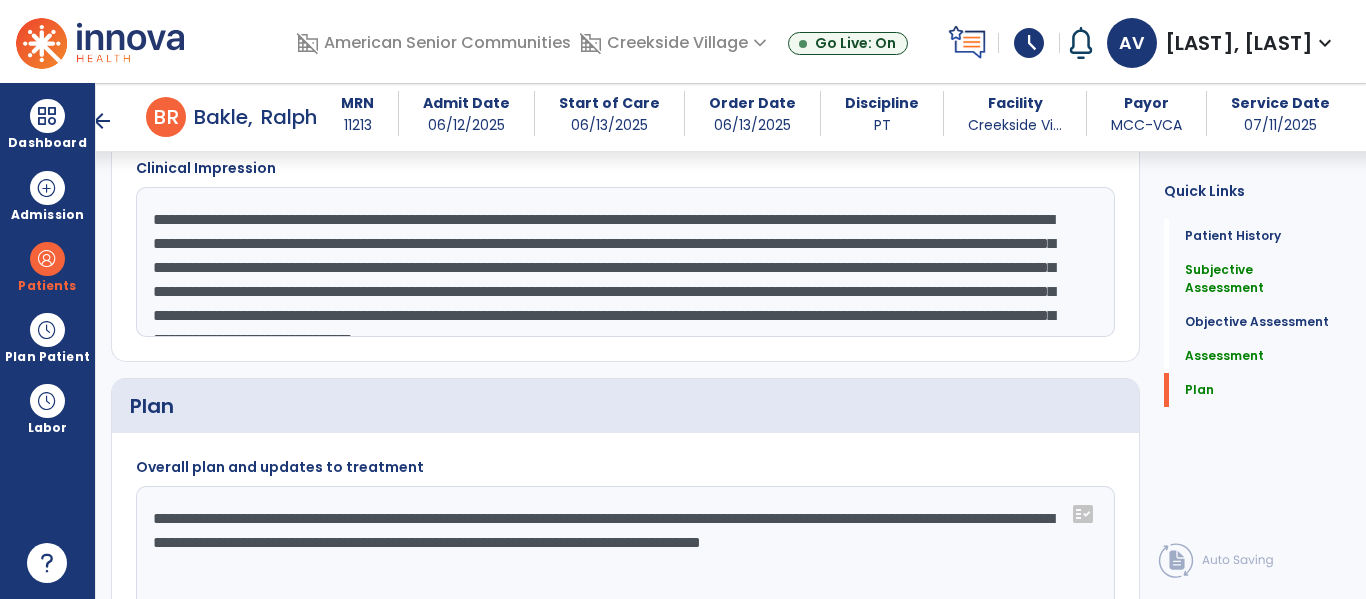 click on "**********" 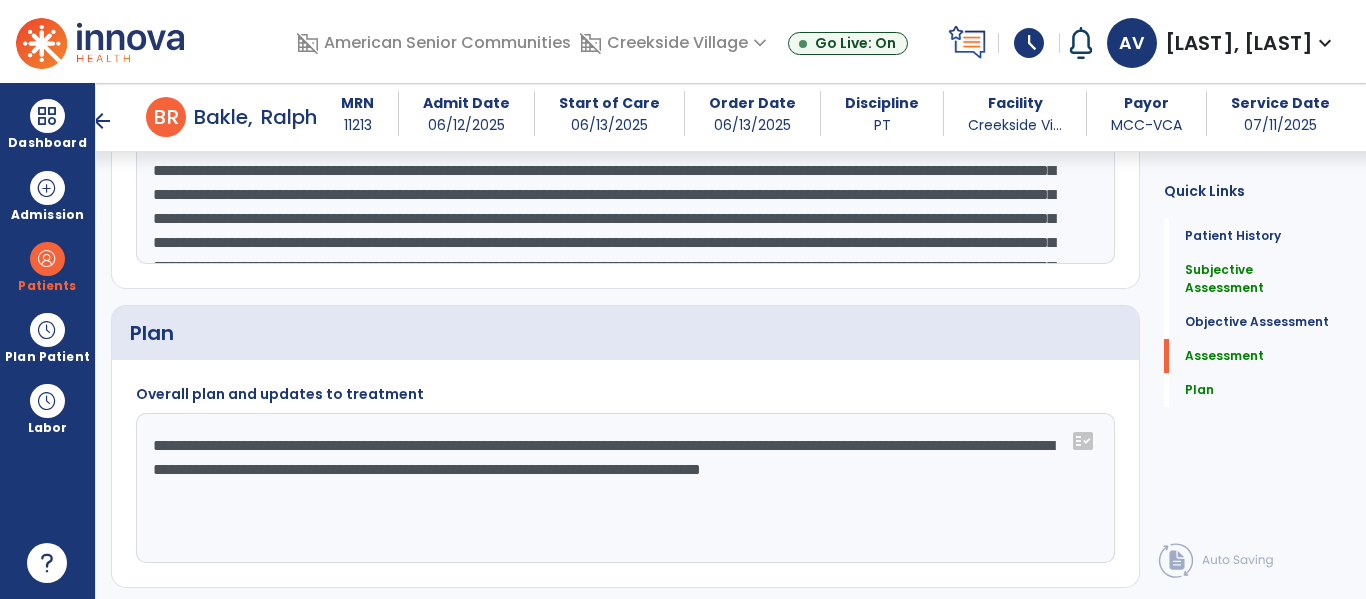 scroll, scrollTop: 2950, scrollLeft: 0, axis: vertical 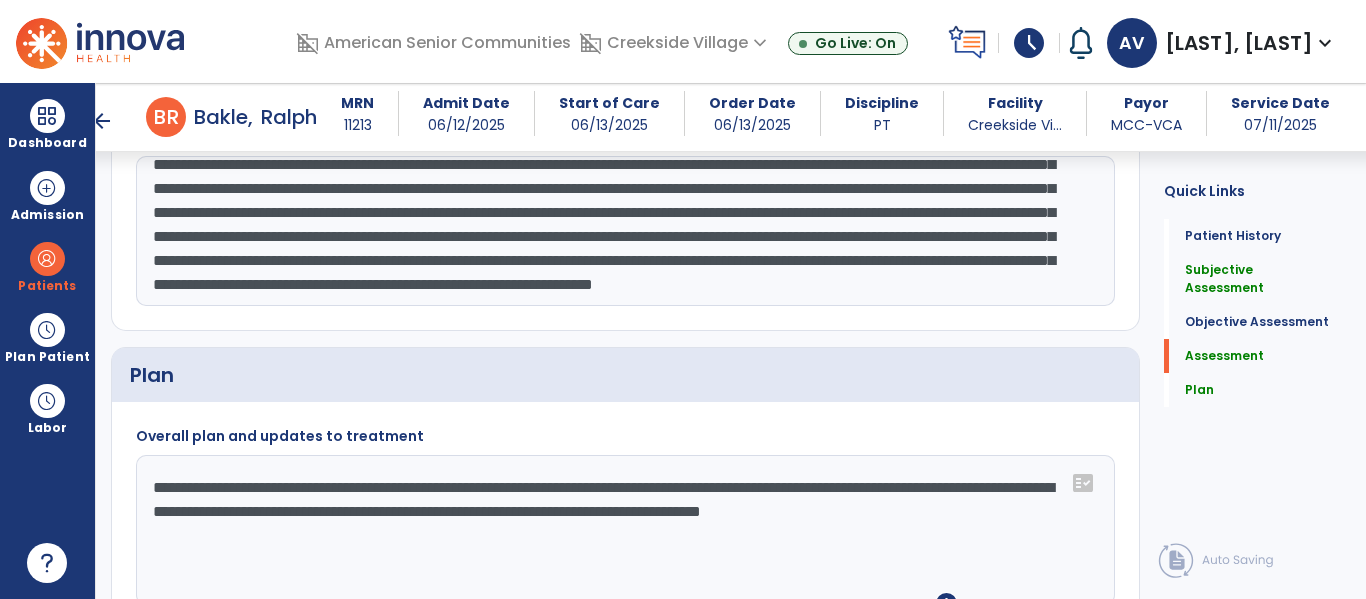 click on "**********" 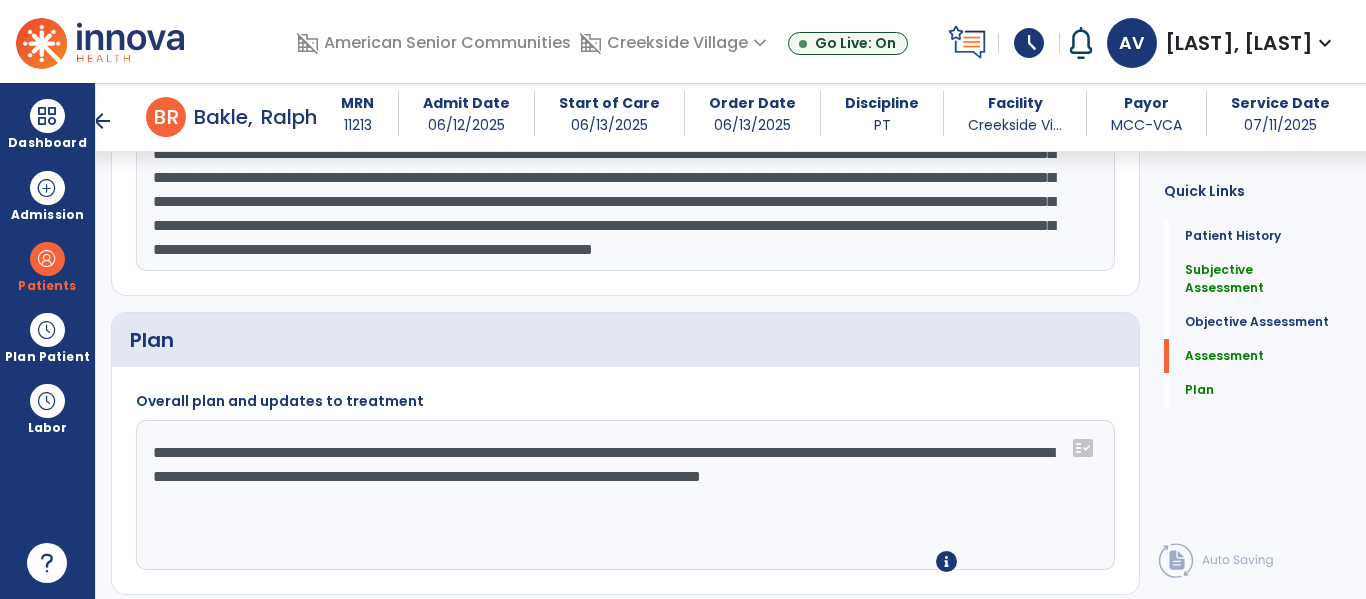 scroll, scrollTop: 3059, scrollLeft: 0, axis: vertical 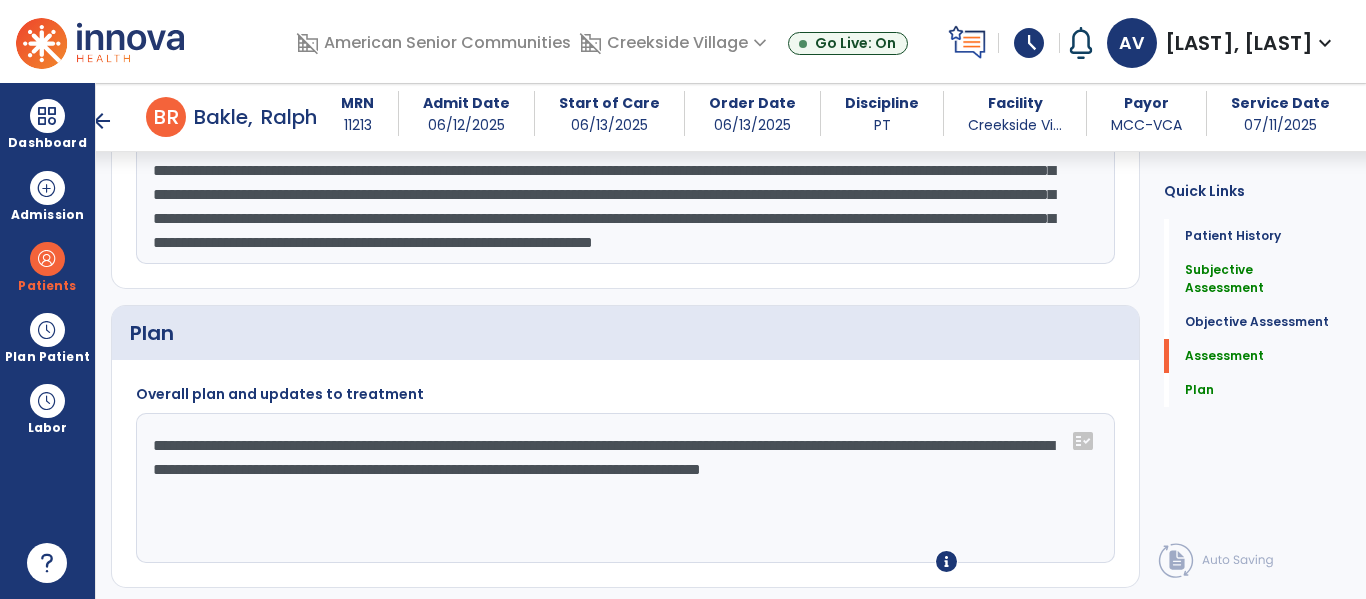 type on "**********" 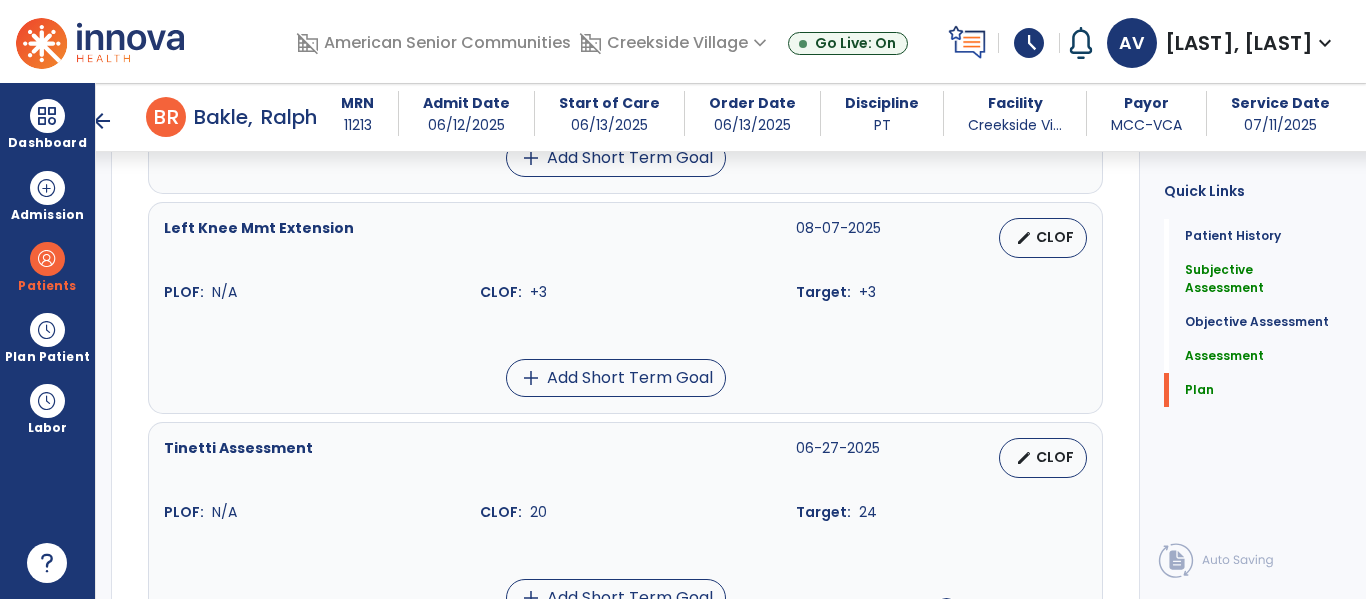scroll, scrollTop: 3059, scrollLeft: 0, axis: vertical 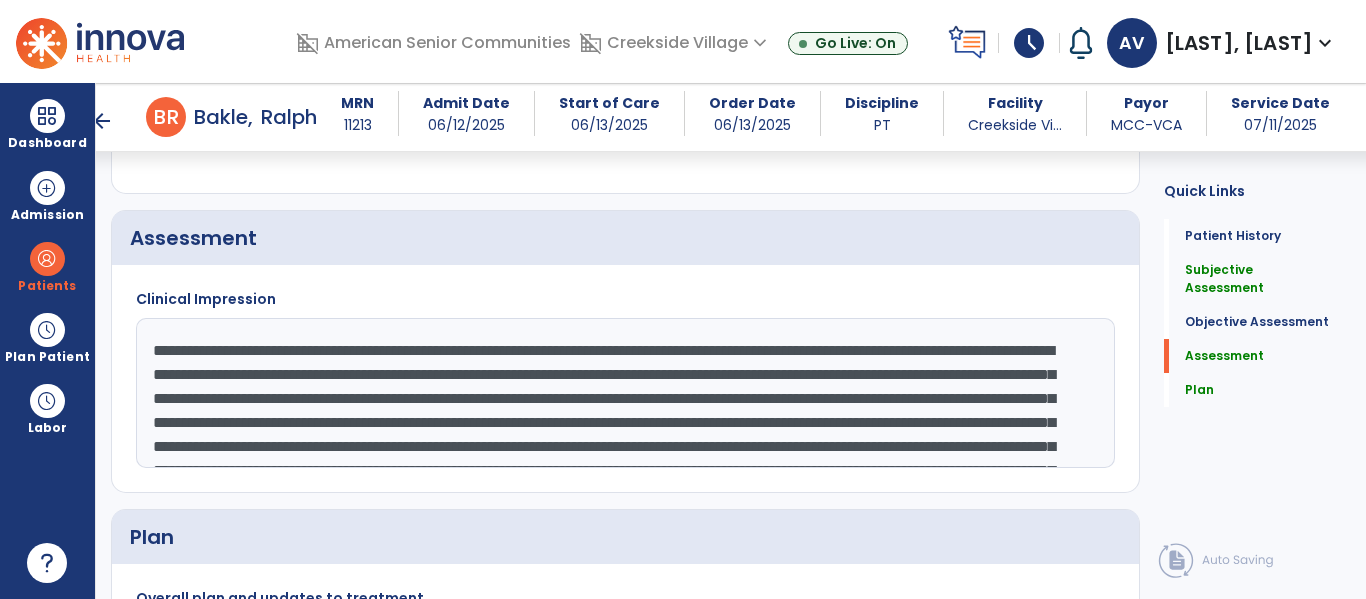 type on "**********" 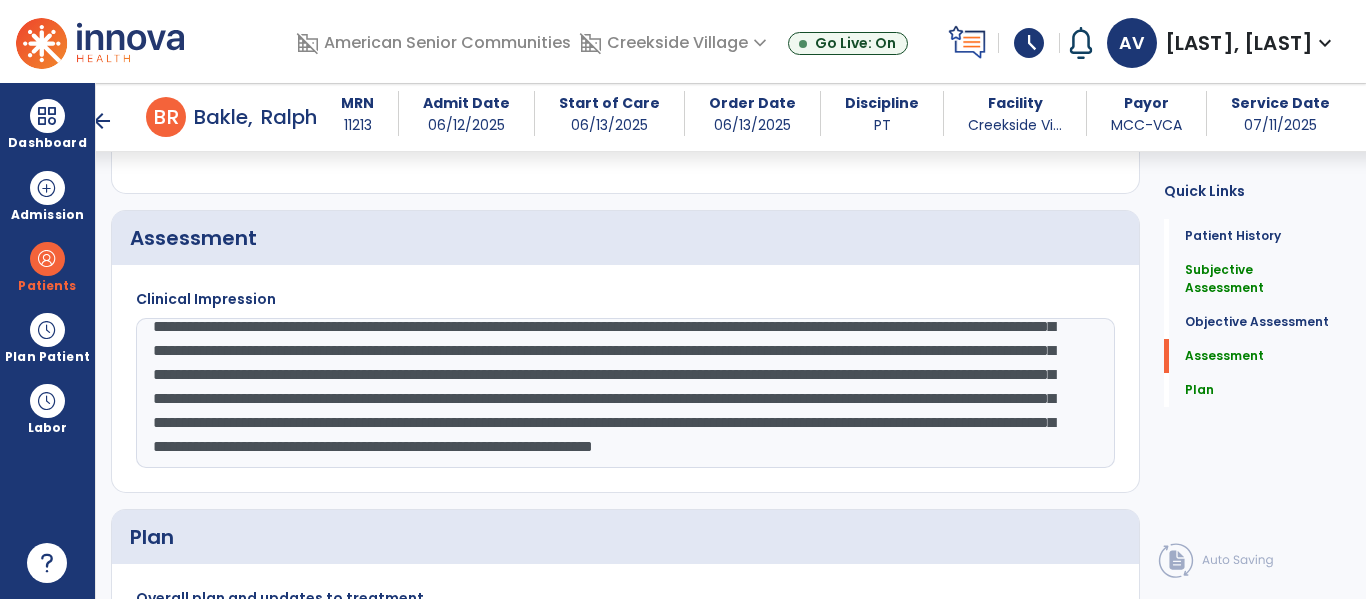 drag, startPoint x: 150, startPoint y: 287, endPoint x: 564, endPoint y: 446, distance: 443.48282 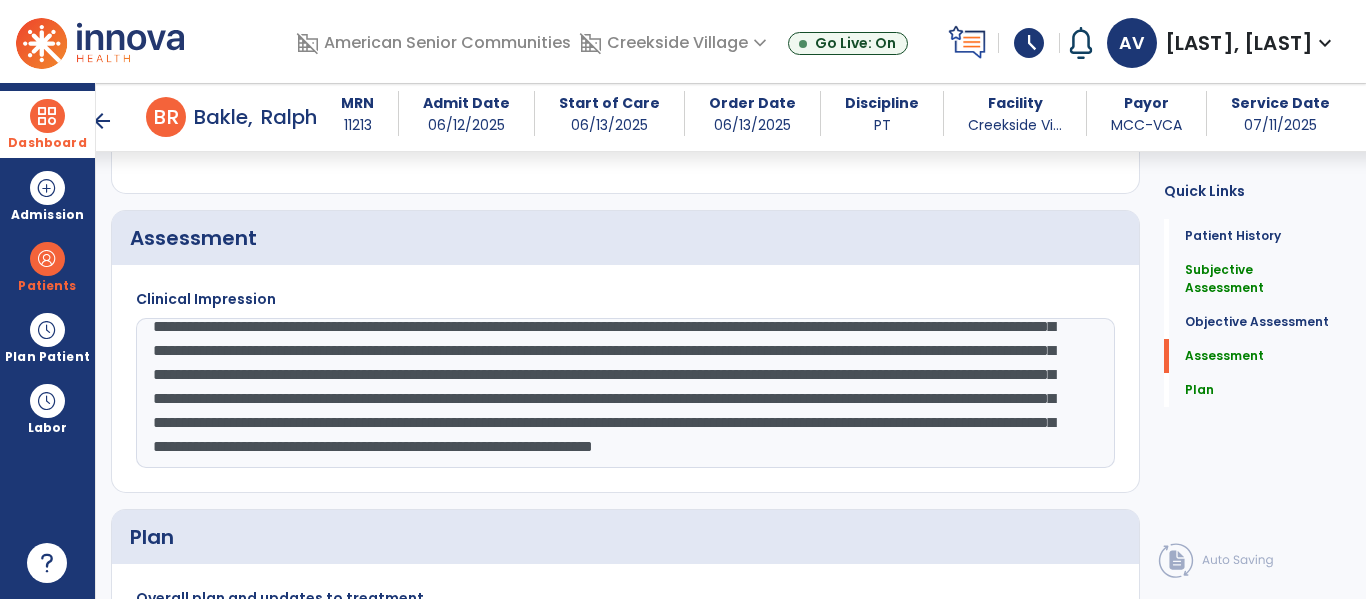 click at bounding box center (47, 116) 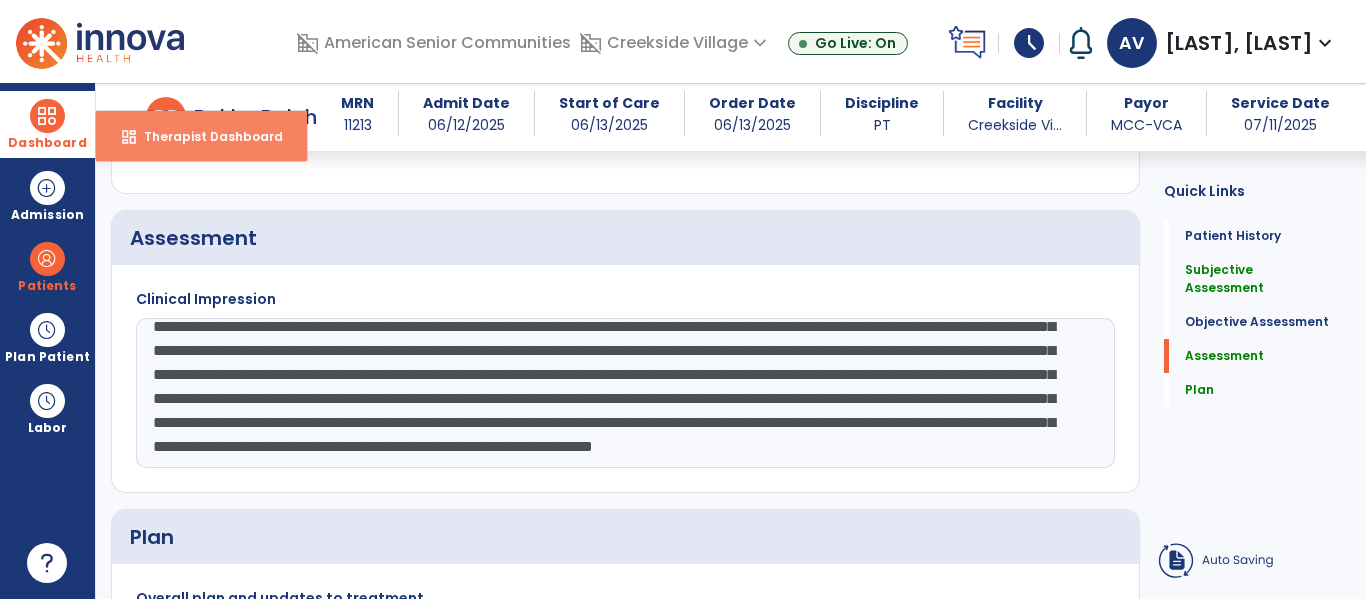 click on "Therapist Dashboard" at bounding box center (205, 136) 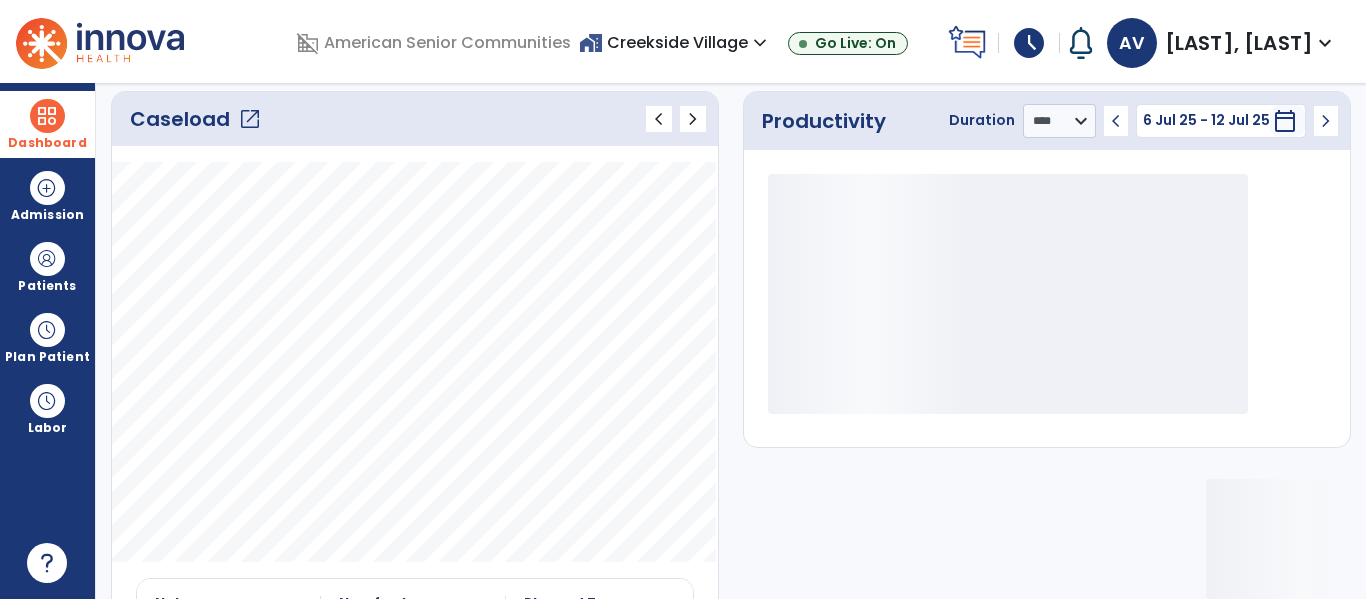 scroll, scrollTop: 0, scrollLeft: 0, axis: both 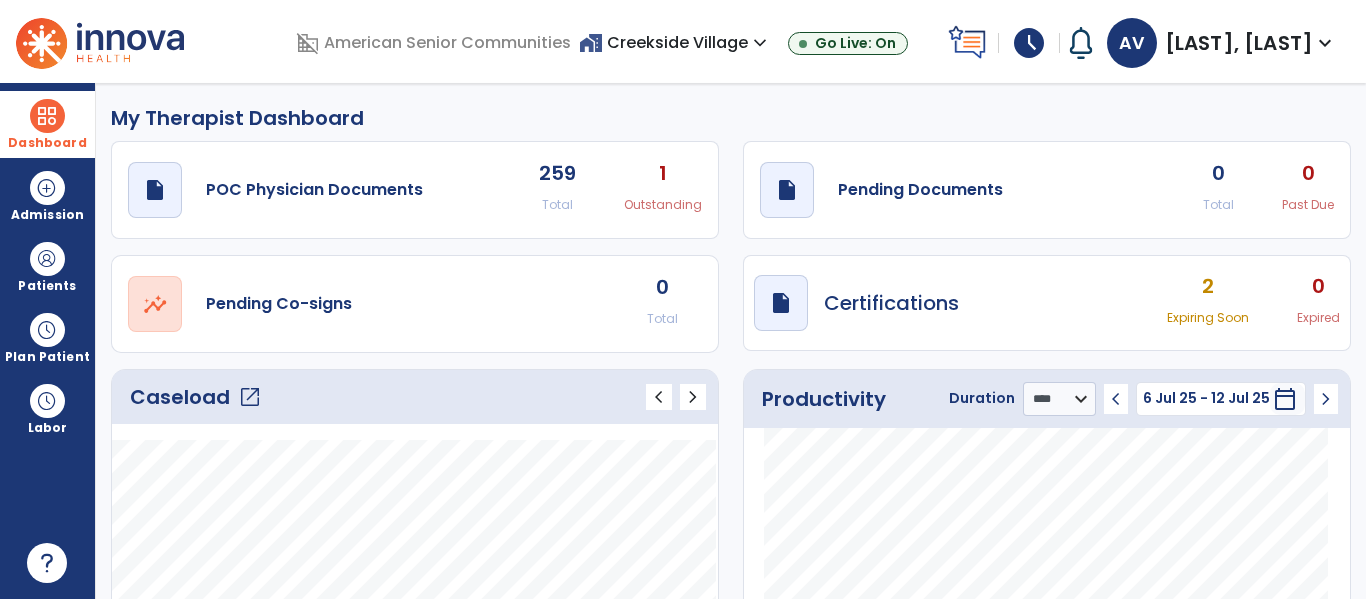 click on "draft   open_in_new  Pending Documents 0 Total 0 Past Due" 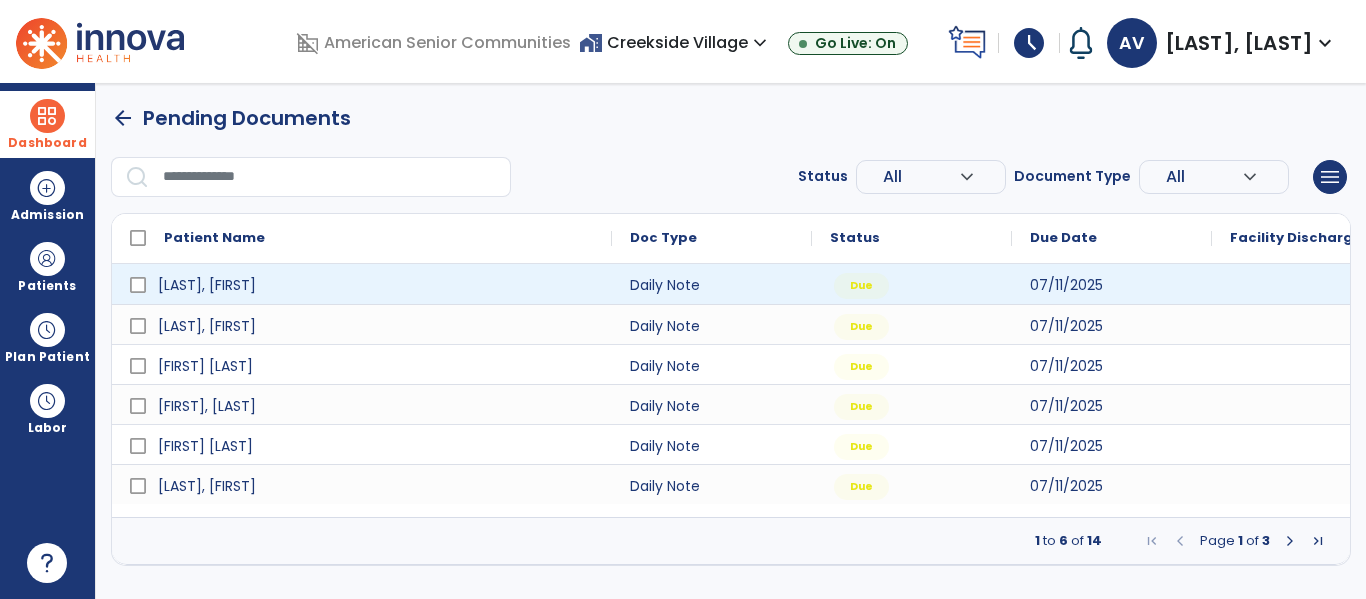 scroll, scrollTop: 0, scrollLeft: 0, axis: both 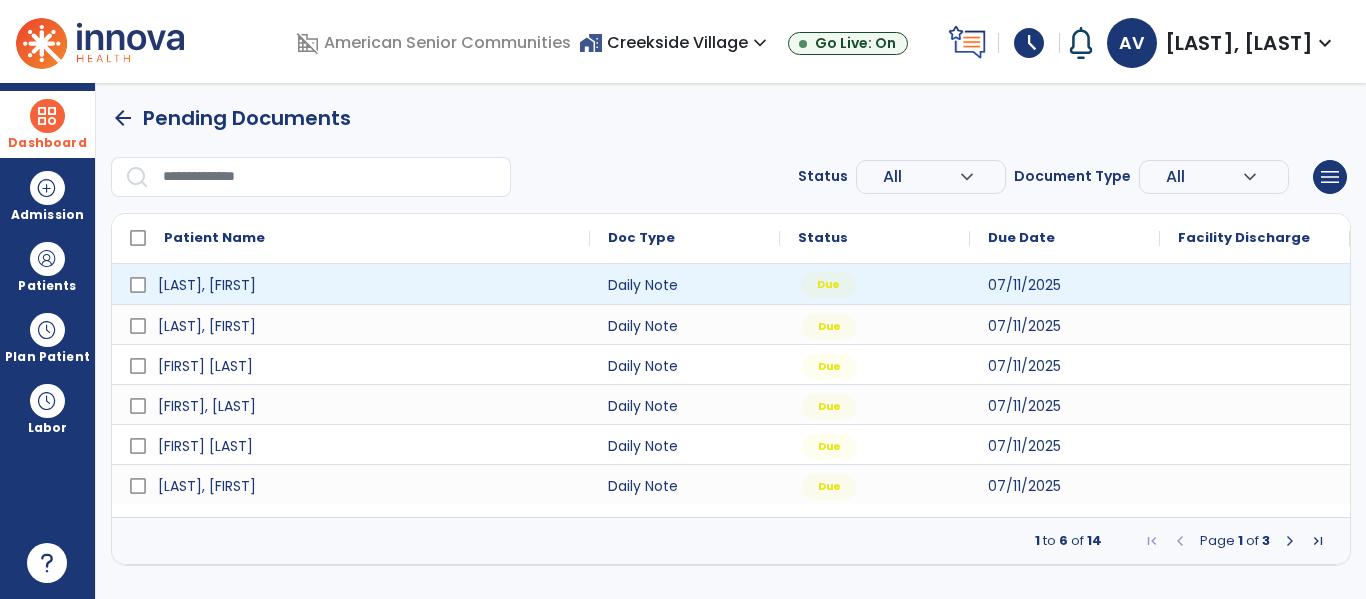 click on "Due" at bounding box center (875, 284) 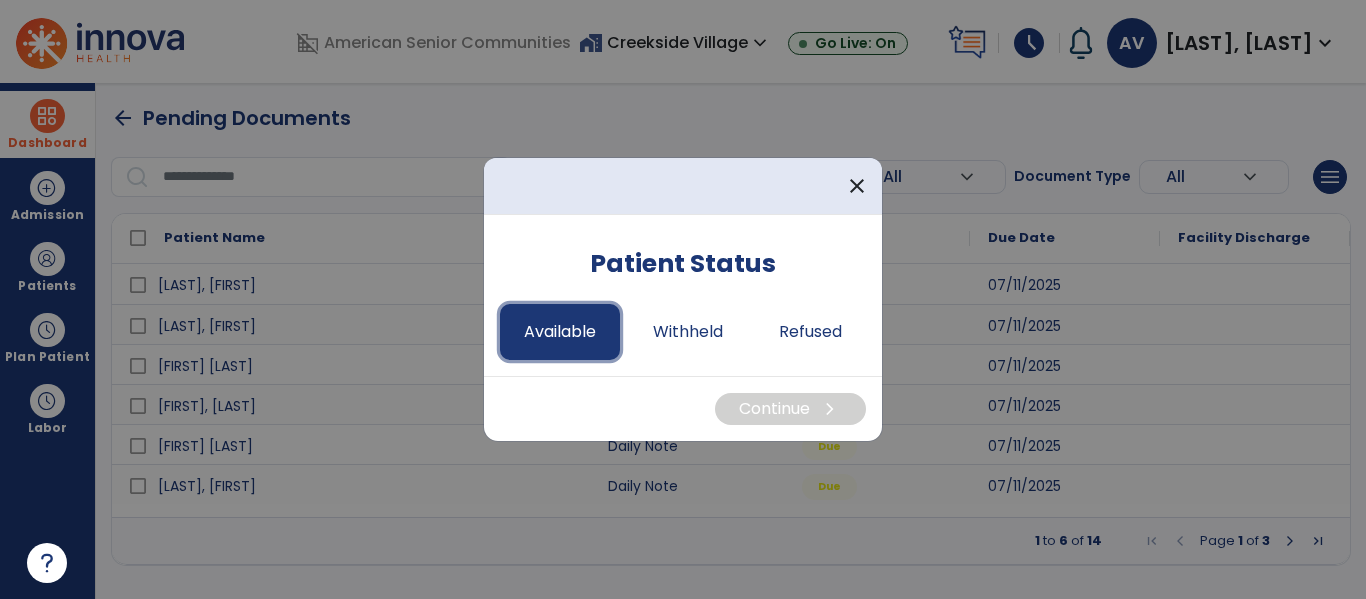 click on "Available" at bounding box center [560, 332] 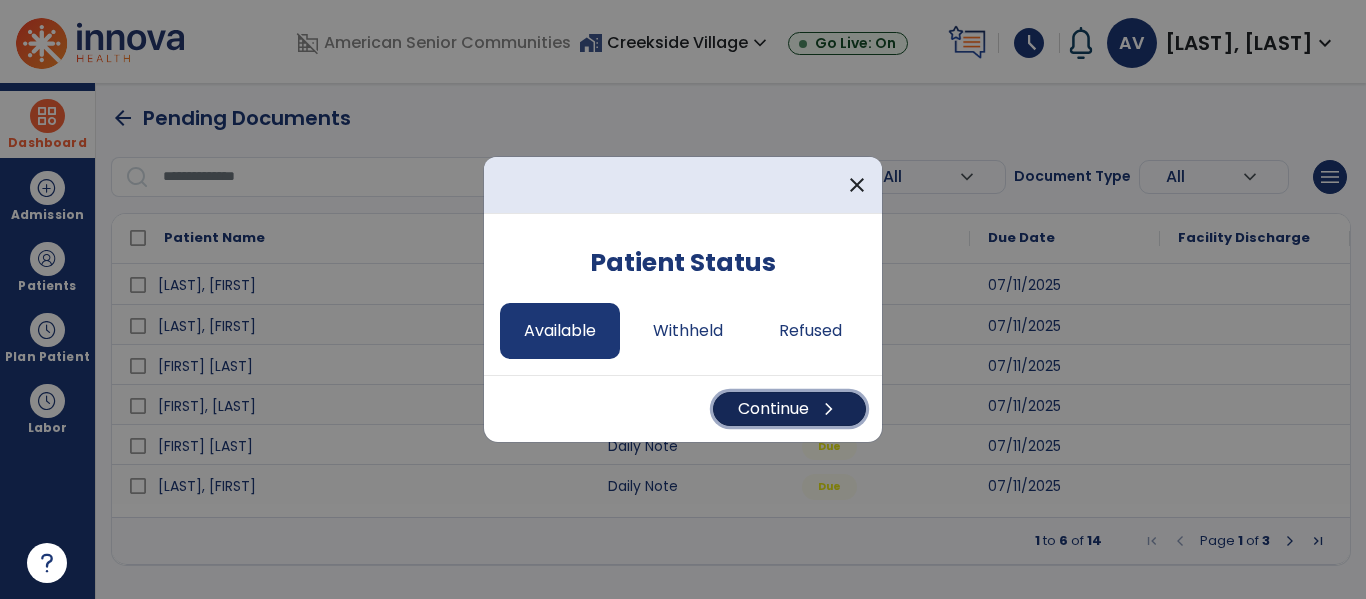 click on "Continue   chevron_right" at bounding box center (789, 409) 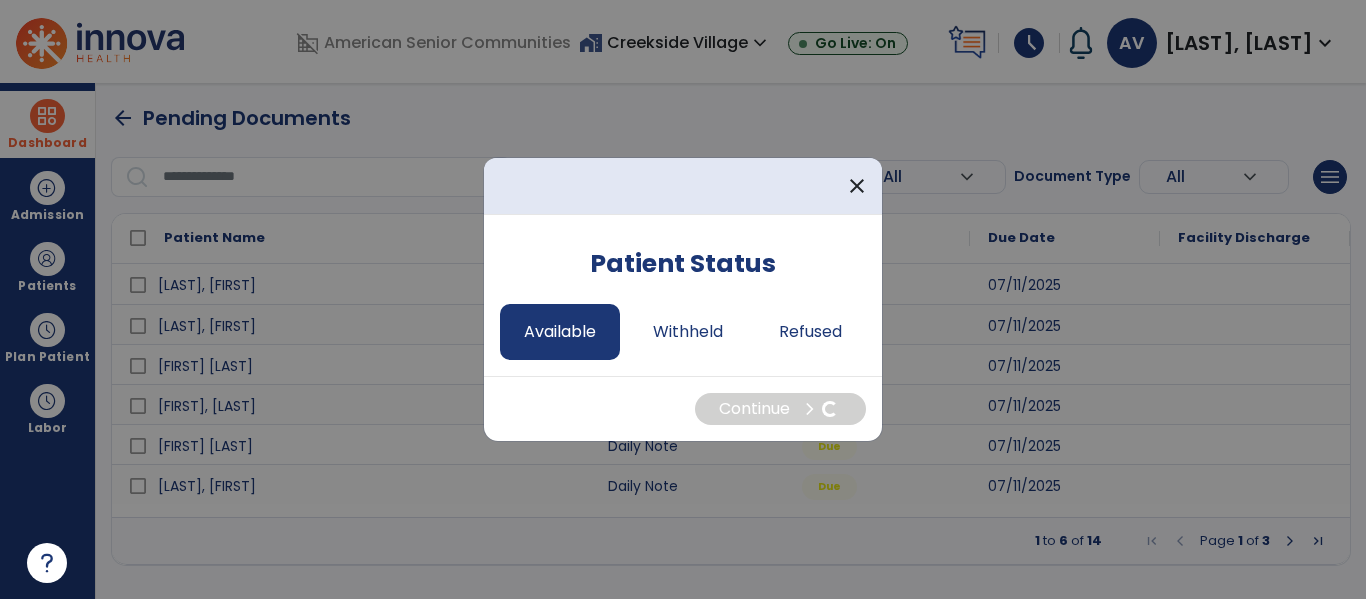 select on "*" 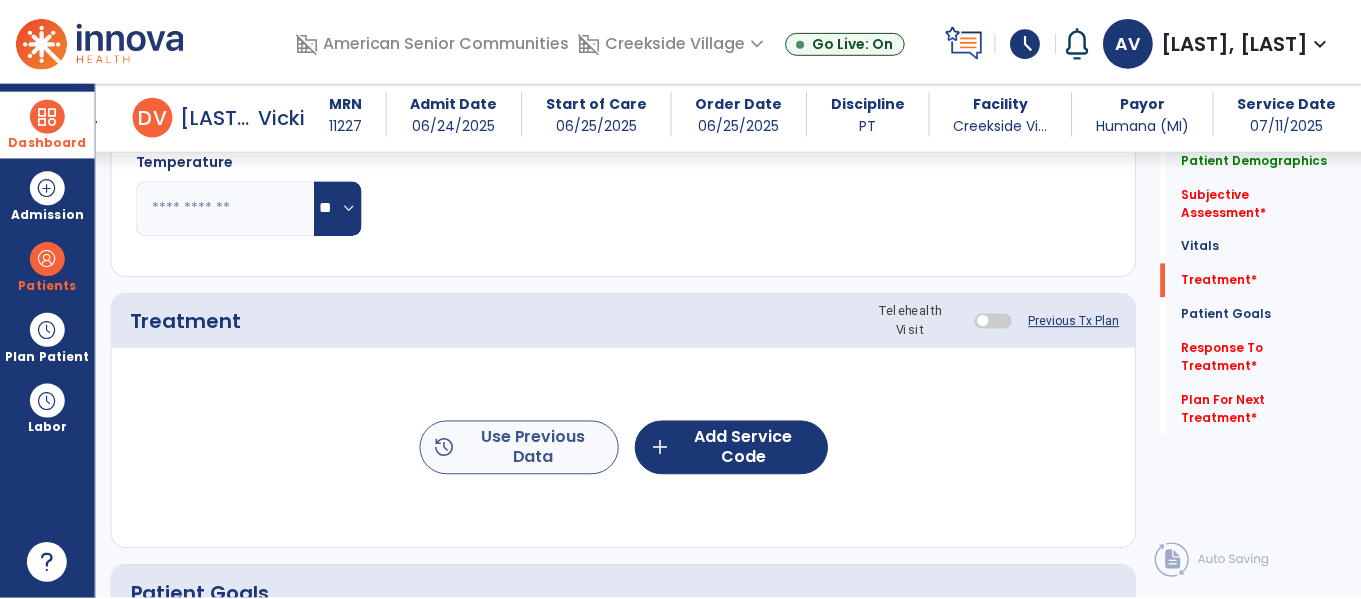 scroll, scrollTop: 1078, scrollLeft: 0, axis: vertical 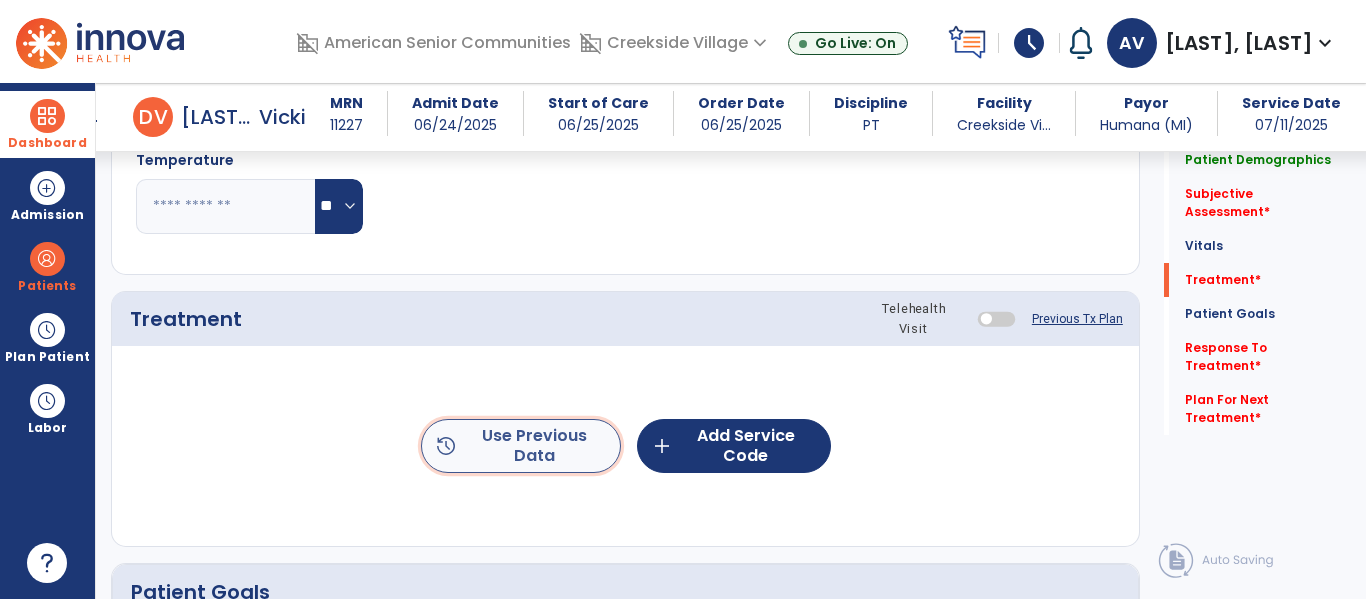click on "history  Use Previous Data" 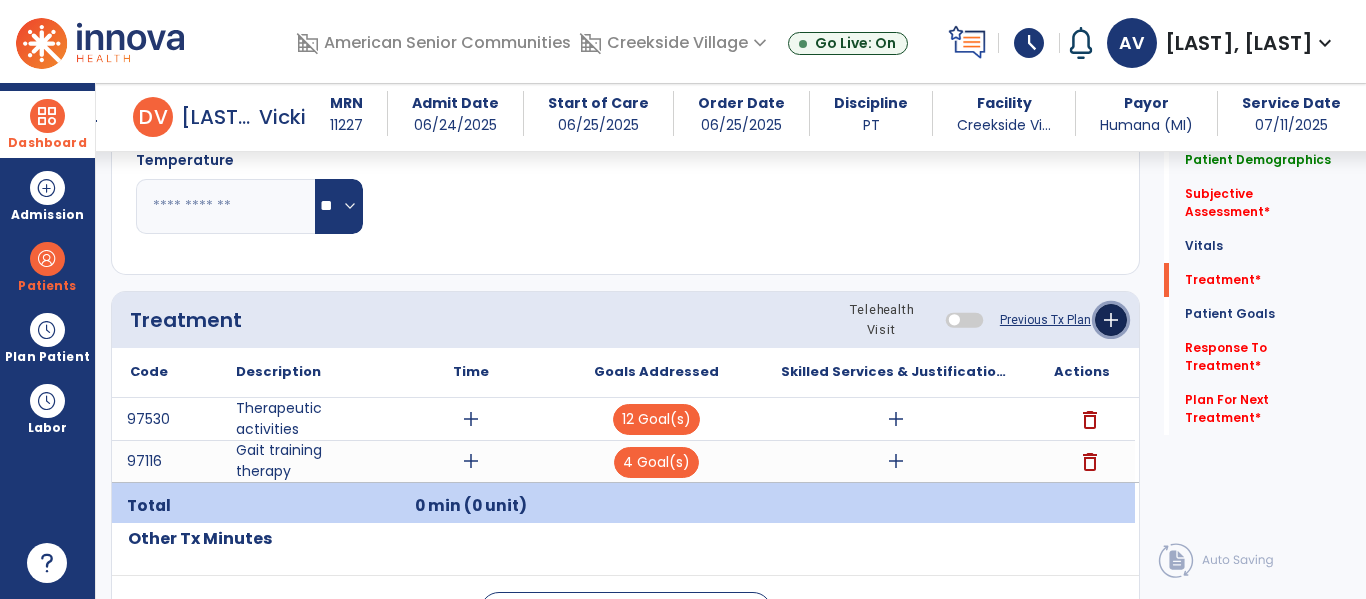 click on "add" 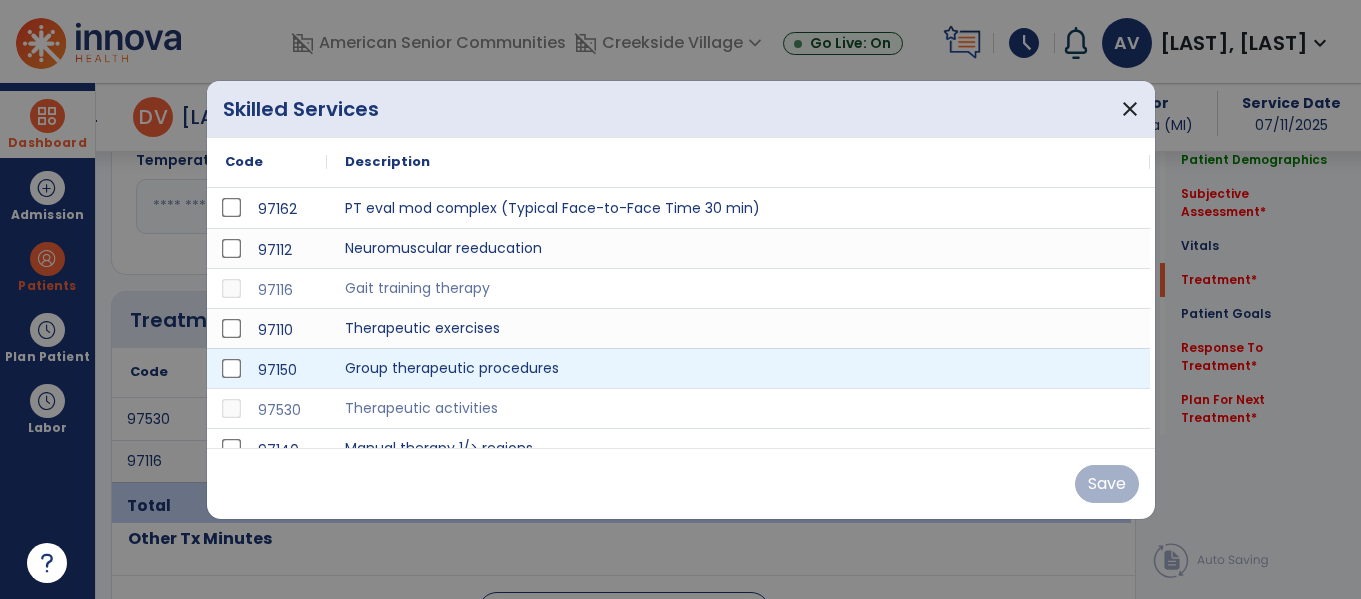 scroll, scrollTop: 1078, scrollLeft: 0, axis: vertical 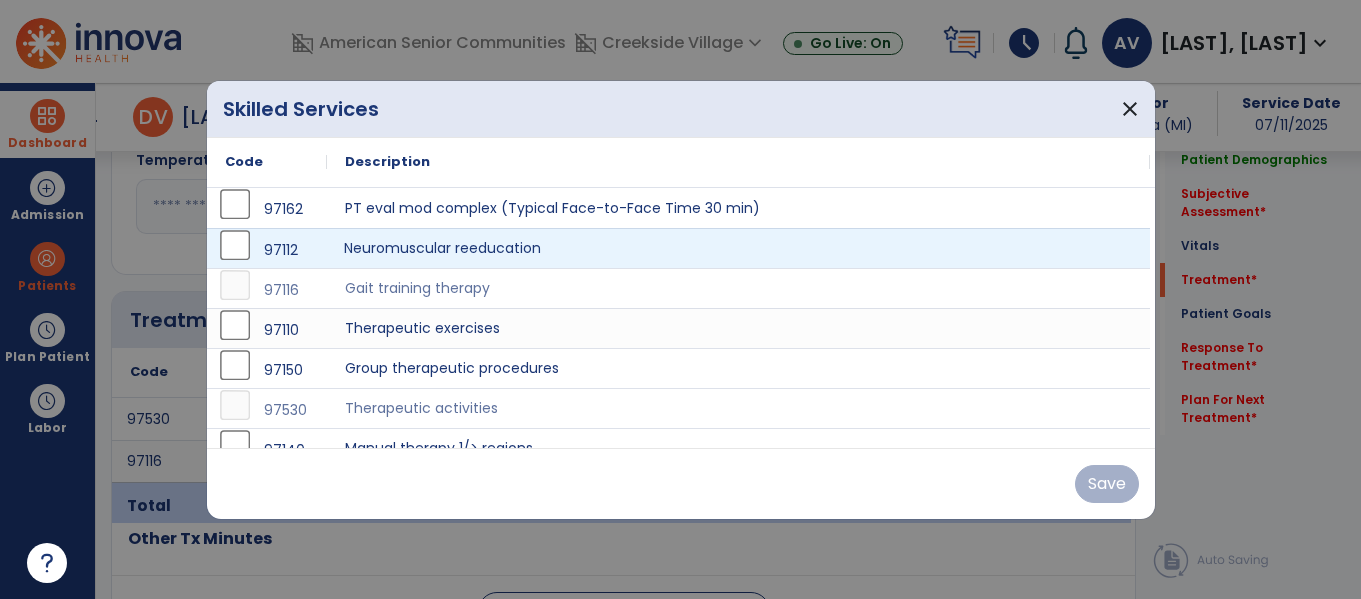 click on "Neuromuscular reeducation" at bounding box center (738, 248) 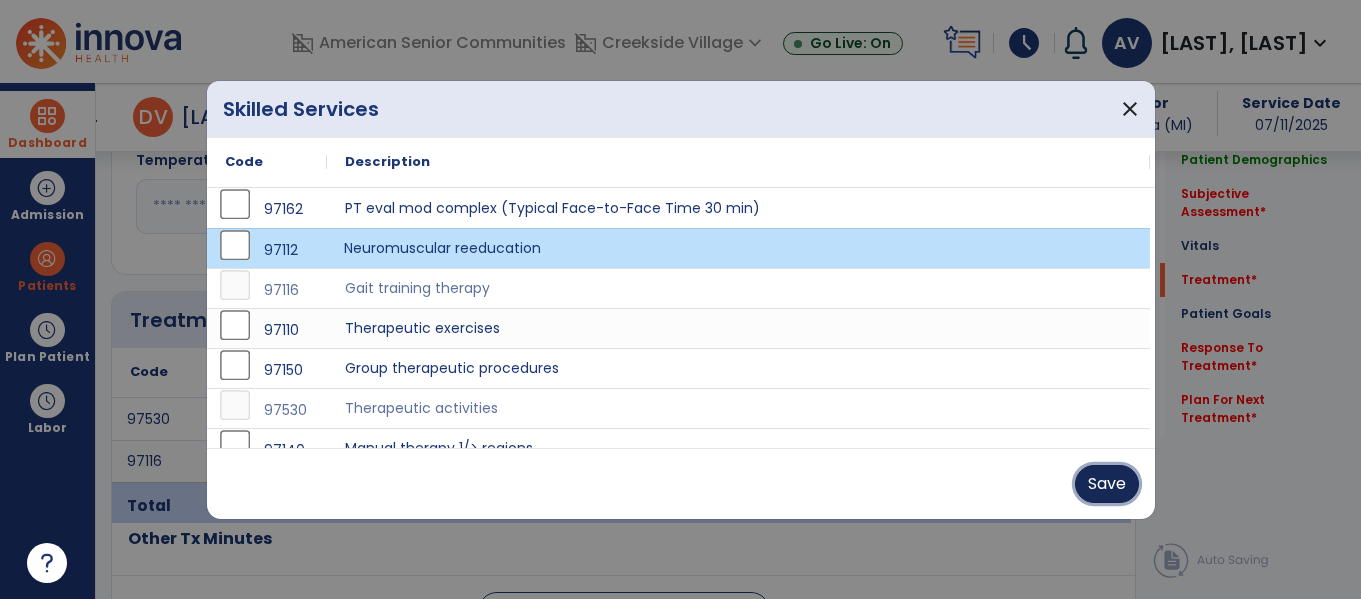 click on "Save" at bounding box center (1107, 484) 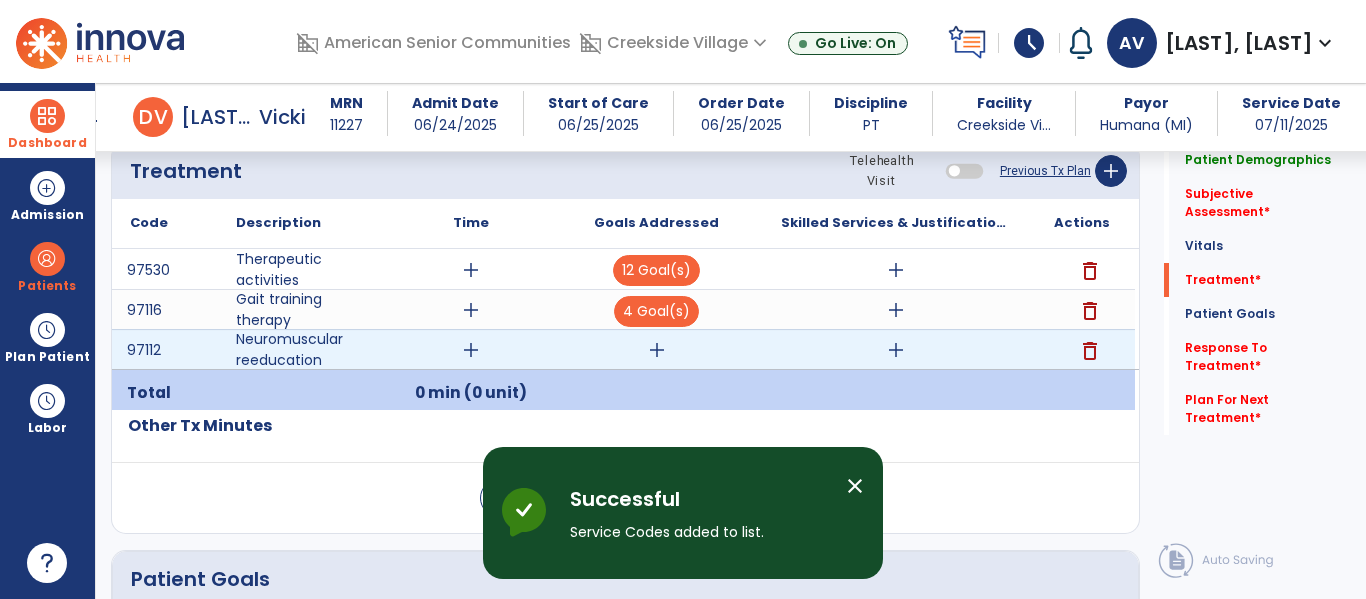 click on "add" at bounding box center [657, 350] 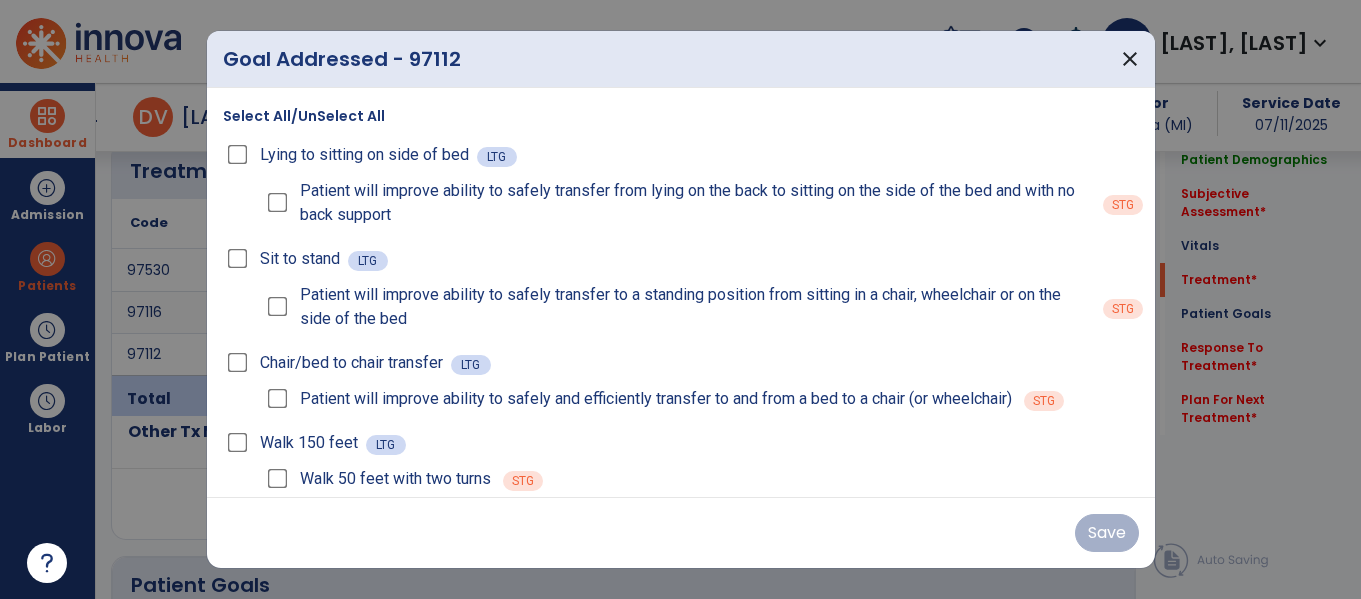 scroll, scrollTop: 1227, scrollLeft: 0, axis: vertical 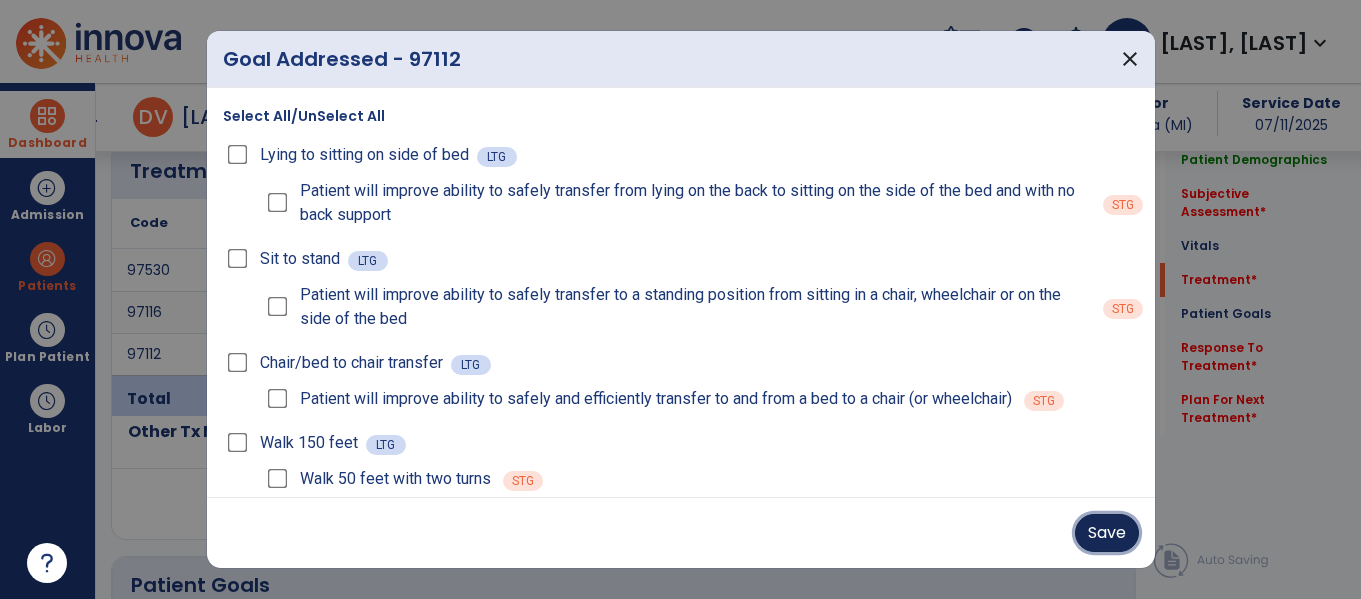 click on "Save" at bounding box center (1107, 533) 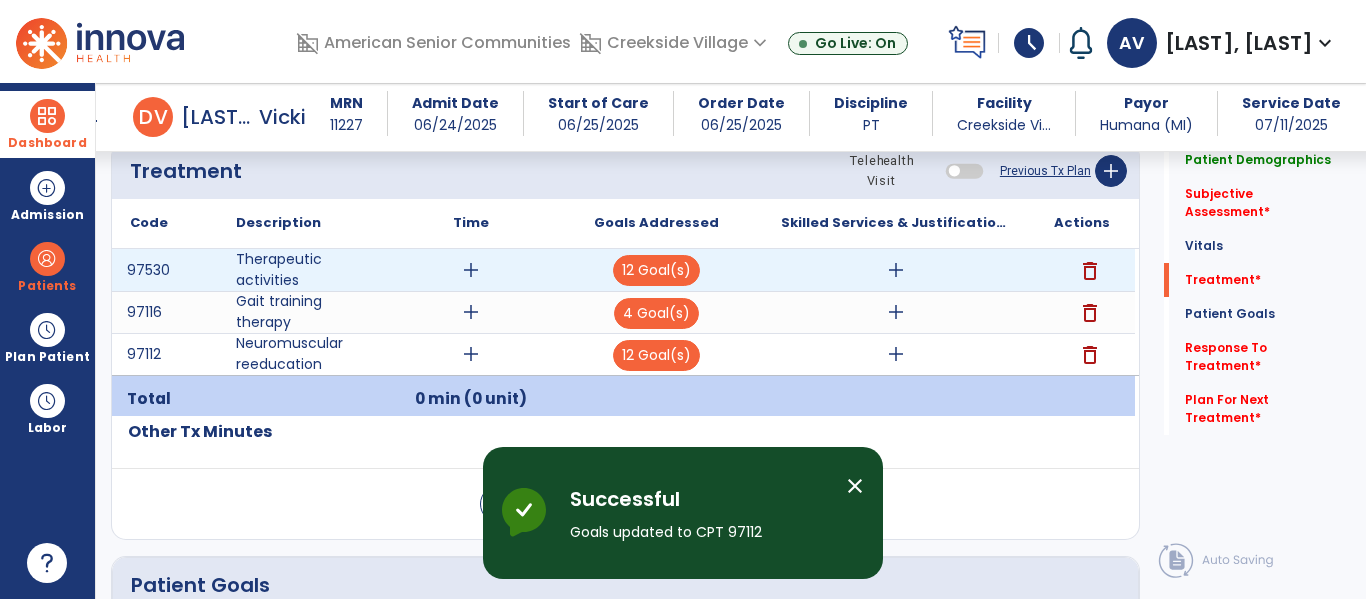 click on "add" at bounding box center [471, 270] 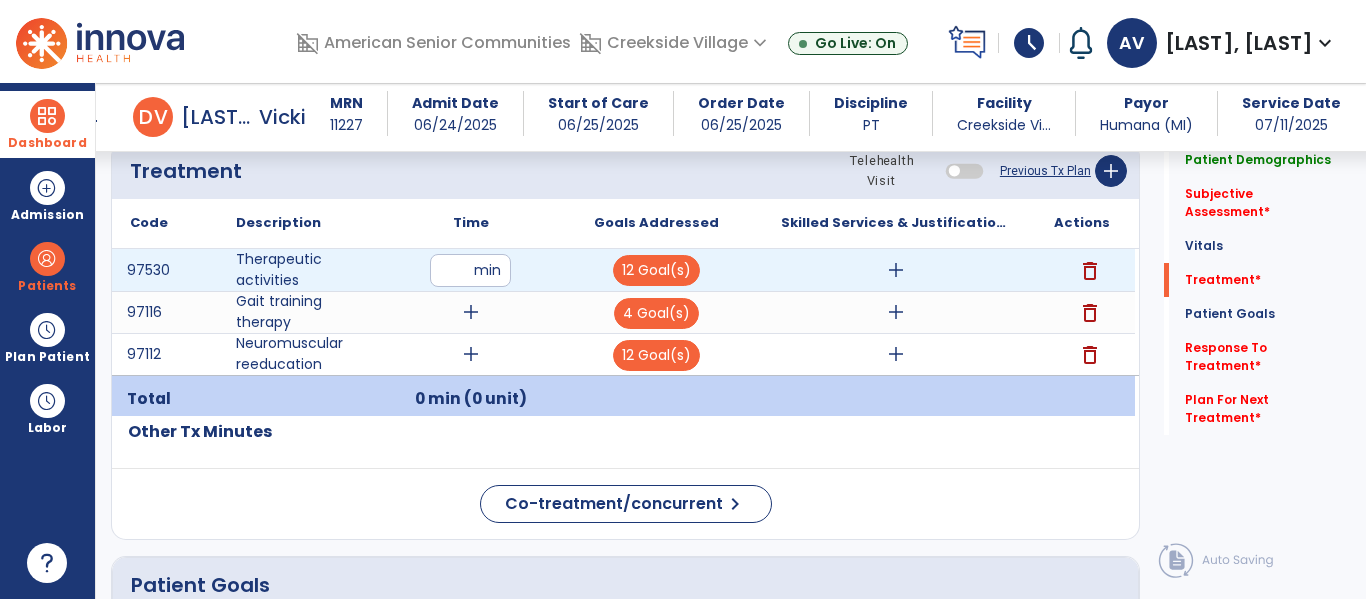 type on "**" 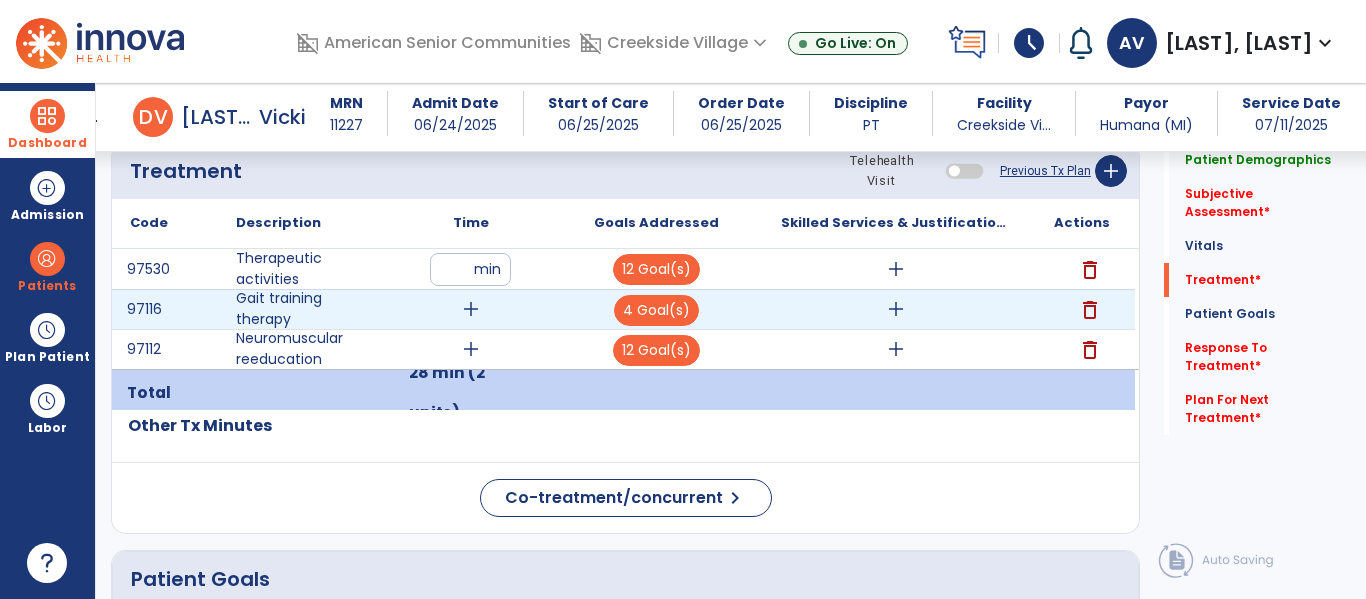 click on "add" at bounding box center [471, 309] 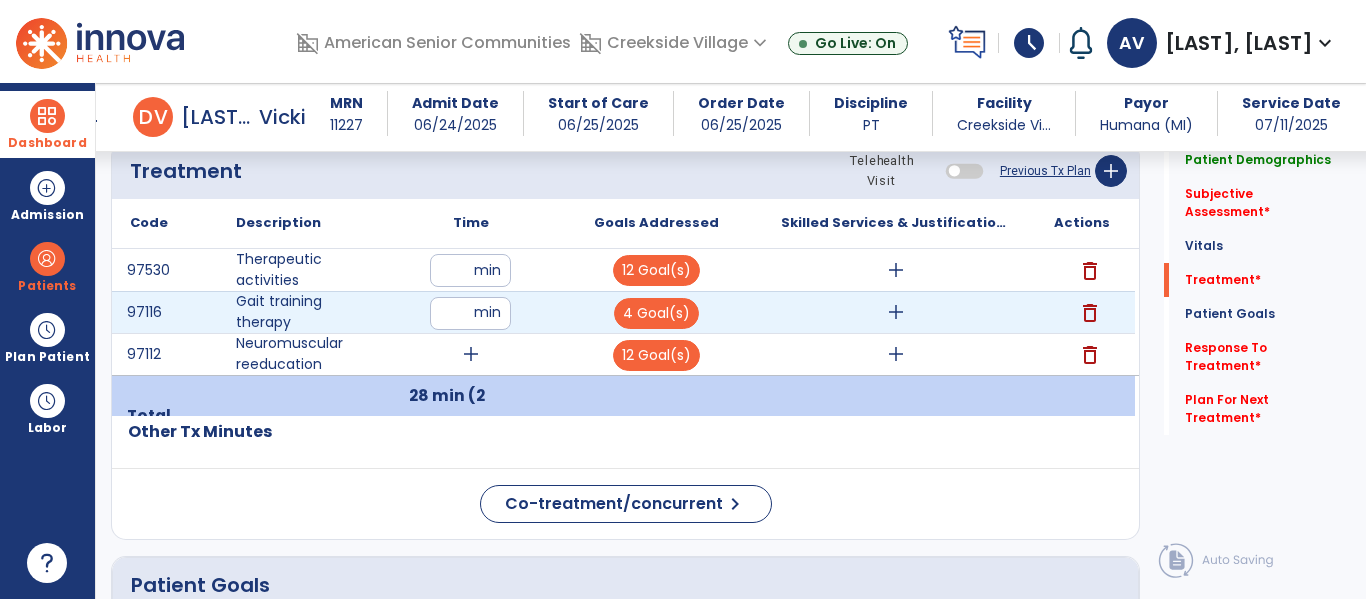 type on "**" 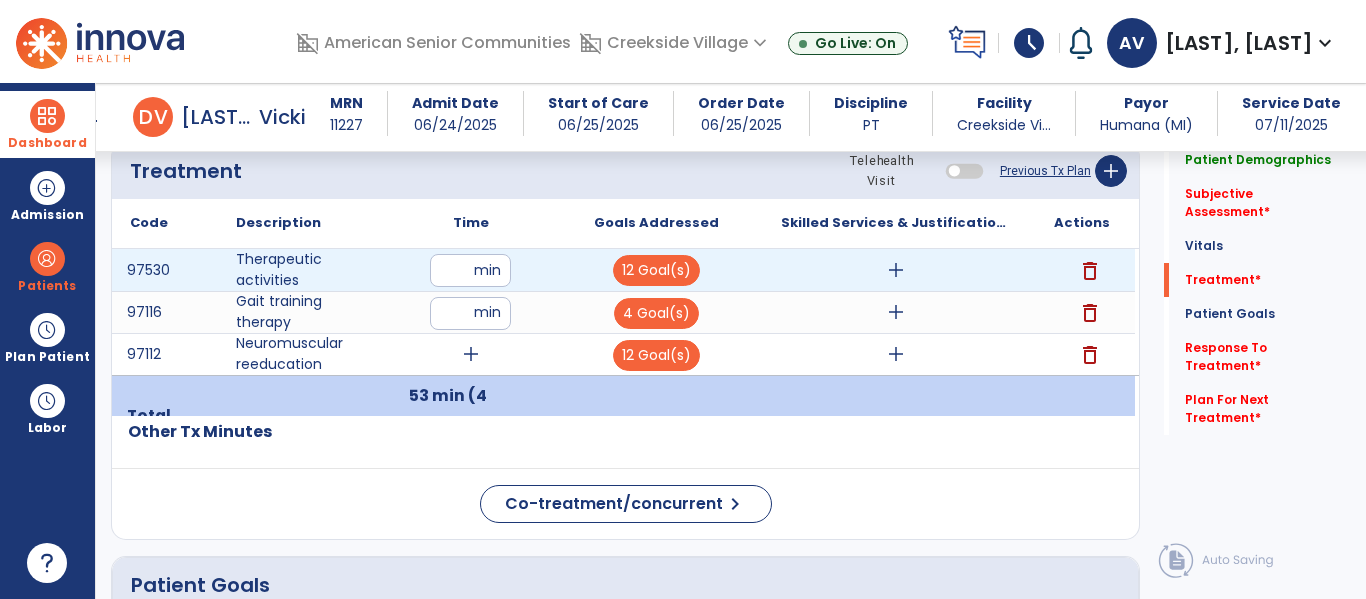 click on "**" at bounding box center (470, 270) 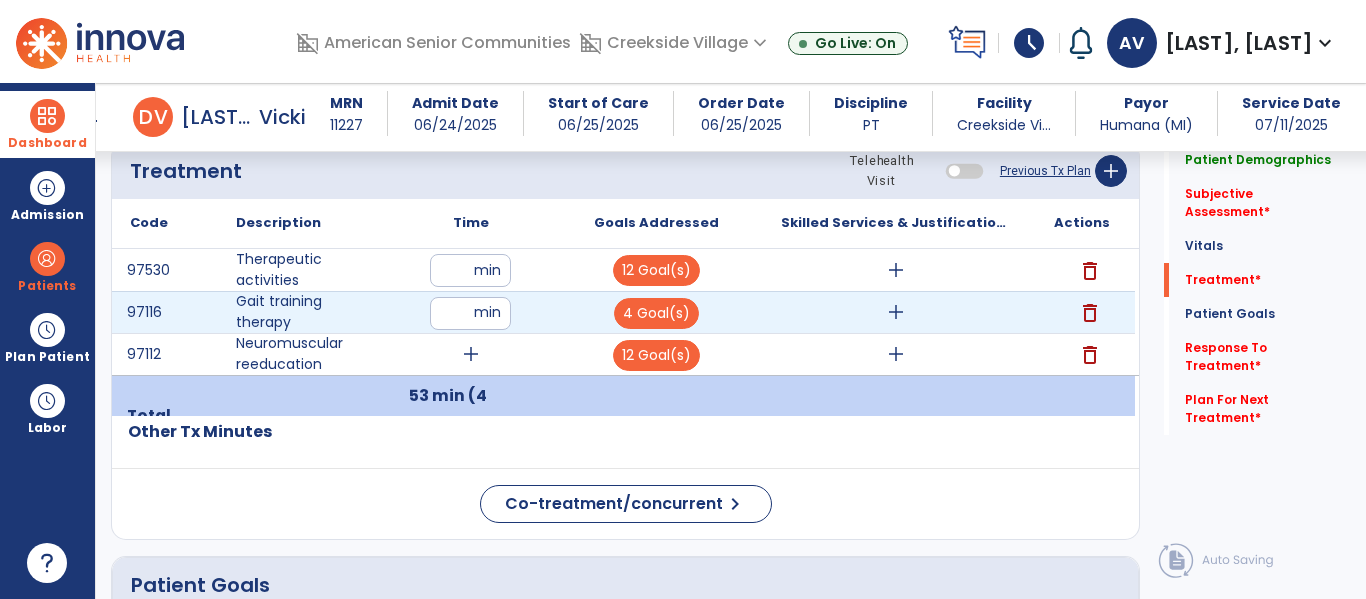 type on "*" 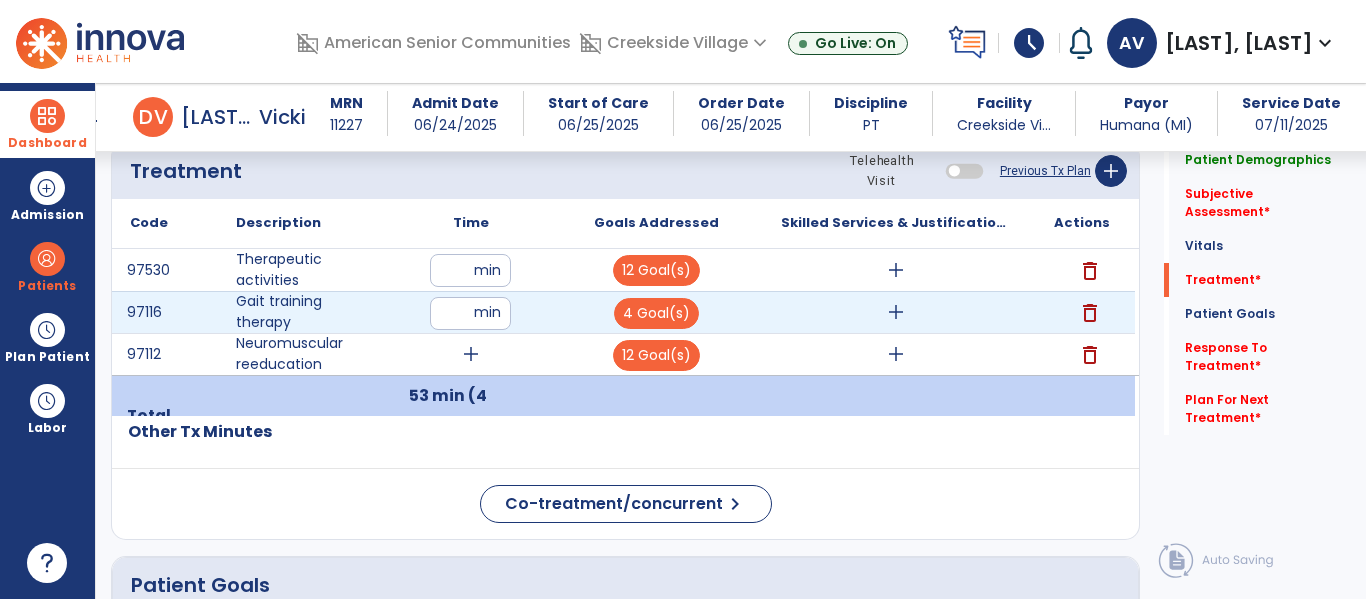 type on "**" 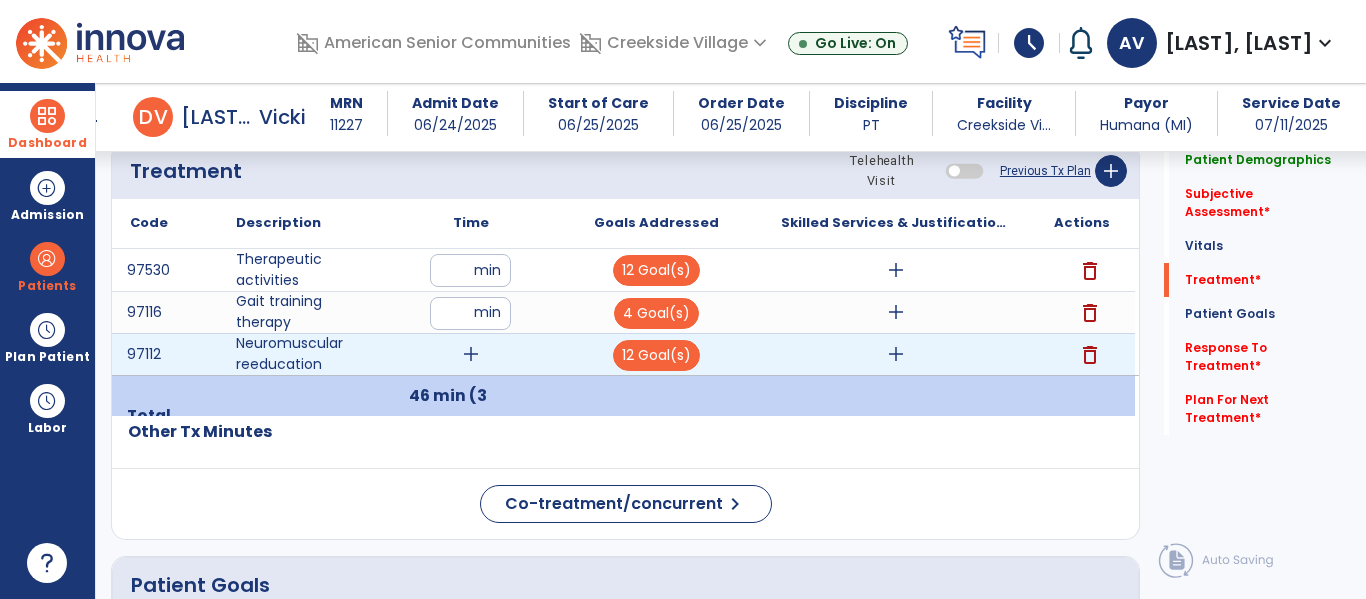 click on "add" at bounding box center (471, 354) 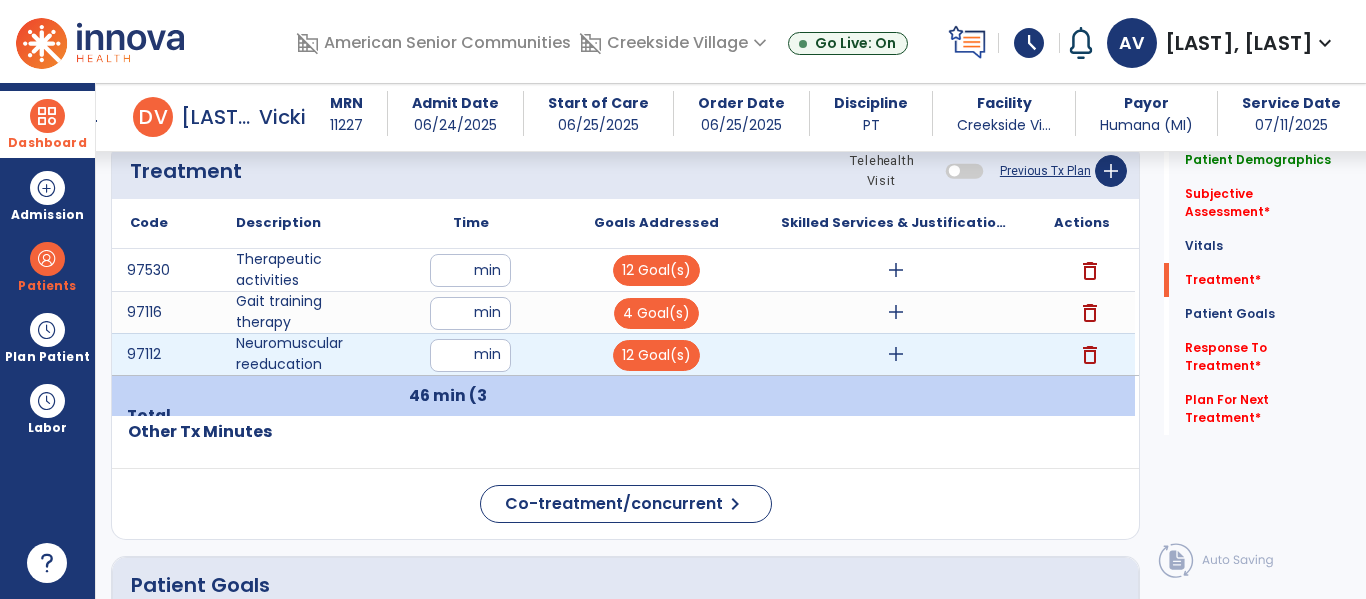 type on "*" 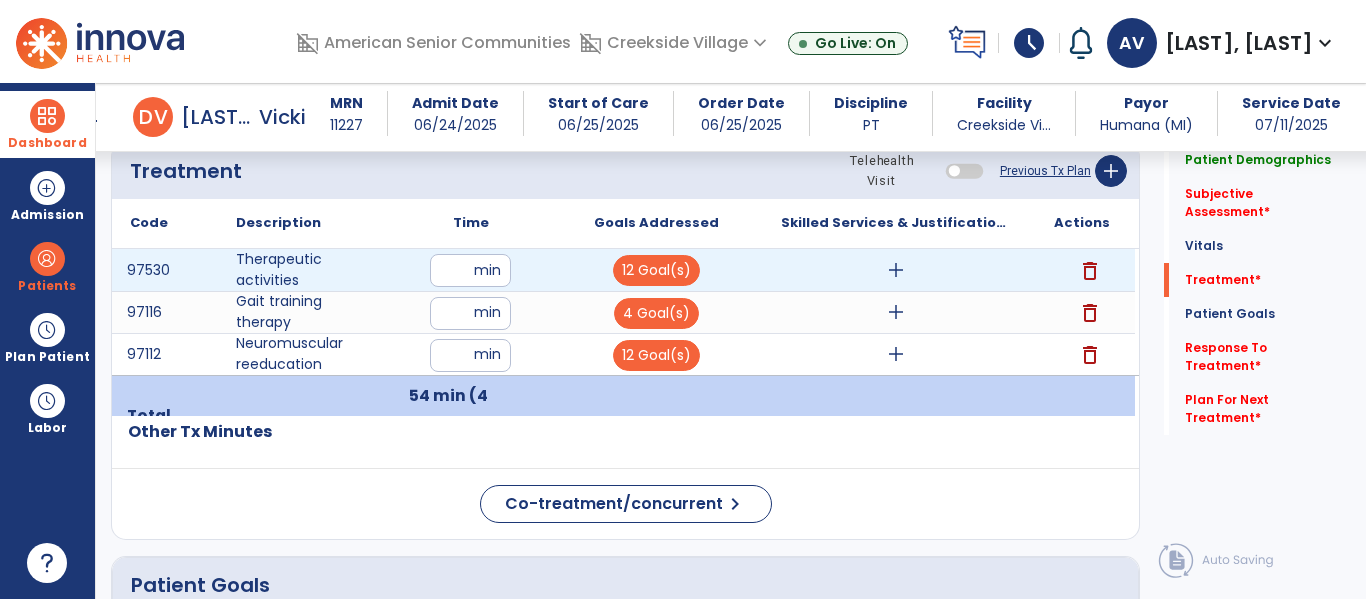 click on "**" at bounding box center [470, 270] 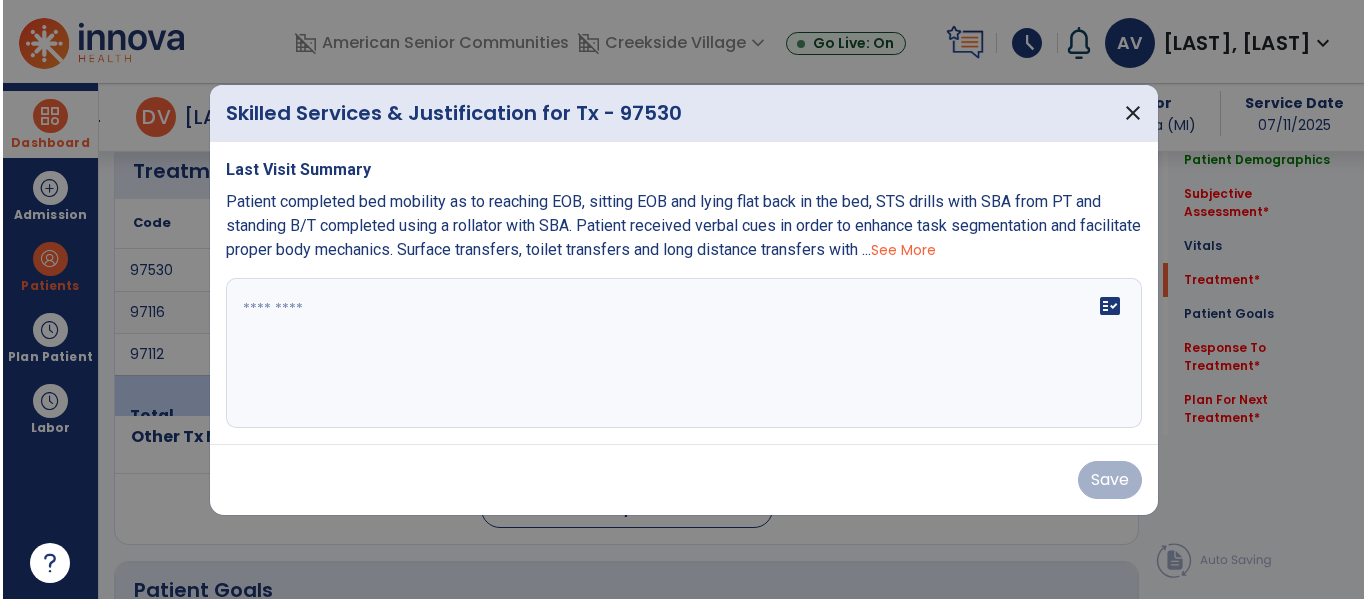 scroll, scrollTop: 1227, scrollLeft: 0, axis: vertical 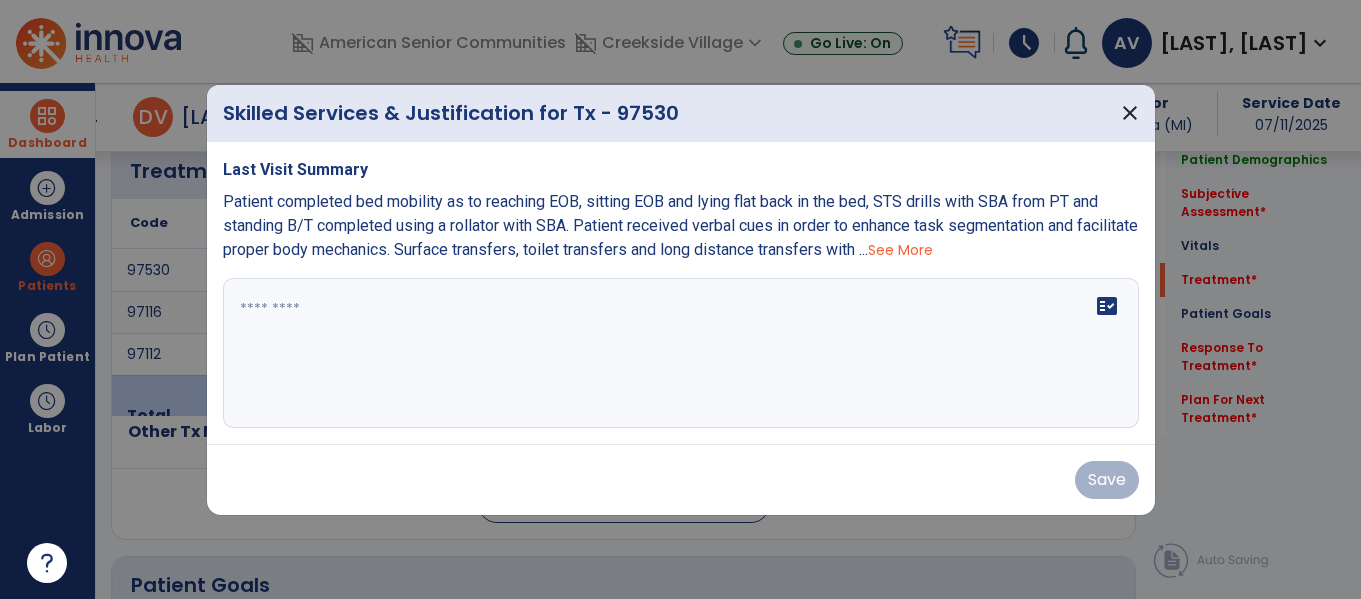click on "fact_check" at bounding box center (681, 353) 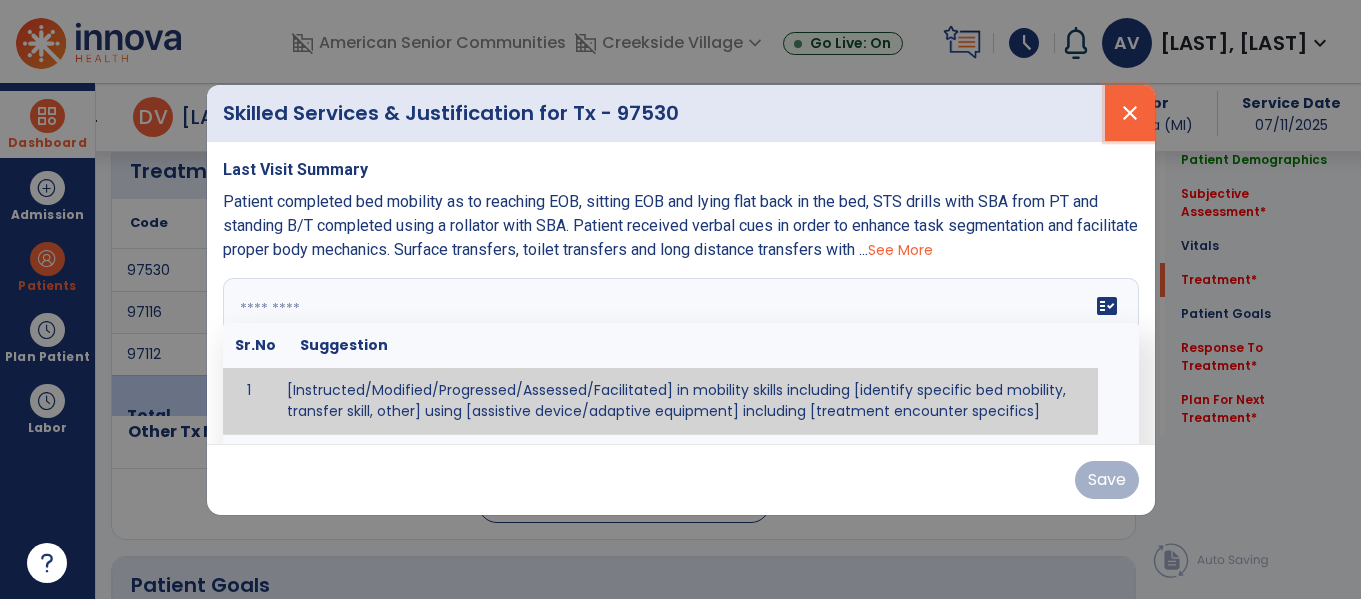 click on "close" at bounding box center (1130, 113) 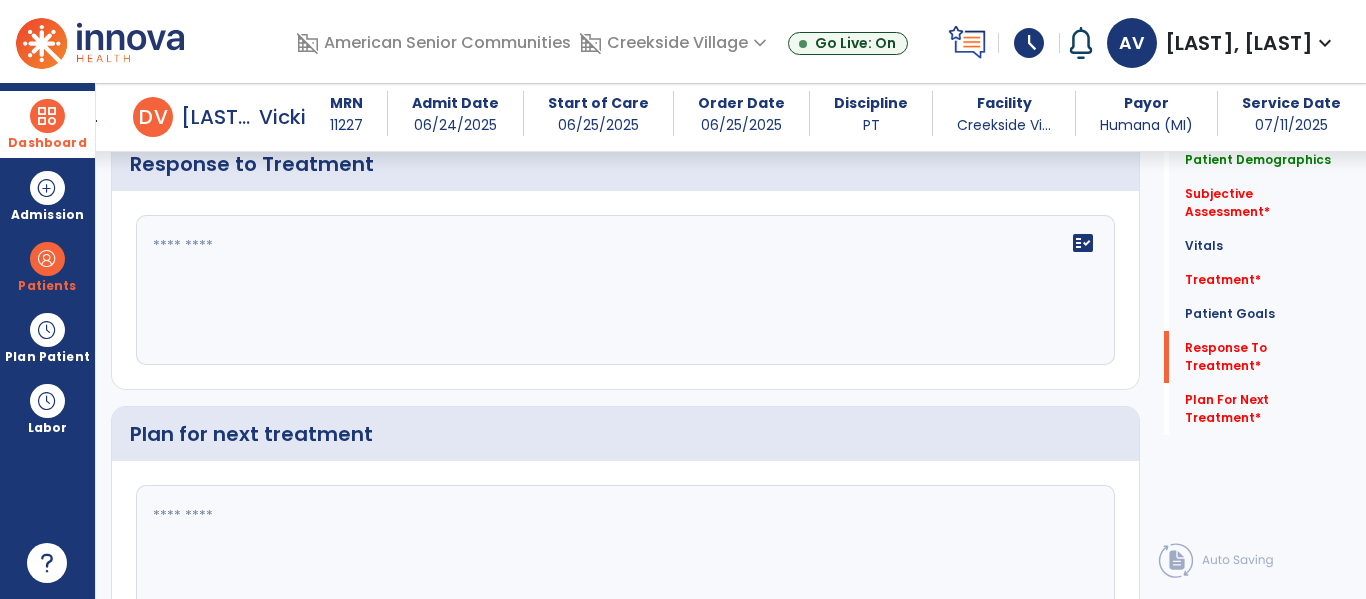 scroll, scrollTop: 3584, scrollLeft: 0, axis: vertical 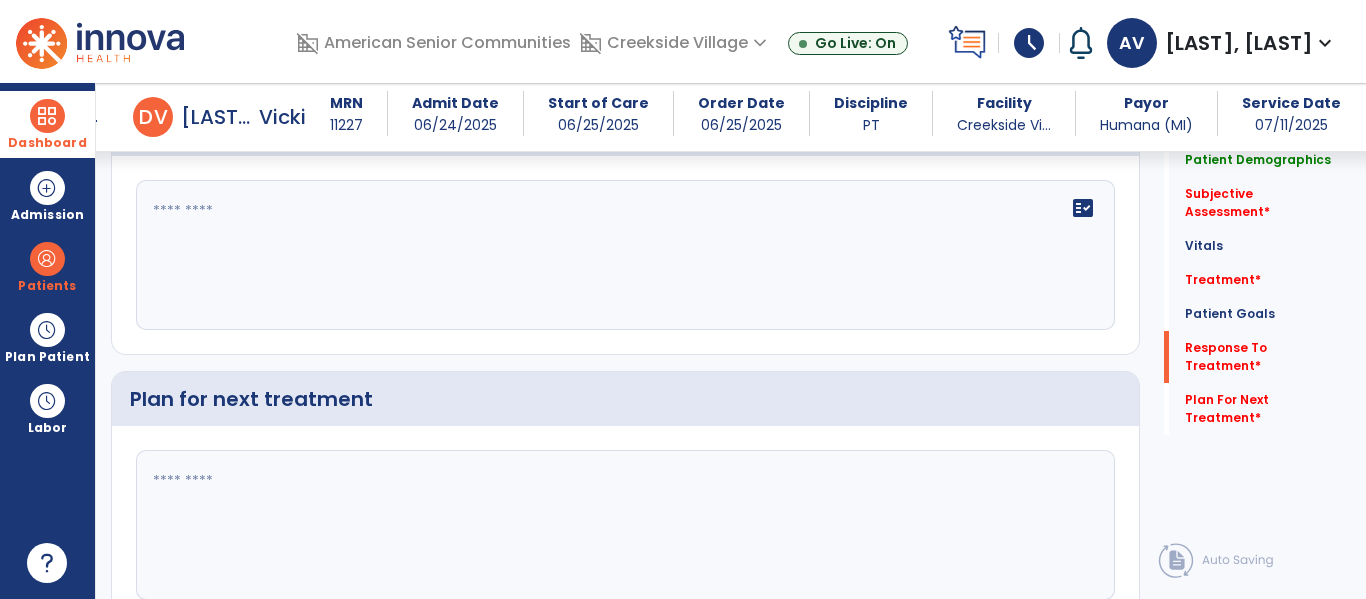 click 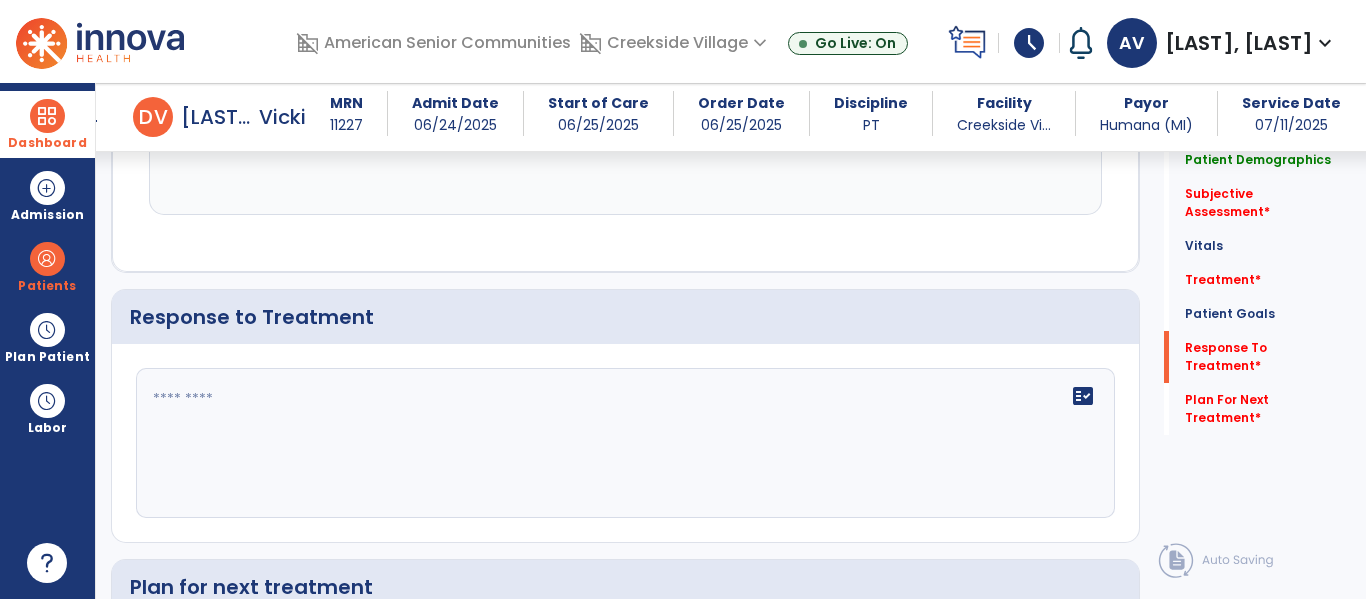 scroll, scrollTop: 3380, scrollLeft: 0, axis: vertical 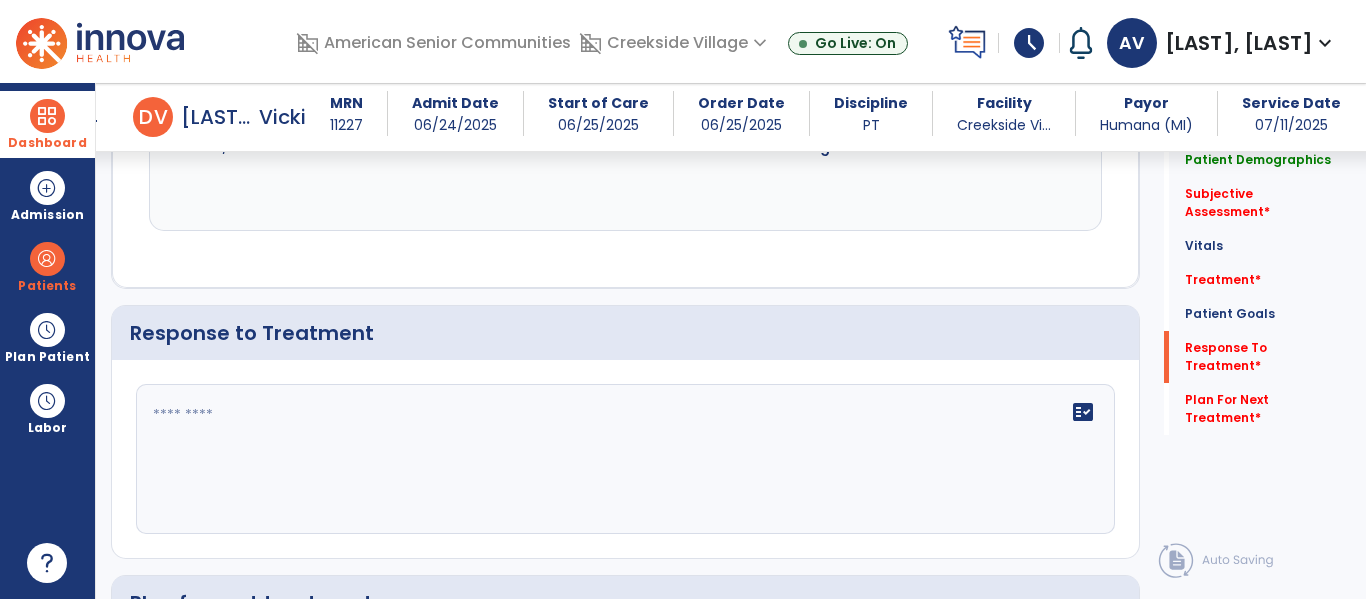 type on "**********" 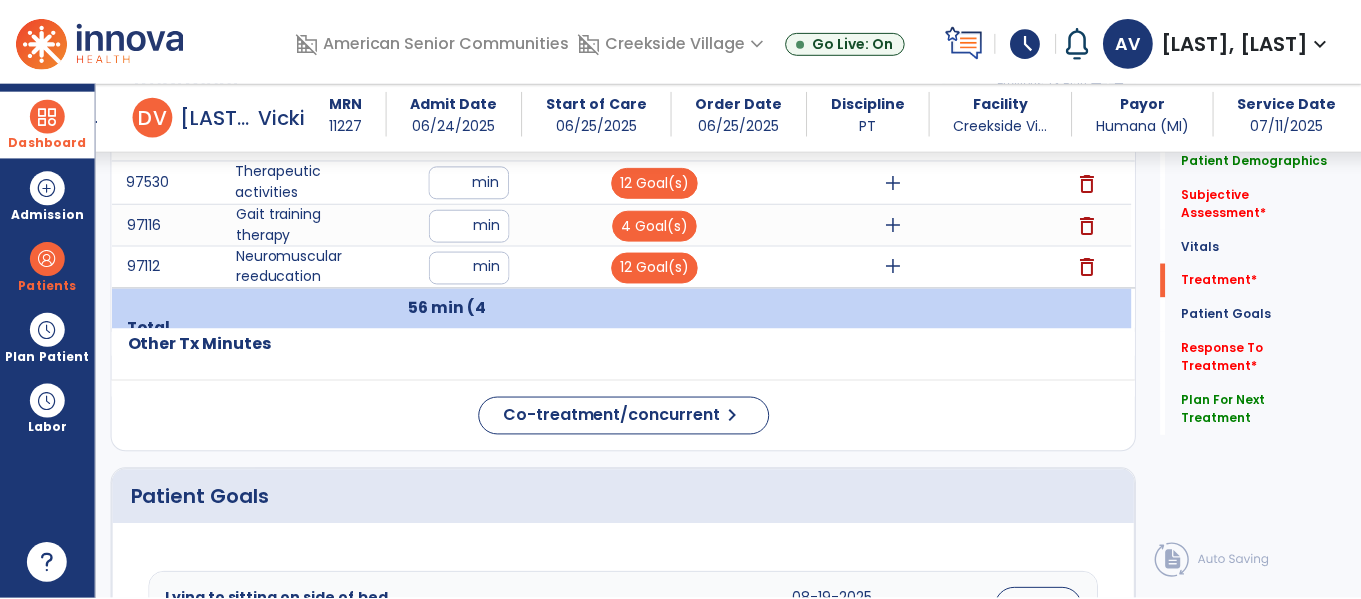 scroll, scrollTop: 1303, scrollLeft: 0, axis: vertical 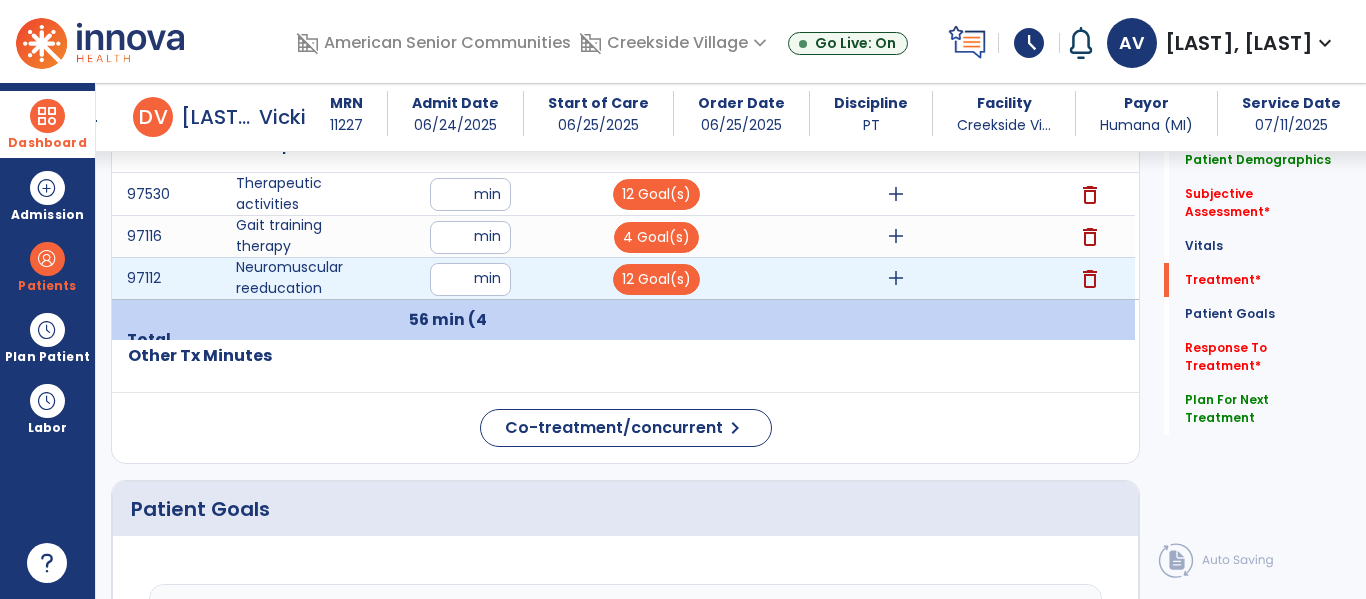click on "add" at bounding box center (896, 278) 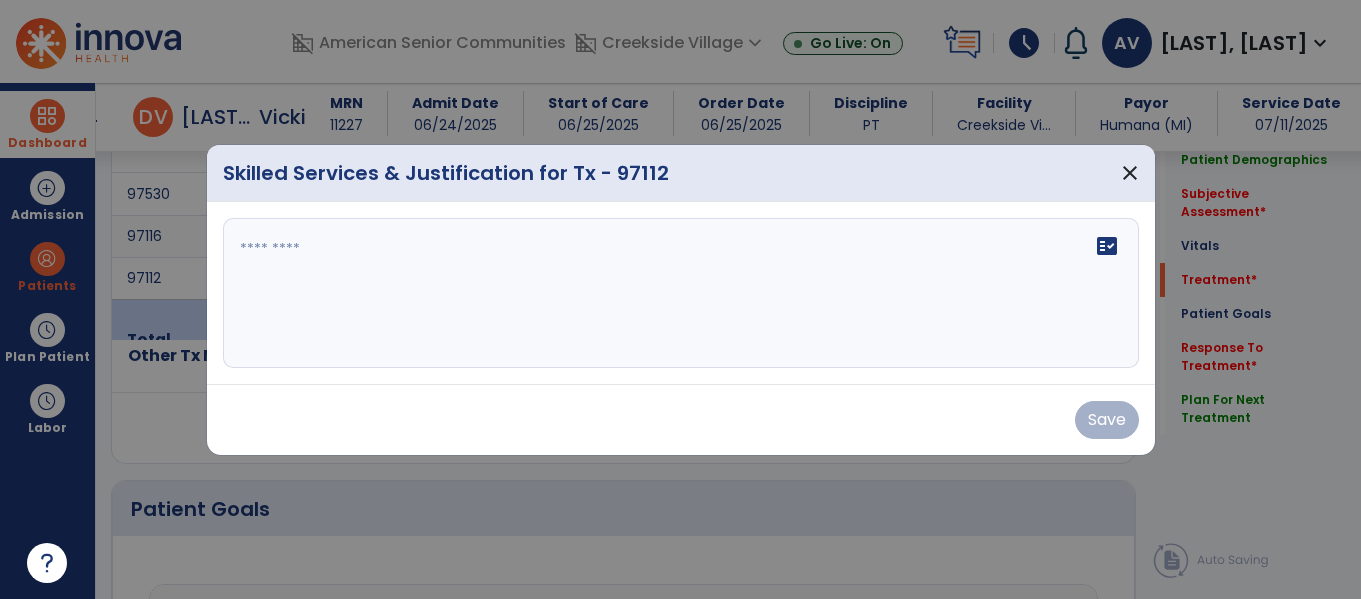 scroll, scrollTop: 1303, scrollLeft: 0, axis: vertical 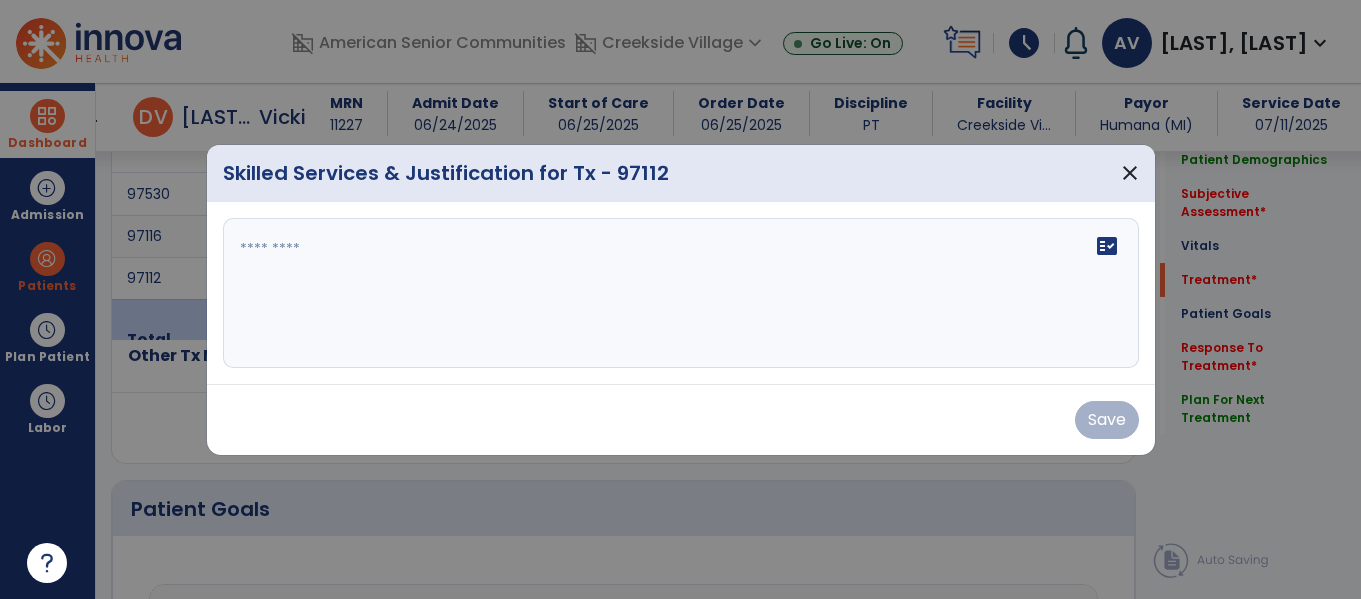 click on "fact_check" at bounding box center (681, 293) 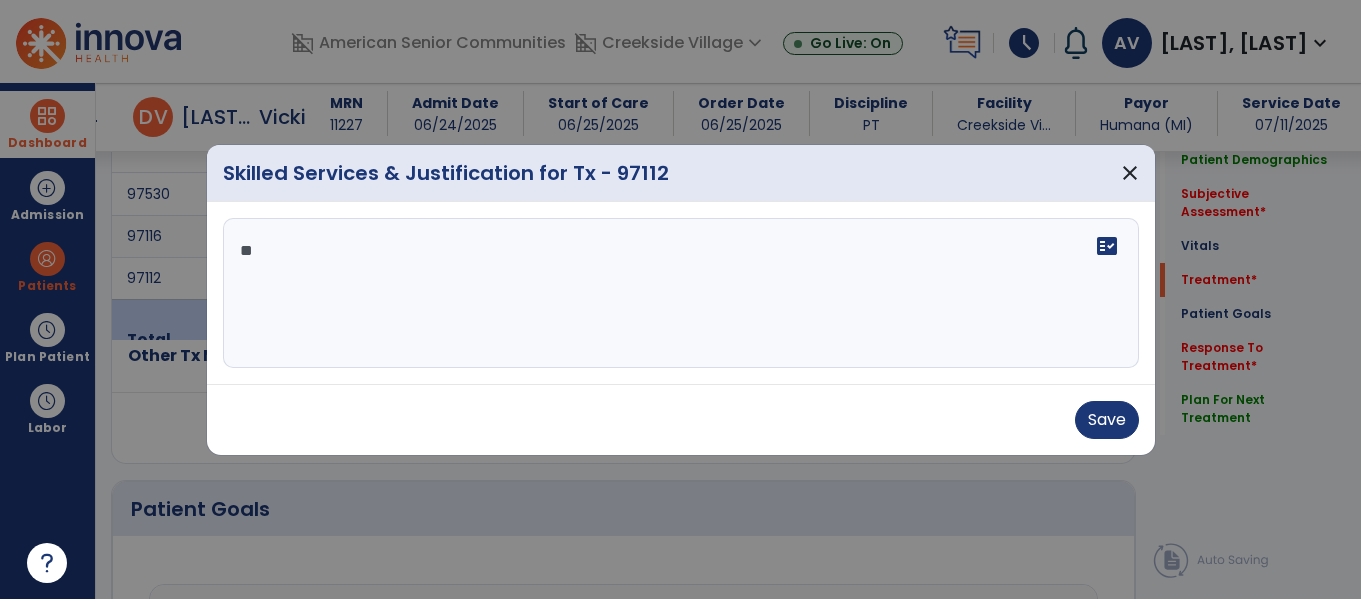 type on "*" 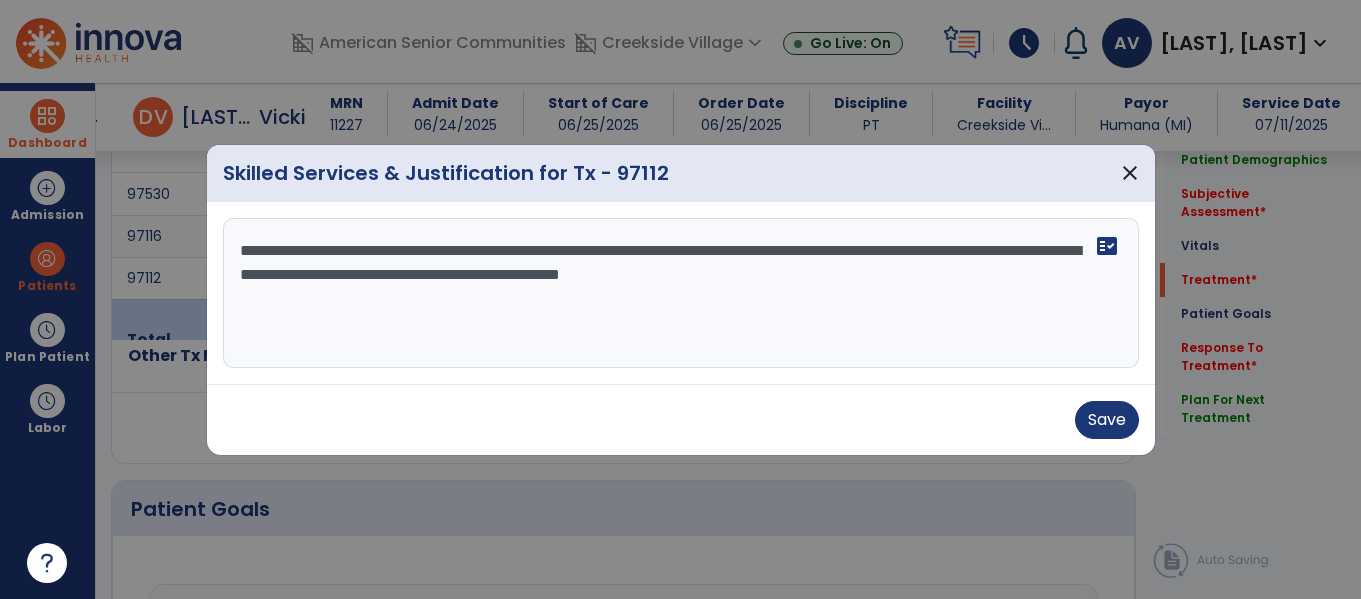 click on "**********" at bounding box center (681, 293) 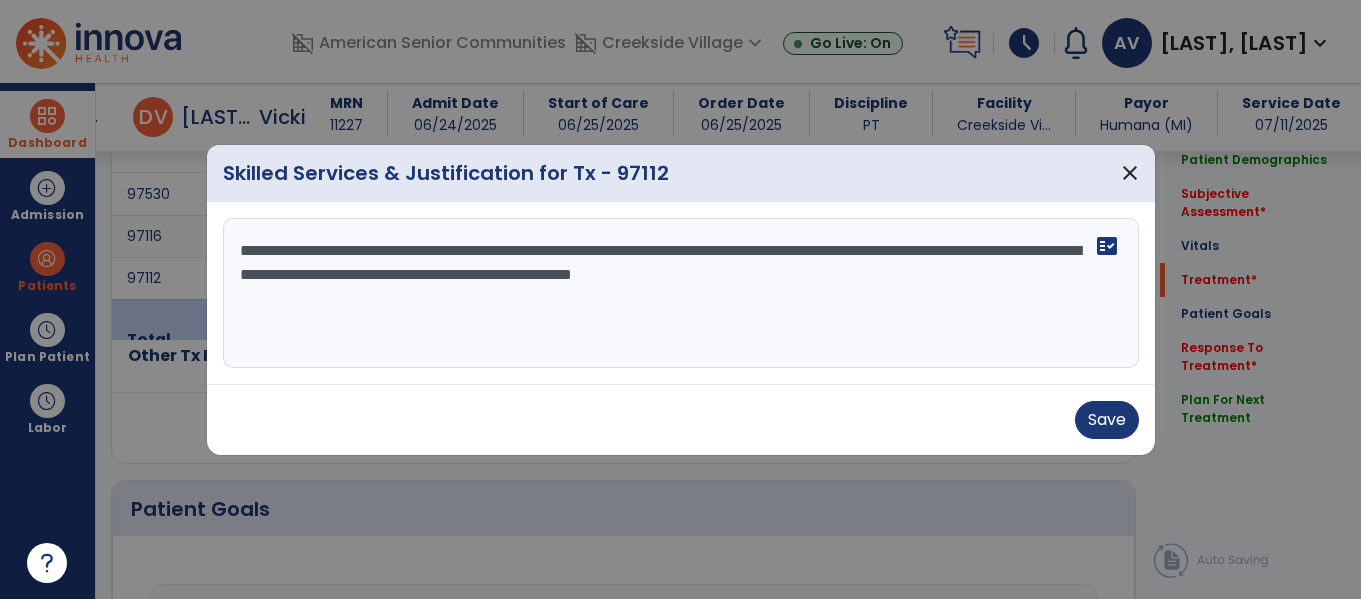 click on "**********" at bounding box center [681, 293] 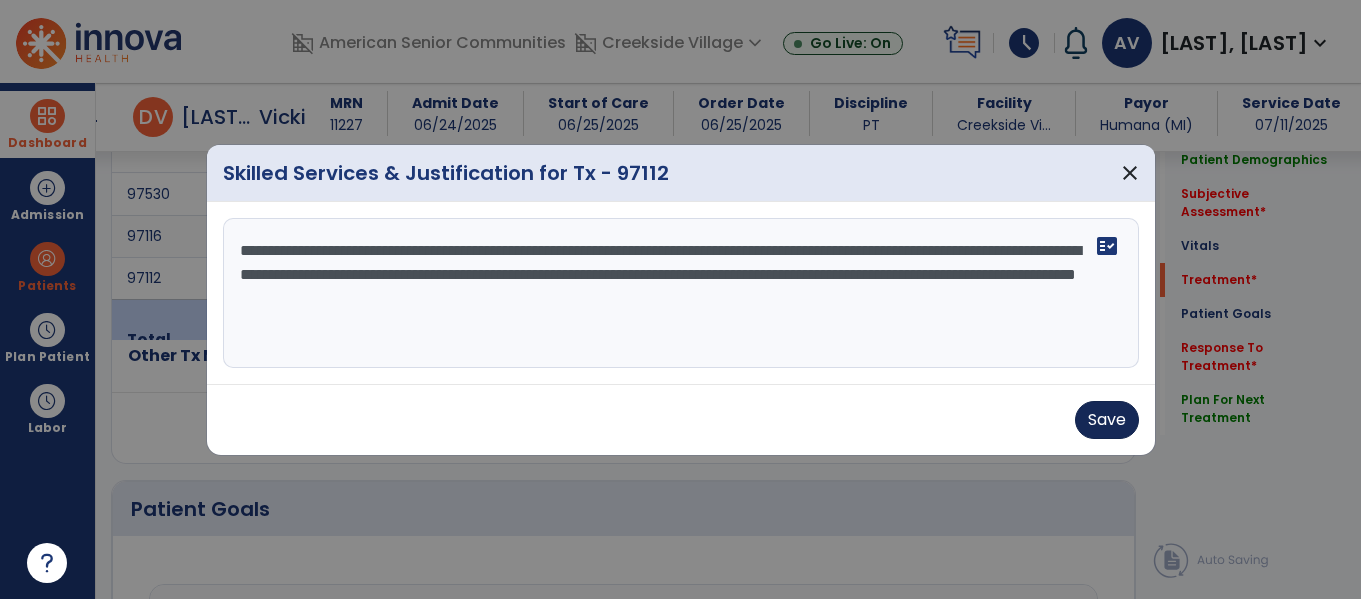 type on "**********" 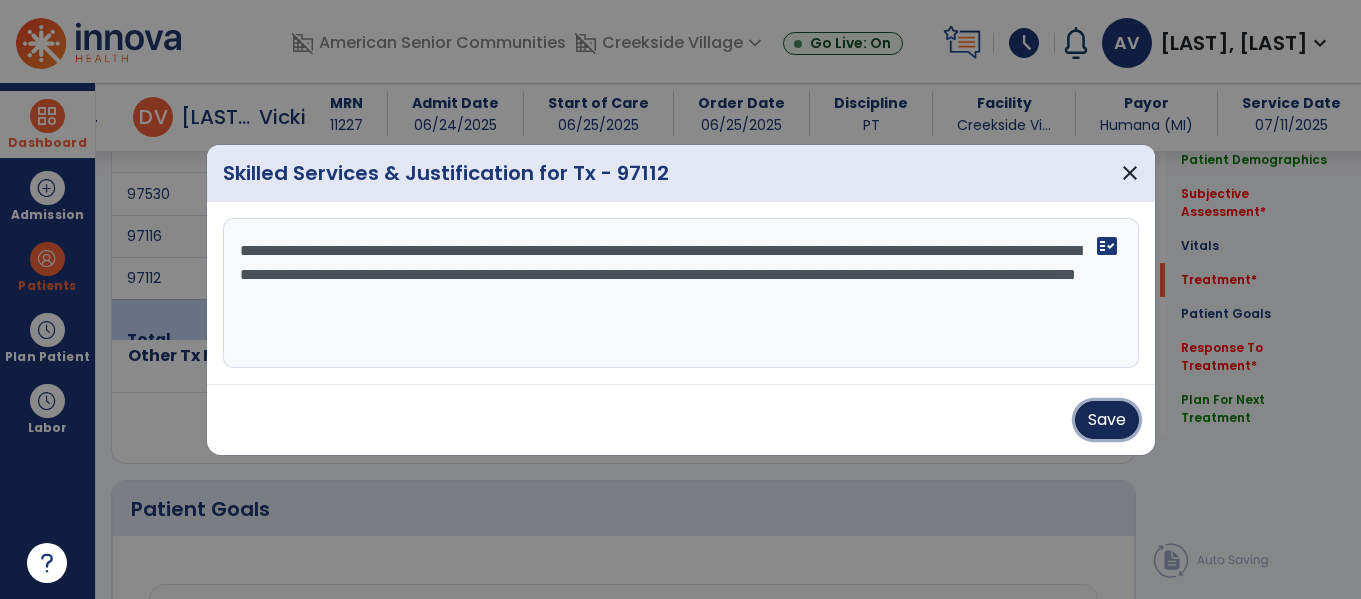 click on "Save" at bounding box center [1107, 420] 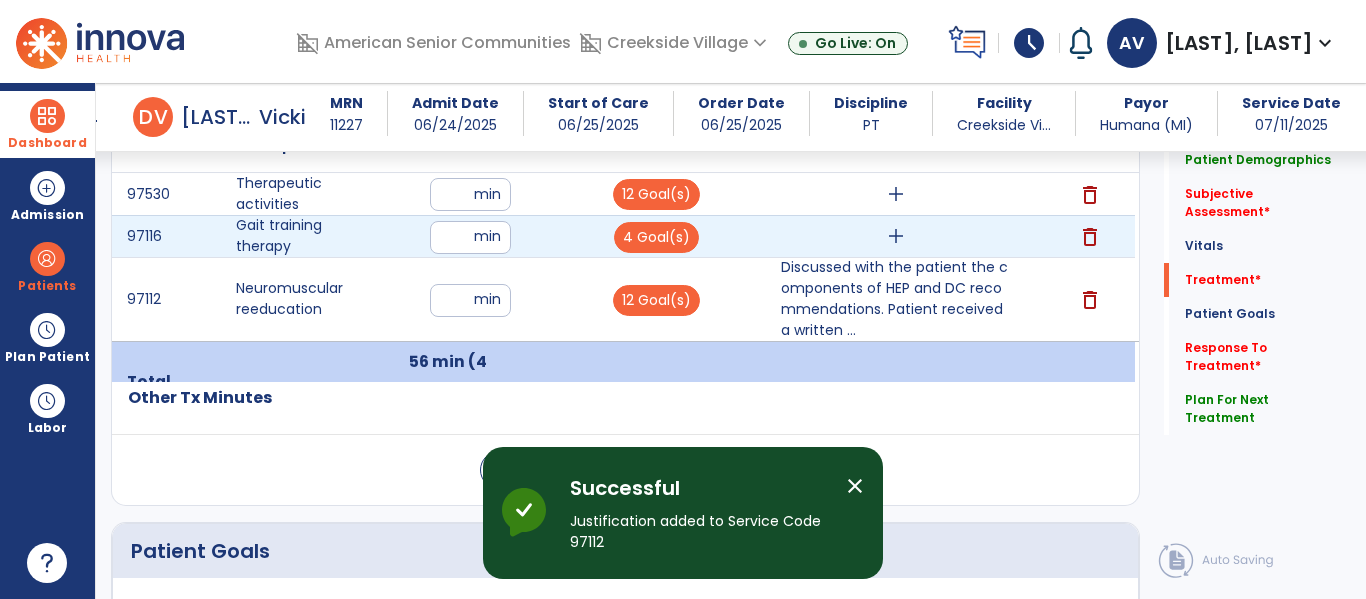 click on "add" at bounding box center [896, 236] 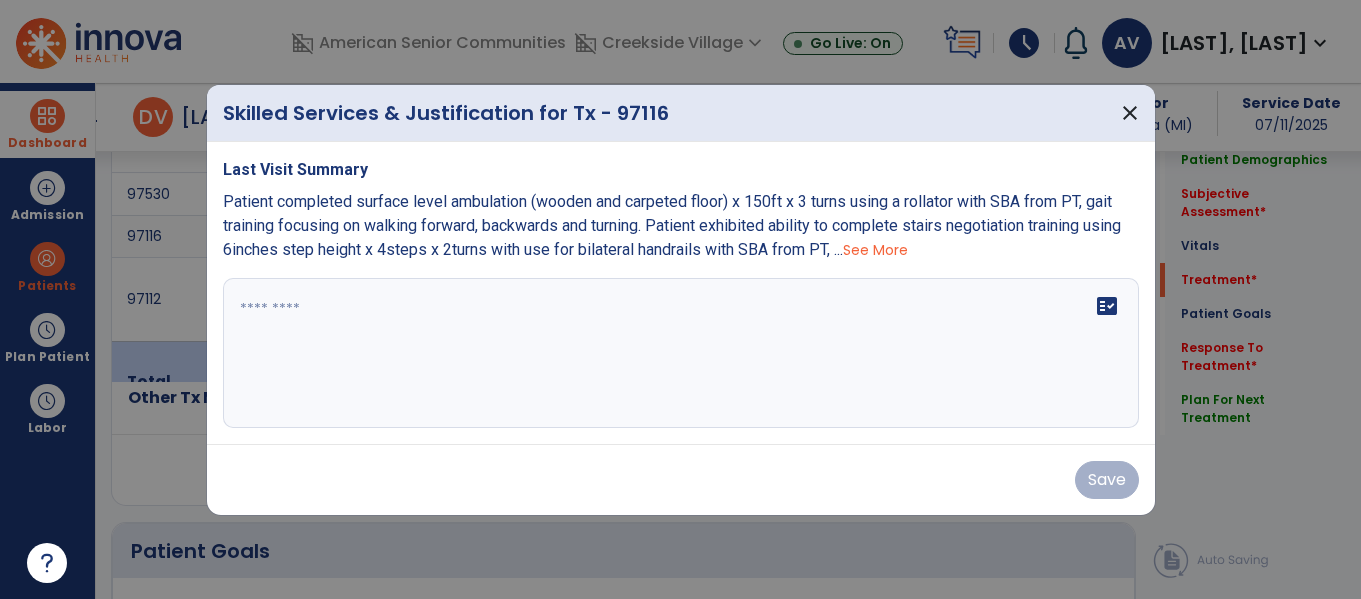 scroll, scrollTop: 1303, scrollLeft: 0, axis: vertical 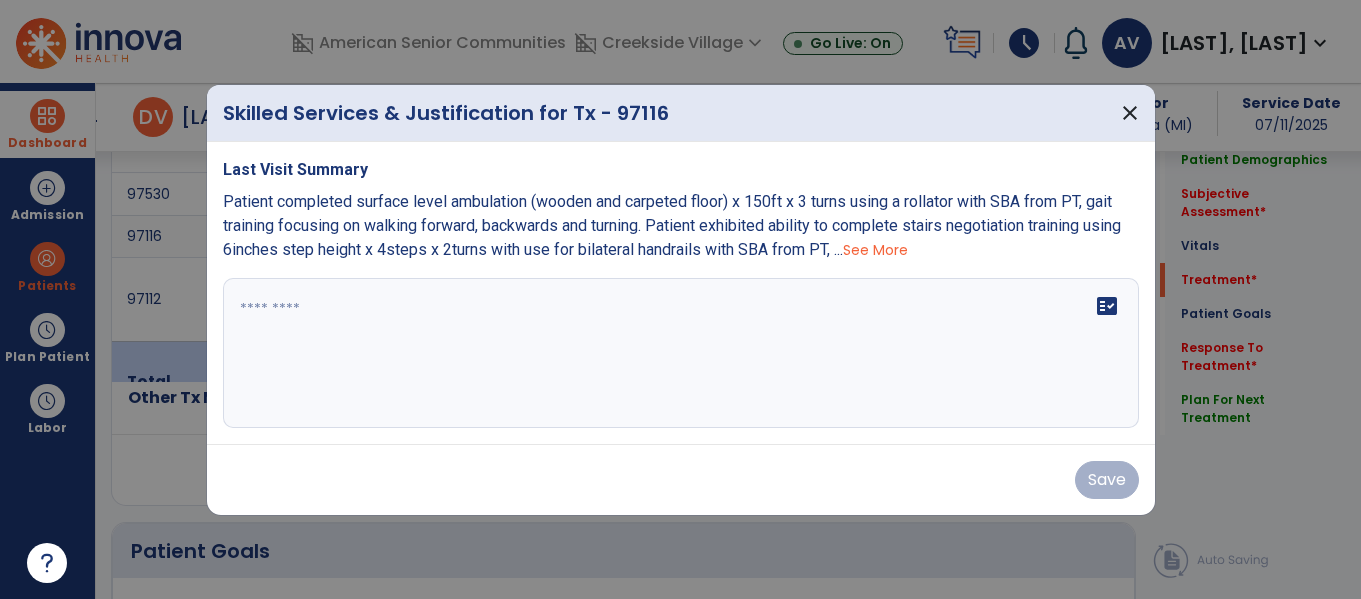 click on "See More" at bounding box center (875, 250) 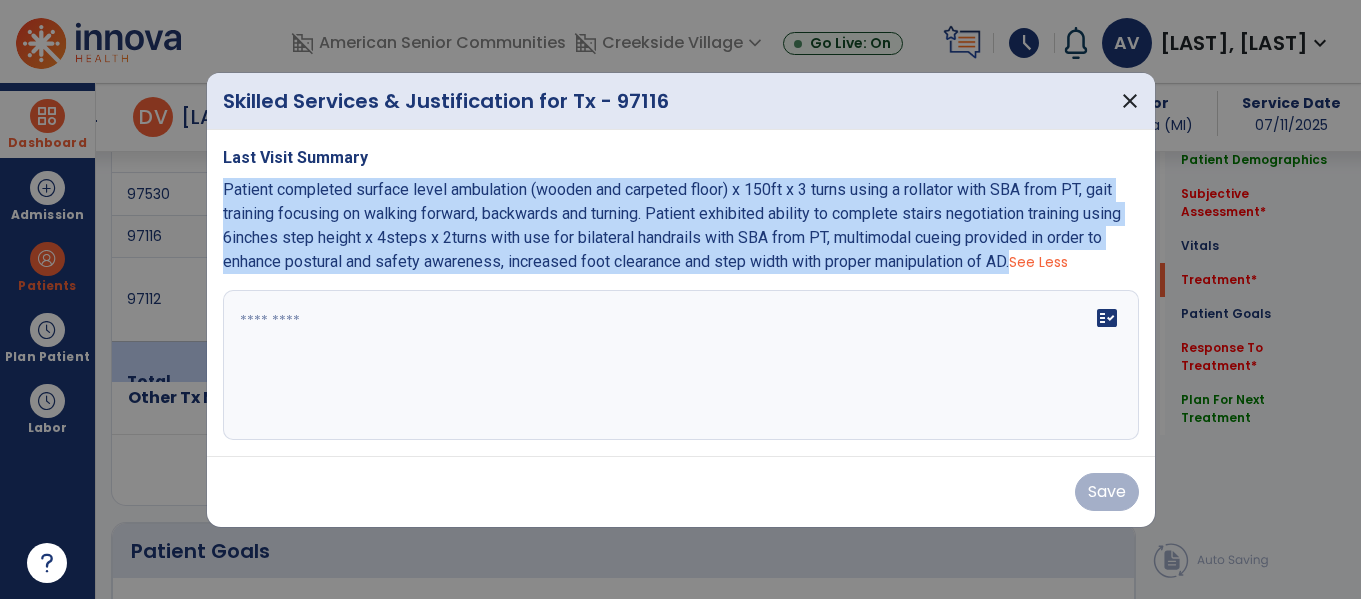 drag, startPoint x: 222, startPoint y: 184, endPoint x: 1040, endPoint y: 269, distance: 822.4044 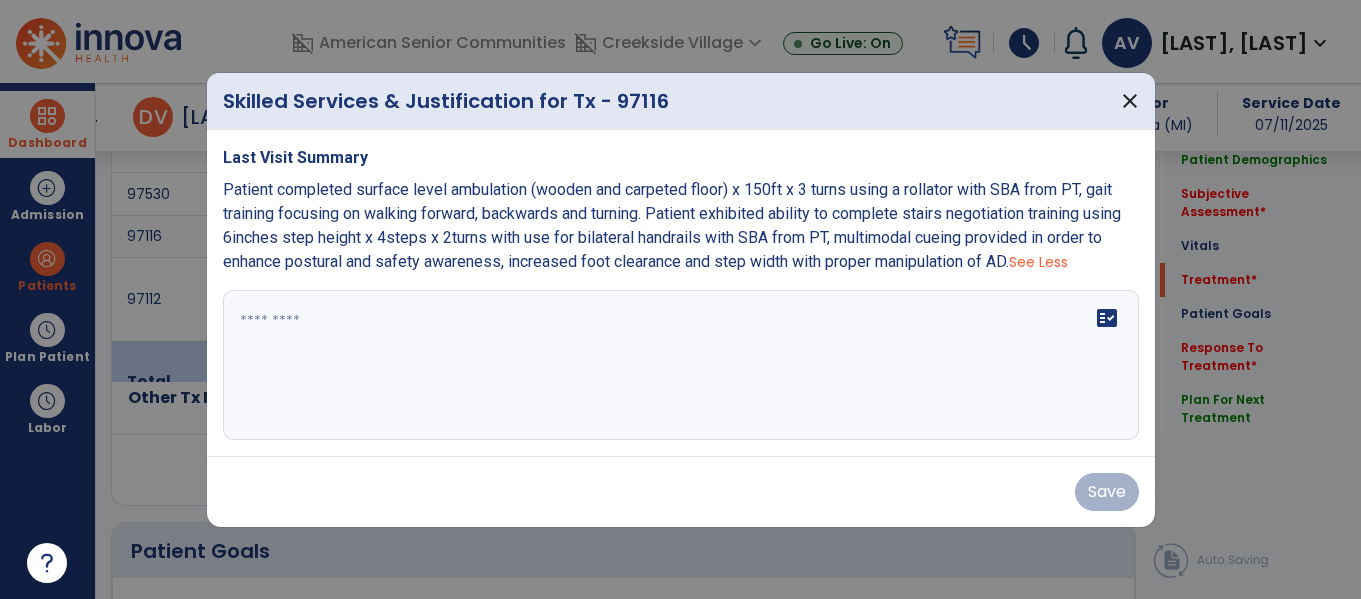 click on "fact_check" at bounding box center (681, 365) 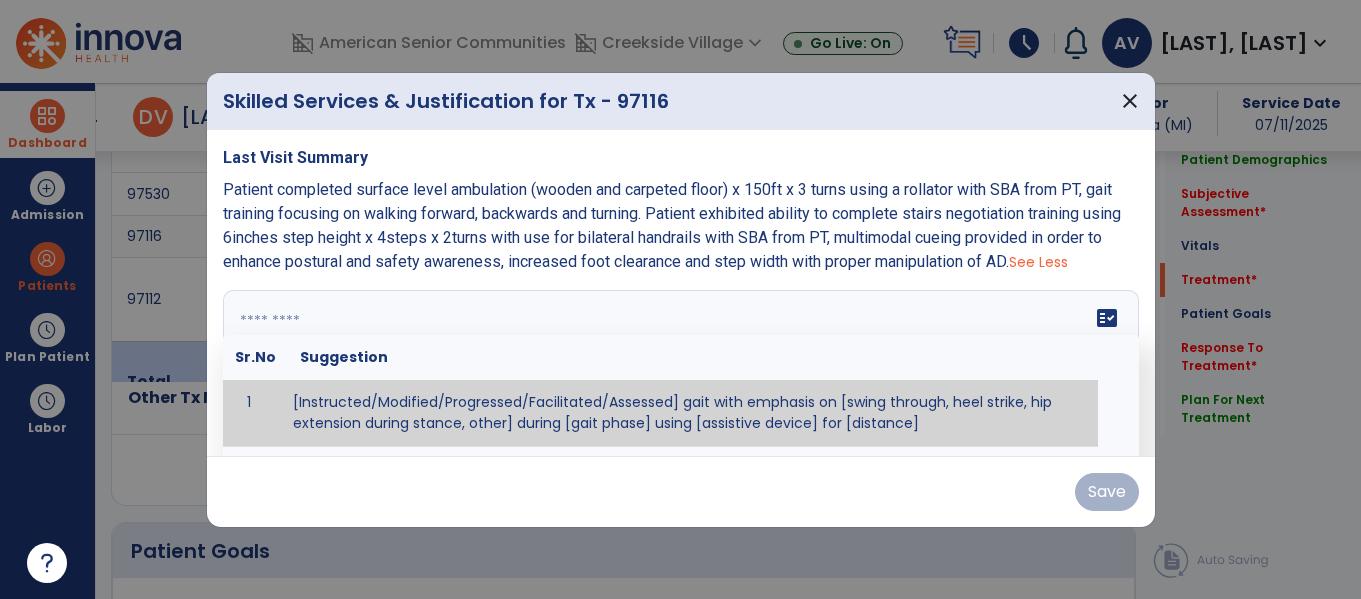 paste on "**********" 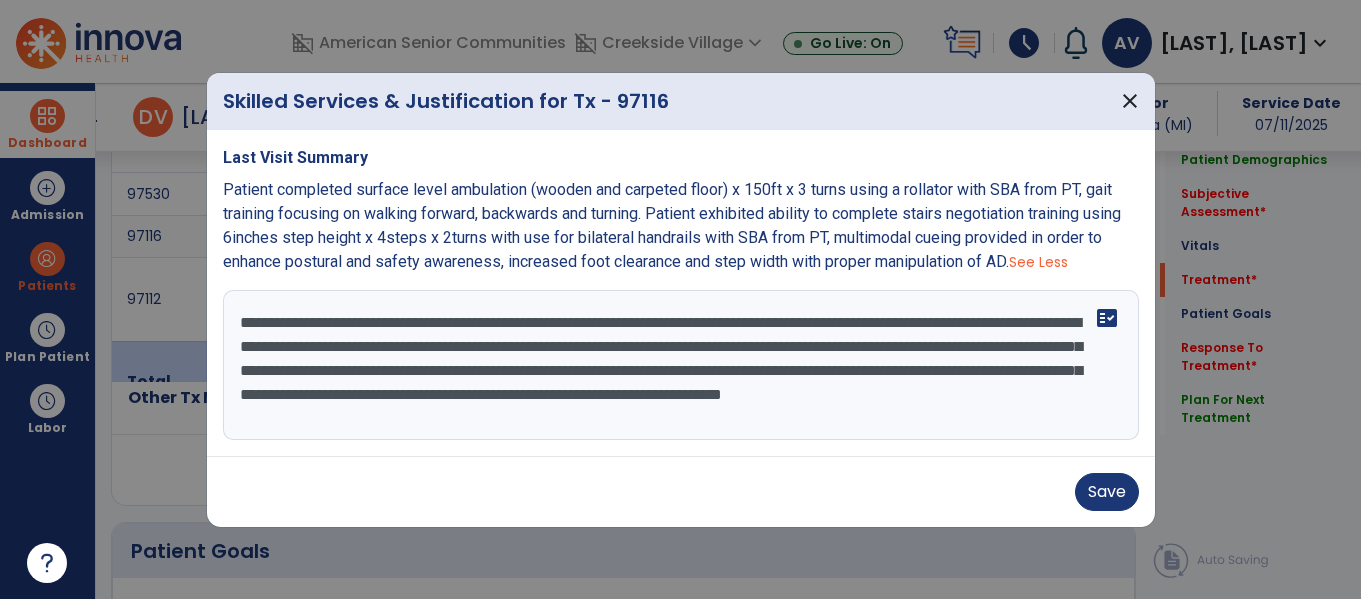 click on "**********" at bounding box center [681, 365] 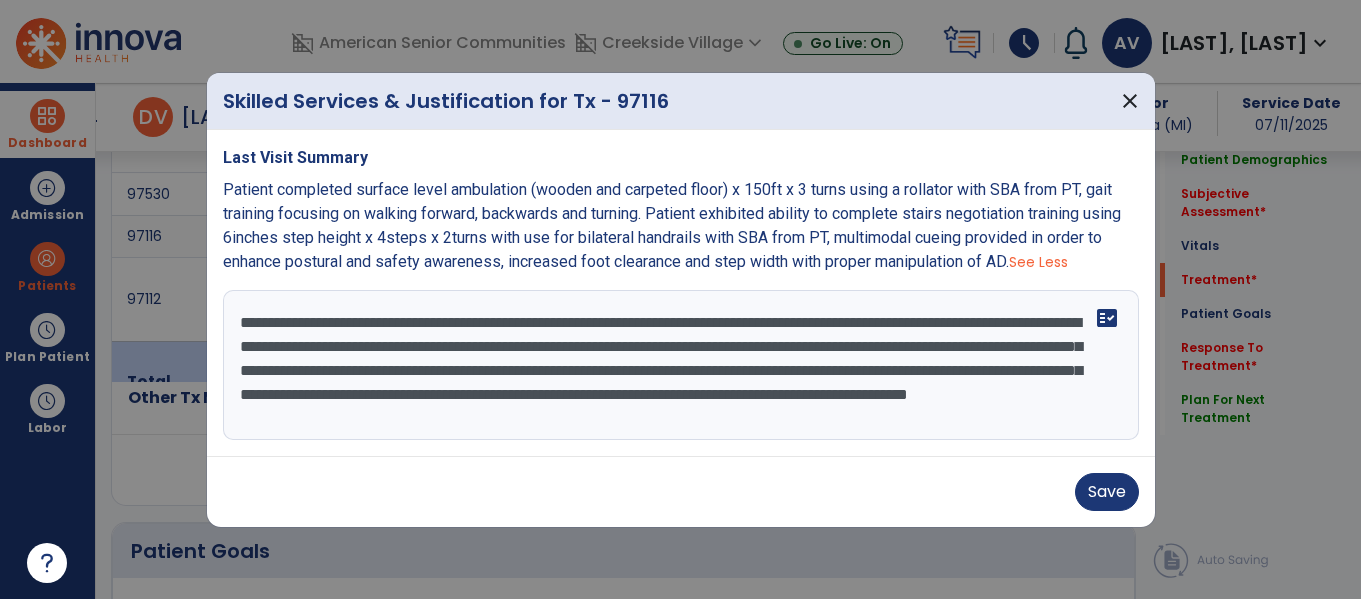 click on "**********" at bounding box center [681, 365] 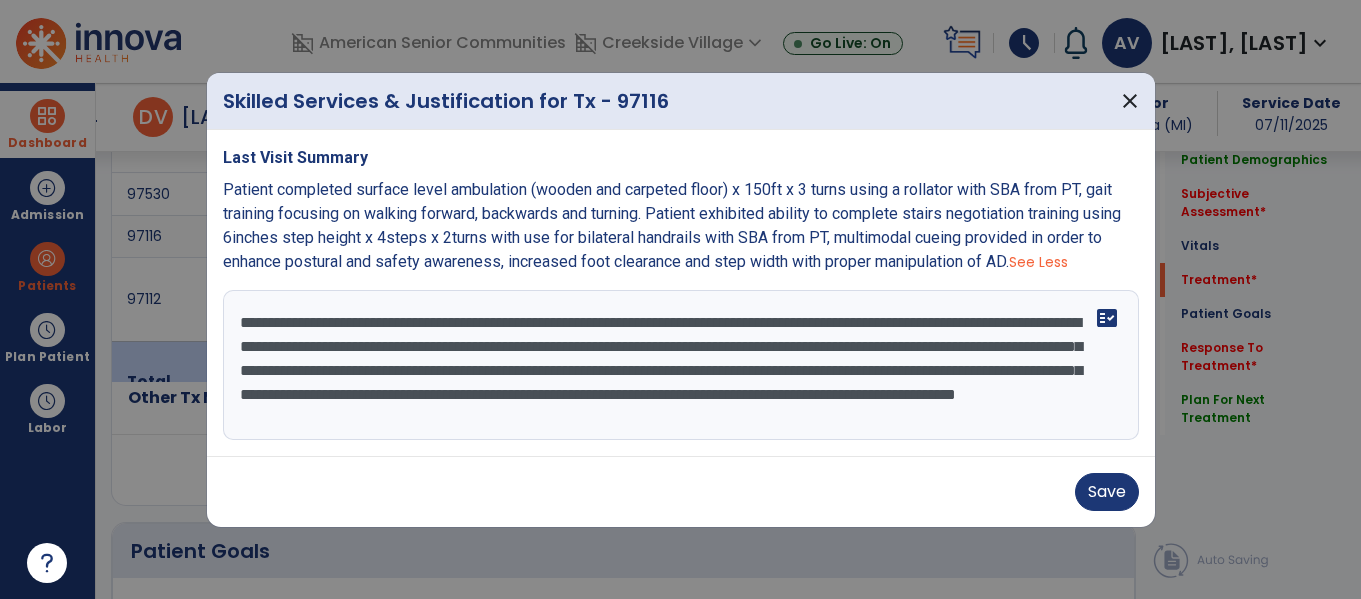scroll, scrollTop: 18, scrollLeft: 0, axis: vertical 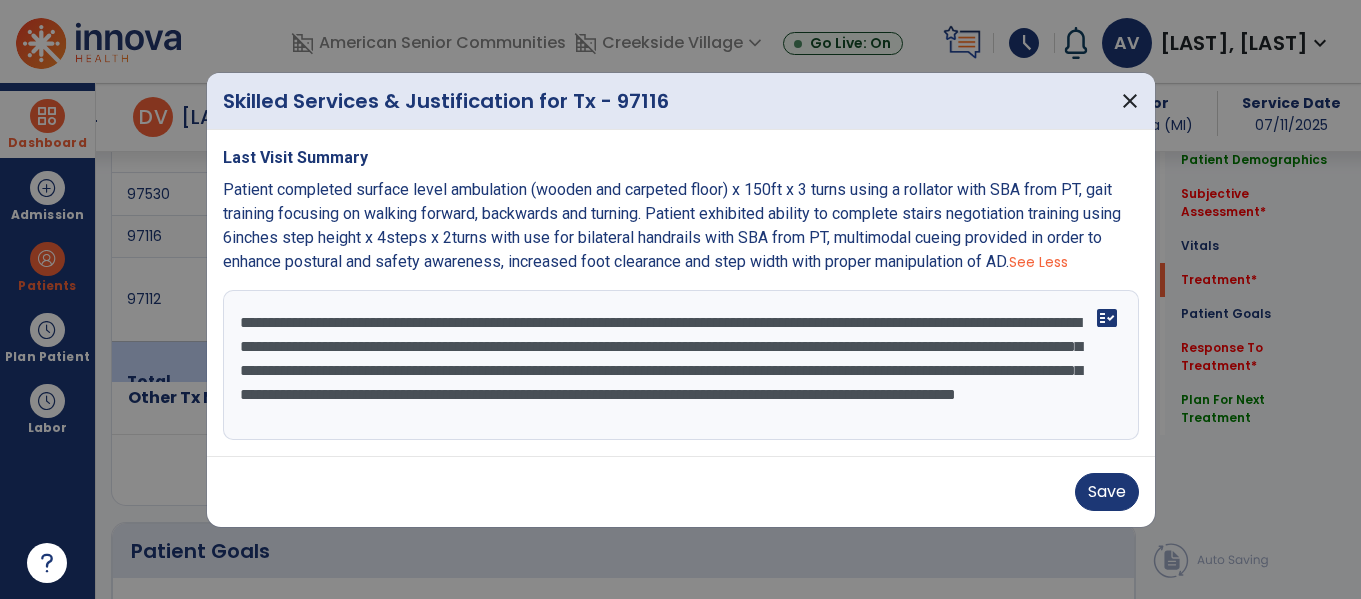 drag, startPoint x: 781, startPoint y: 375, endPoint x: 755, endPoint y: 379, distance: 26.305893 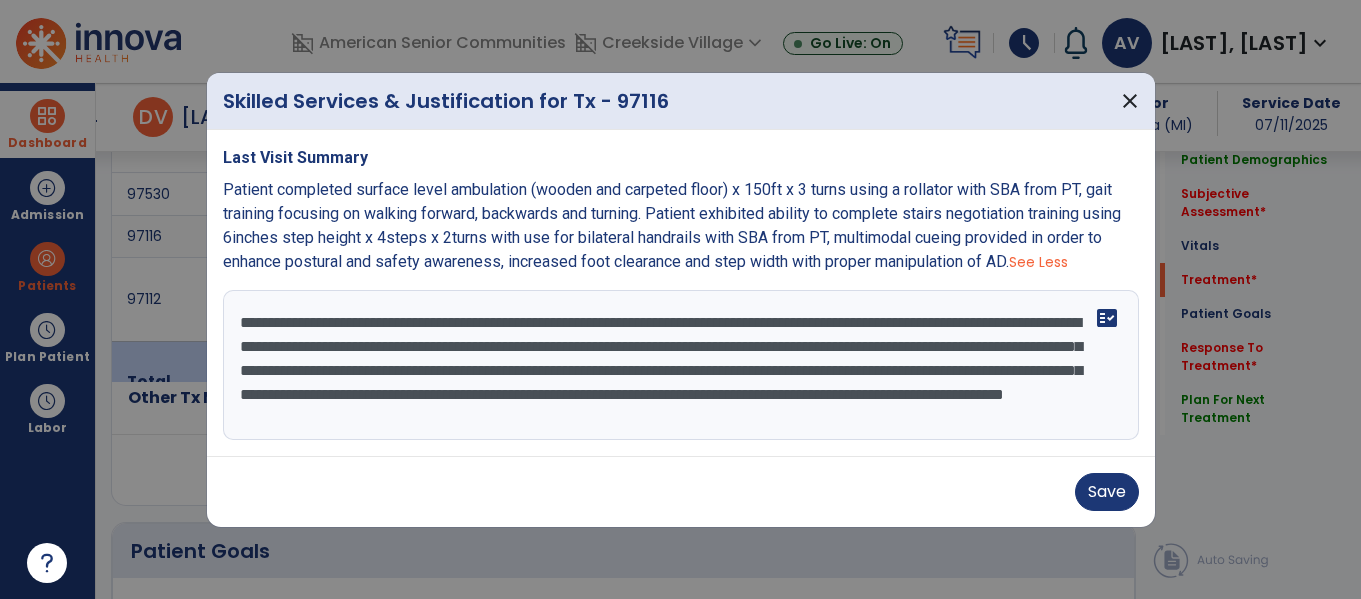 type on "**********" 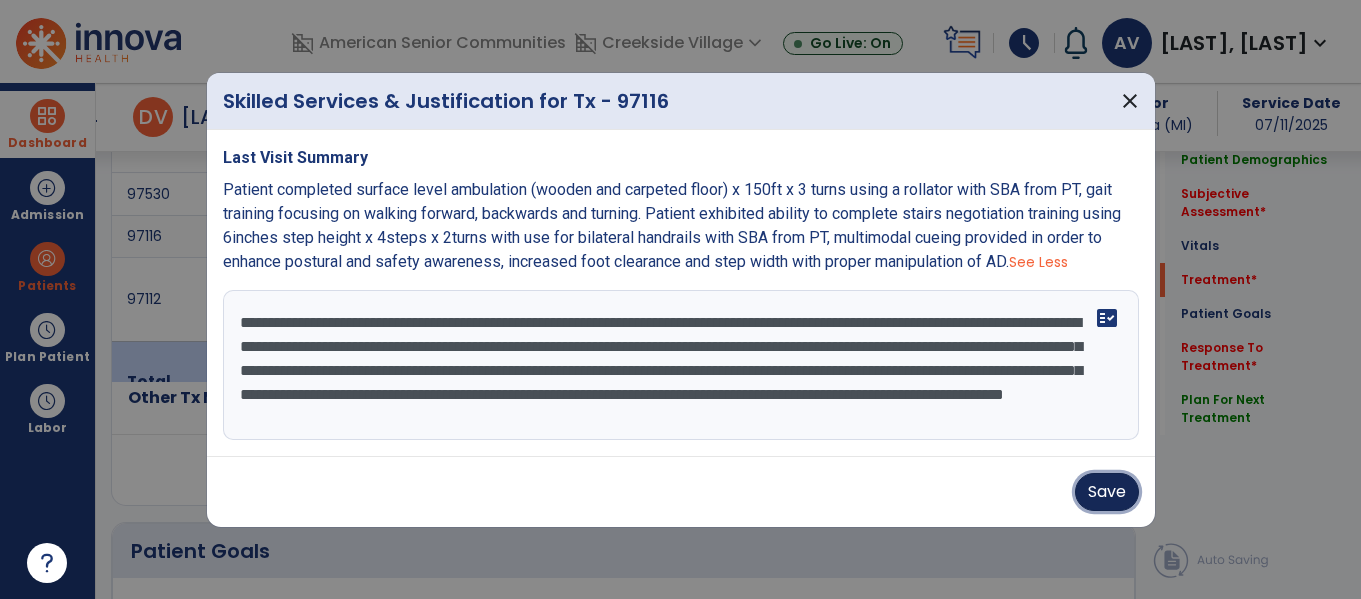 click on "Save" at bounding box center [1107, 492] 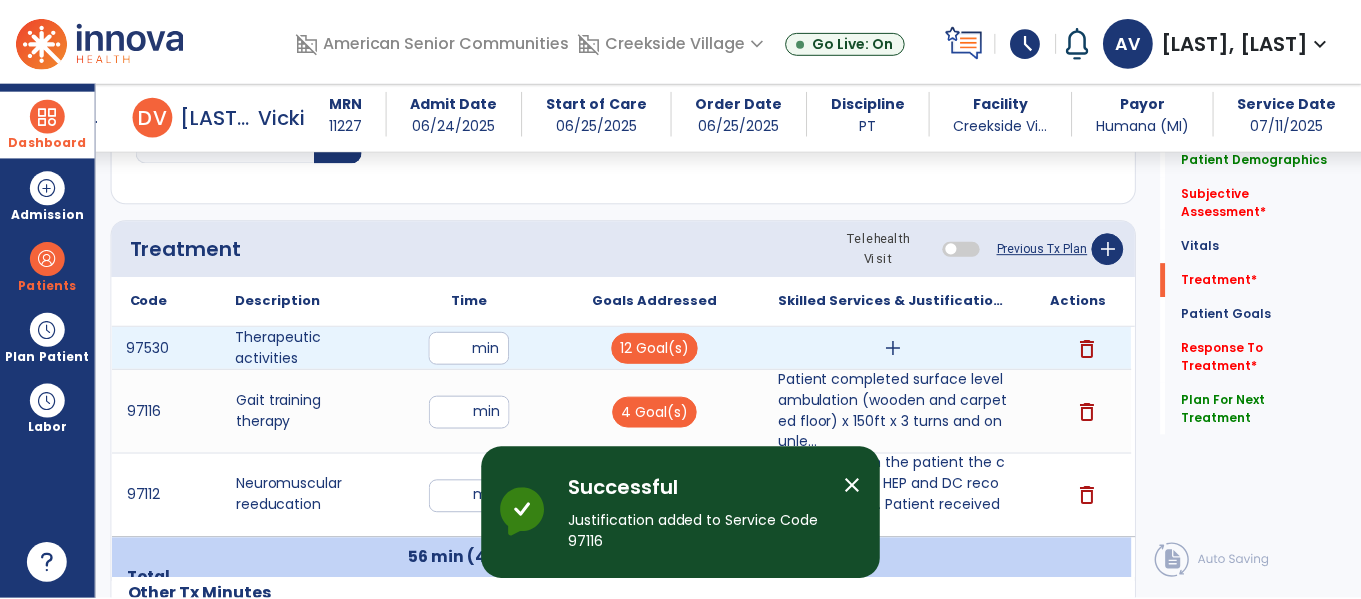scroll, scrollTop: 1155, scrollLeft: 0, axis: vertical 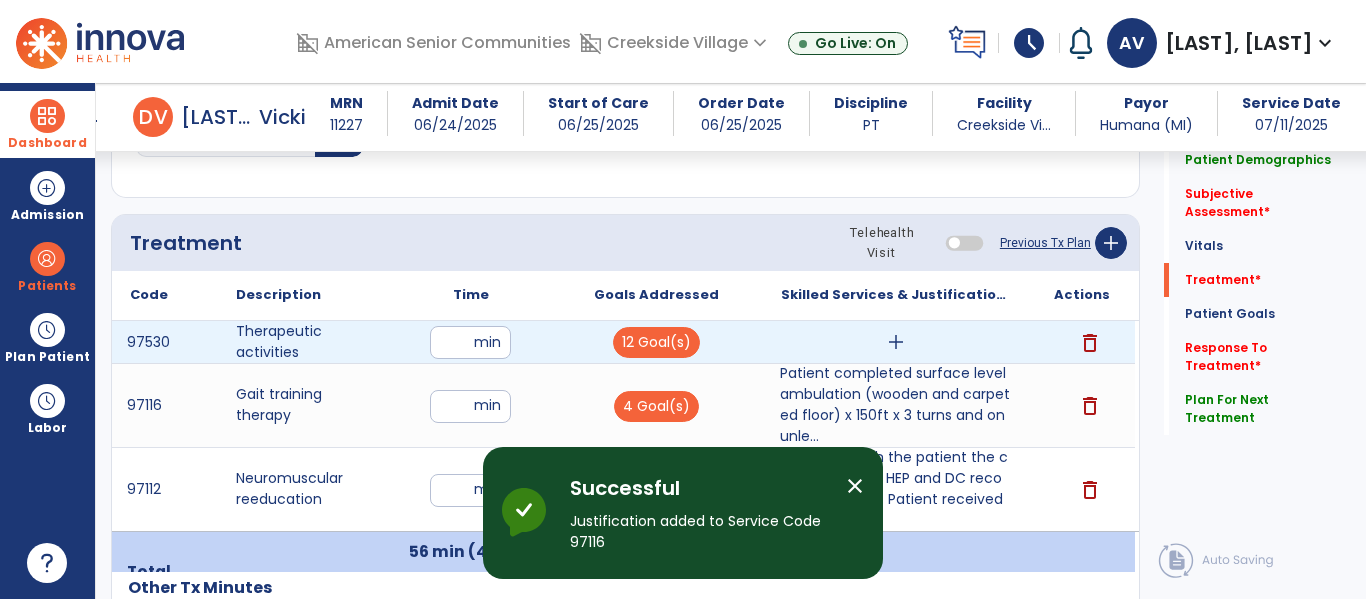 click on "add" at bounding box center [896, 342] 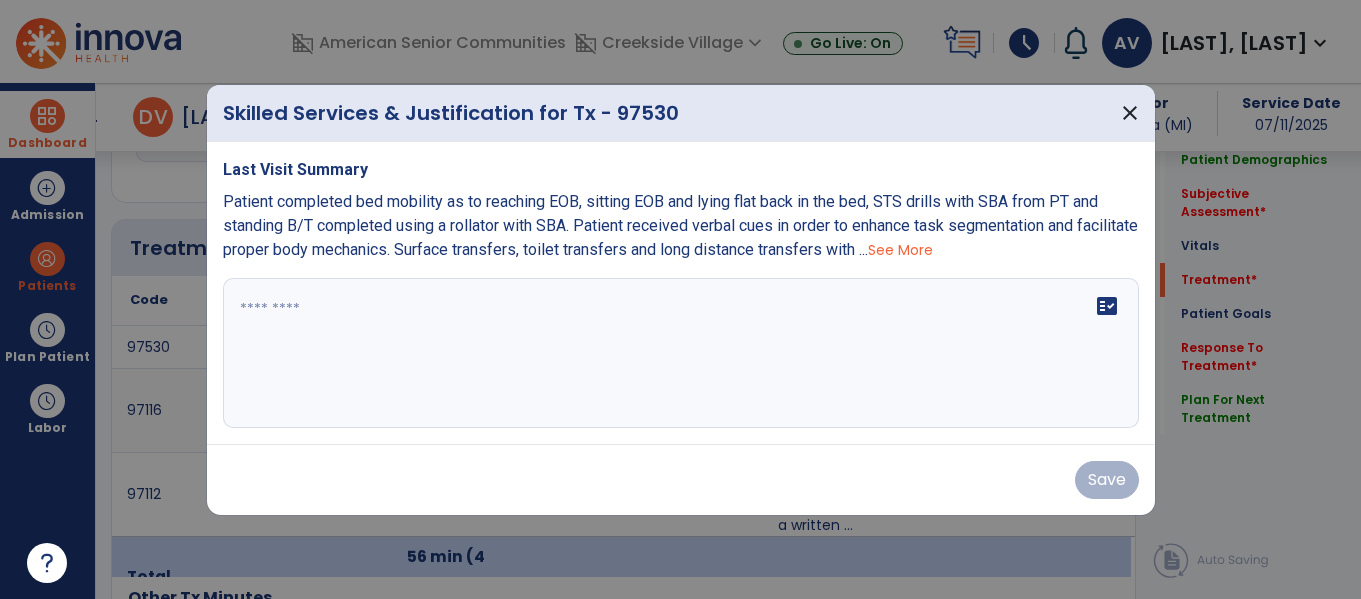 scroll, scrollTop: 1155, scrollLeft: 0, axis: vertical 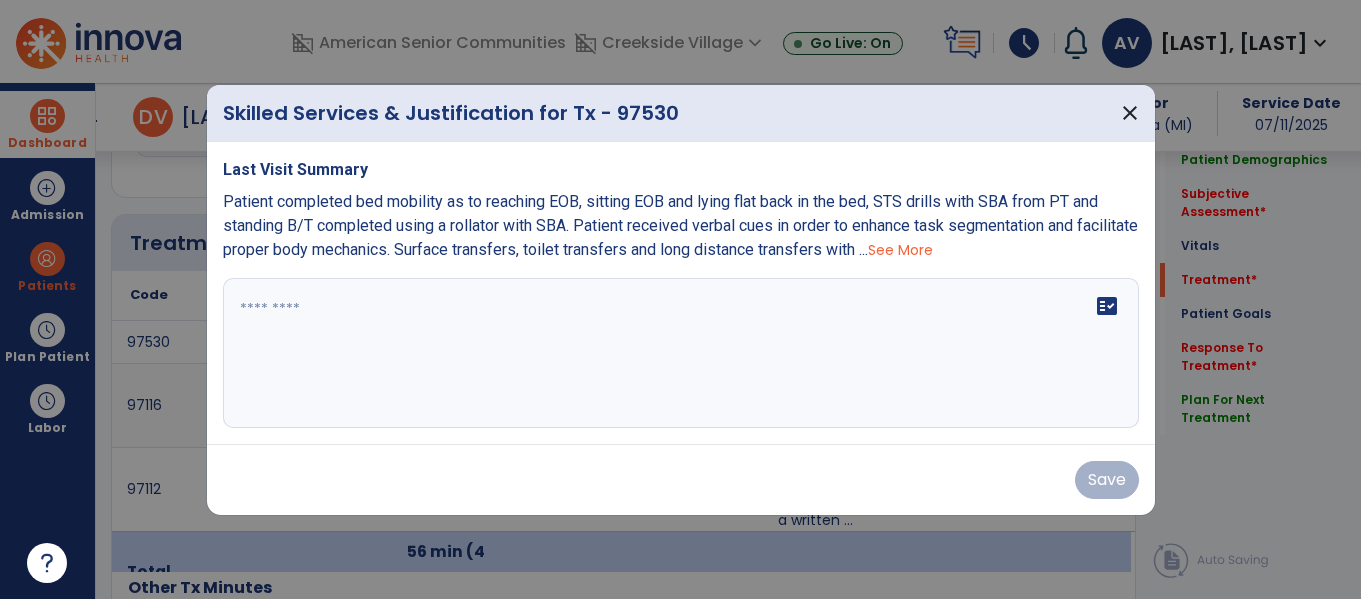 click on "See More" at bounding box center (900, 250) 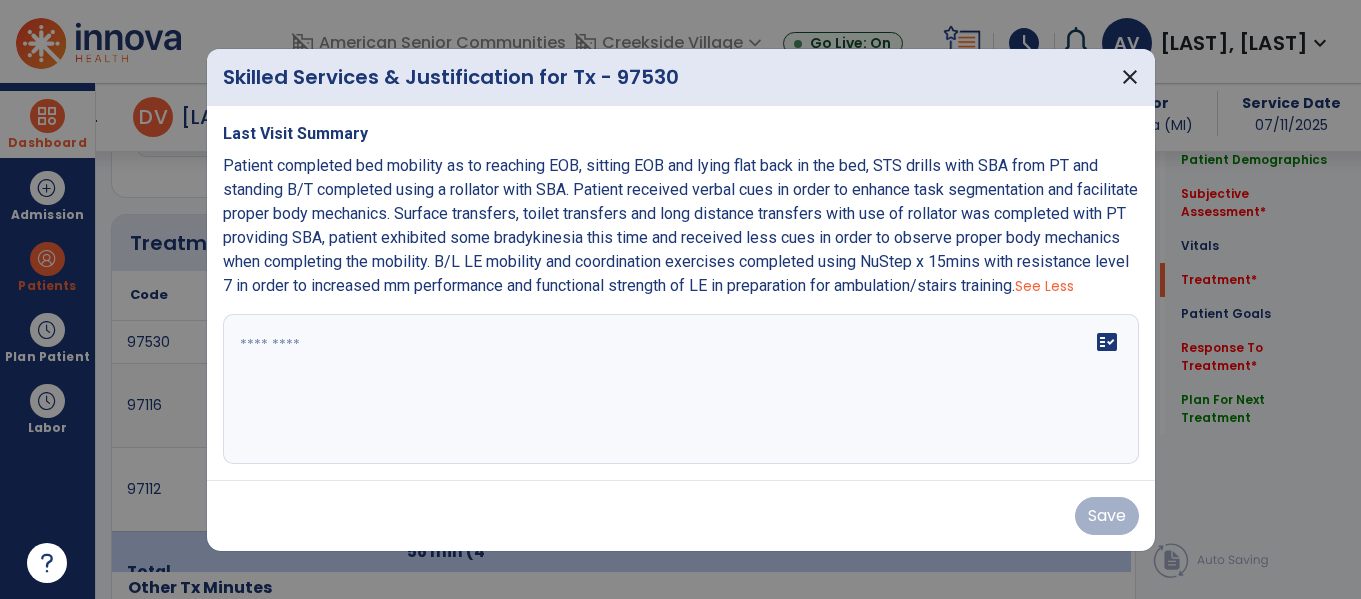 drag, startPoint x: 225, startPoint y: 149, endPoint x: 413, endPoint y: 289, distance: 234.40137 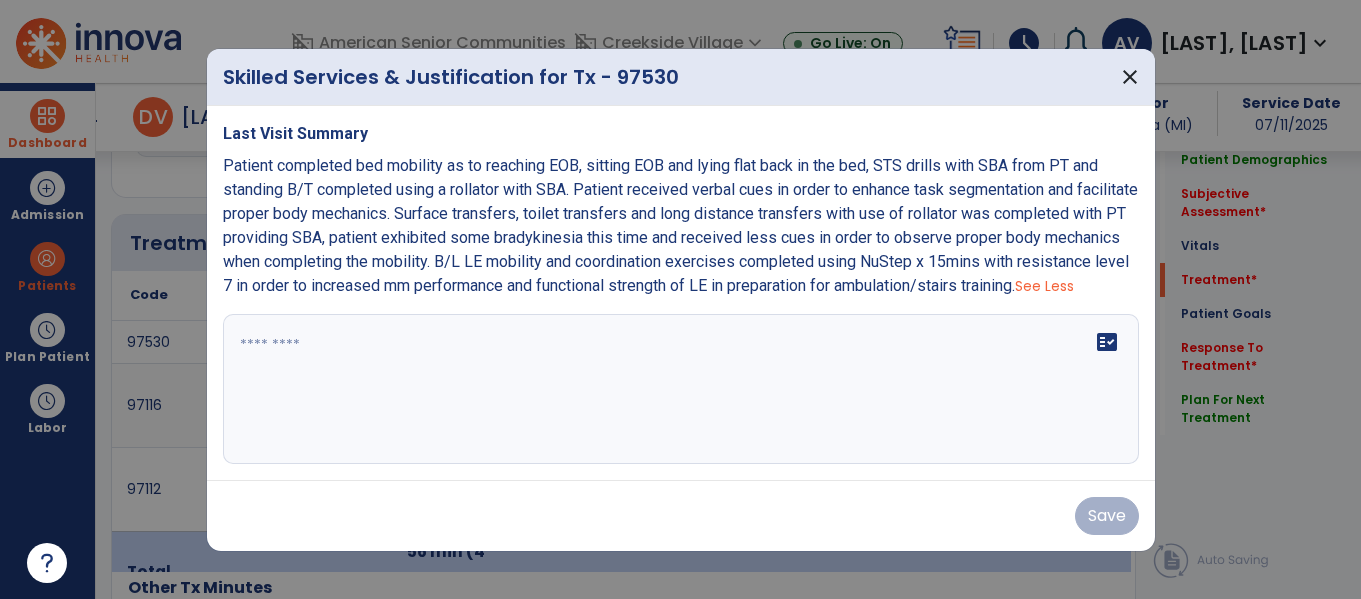 click on "Patient completed bed mobility as to reaching EOB, sitting EOB and lying flat back in the bed, STS drills with SBA from PT and standing B/T completed using a rollator with SBA. Patient received verbal cues in order to enhance task segmentation and facilitate proper body mechanics. Surface transfers, toilet transfers and long distance transfers with use of rollator was completed with PT providing SBA, patient exhibited some bradykinesia this time and received less cues in order to observe proper body mechanics when completing the mobility. B/L LE mobility and coordination exercises completed using NuStep x 15mins with resistance level 7 in order to increased mm performance and functional strength of LE in preparation for ambulation/stairs training." at bounding box center [680, 225] 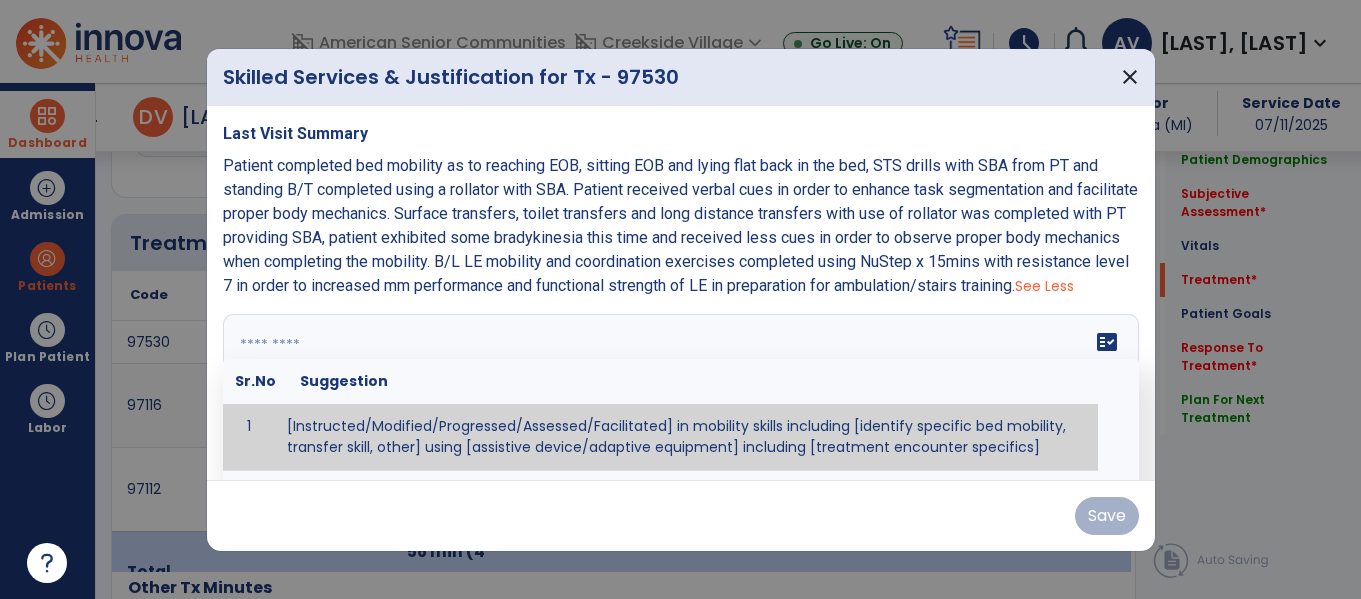 click on "fact_check  Sr.No Suggestion 1 [Instructed/Modified/Progressed/Assessed/Facilitated] in mobility skills including [identify specific bed mobility, transfer skill, other] using [assistive device/adaptive equipment] including [treatment encounter specifics]" at bounding box center (681, 389) 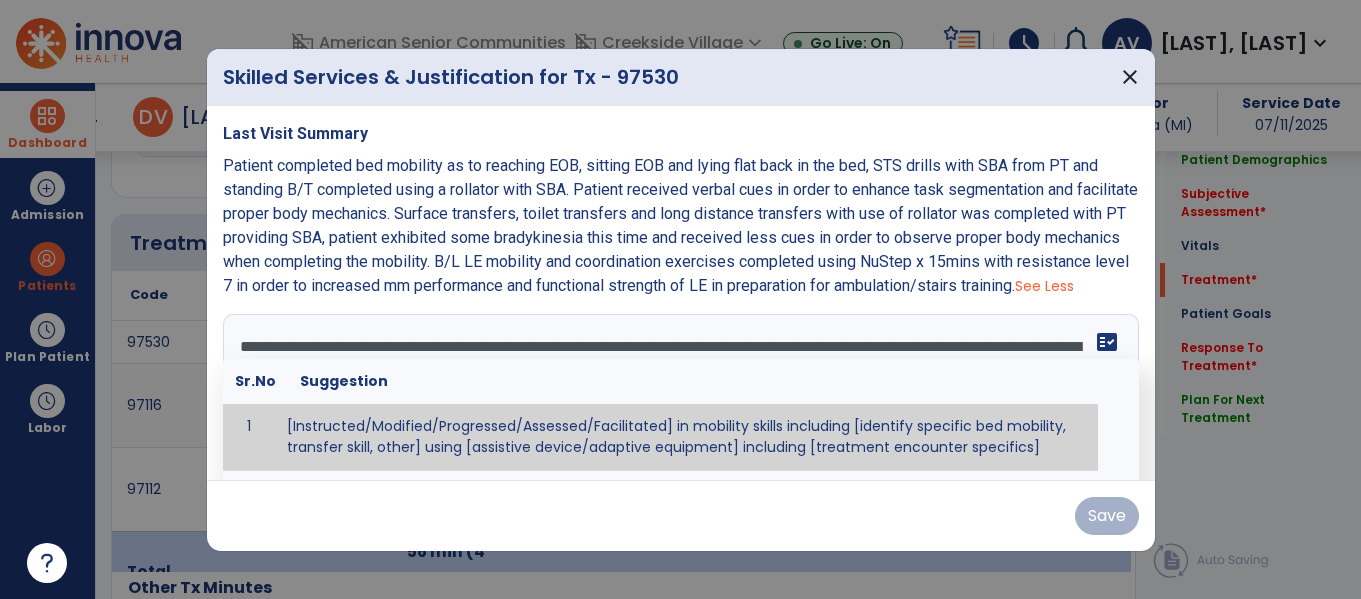 scroll, scrollTop: 64, scrollLeft: 0, axis: vertical 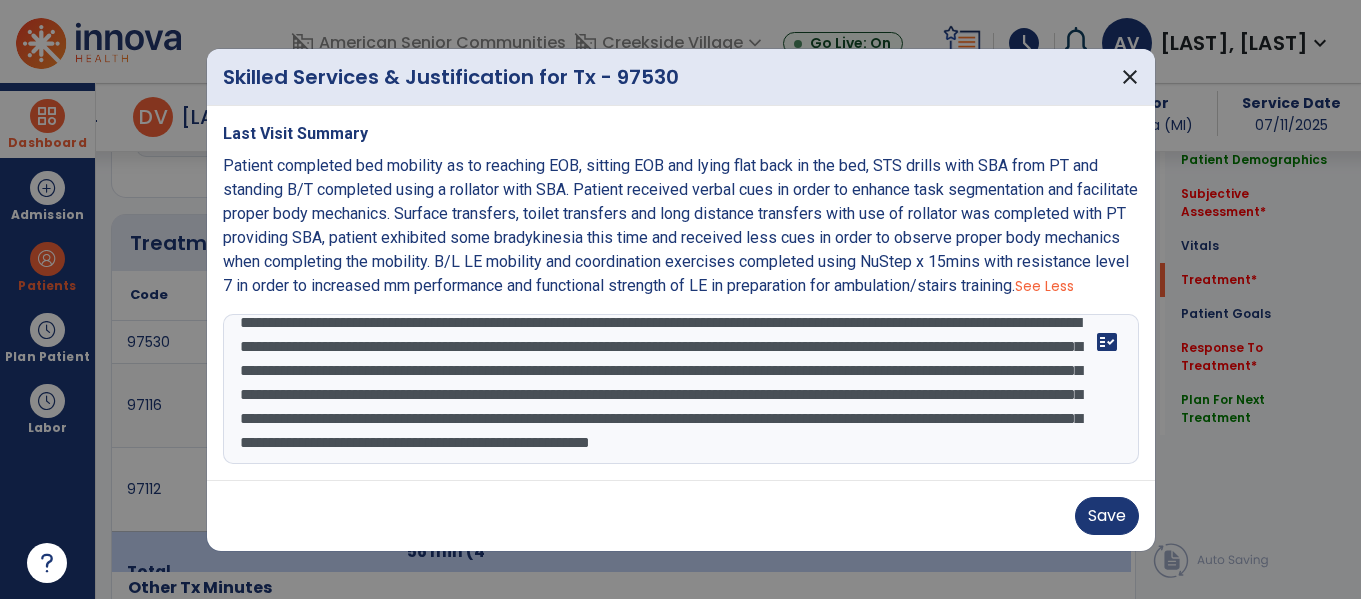 click on "**********" at bounding box center (681, 389) 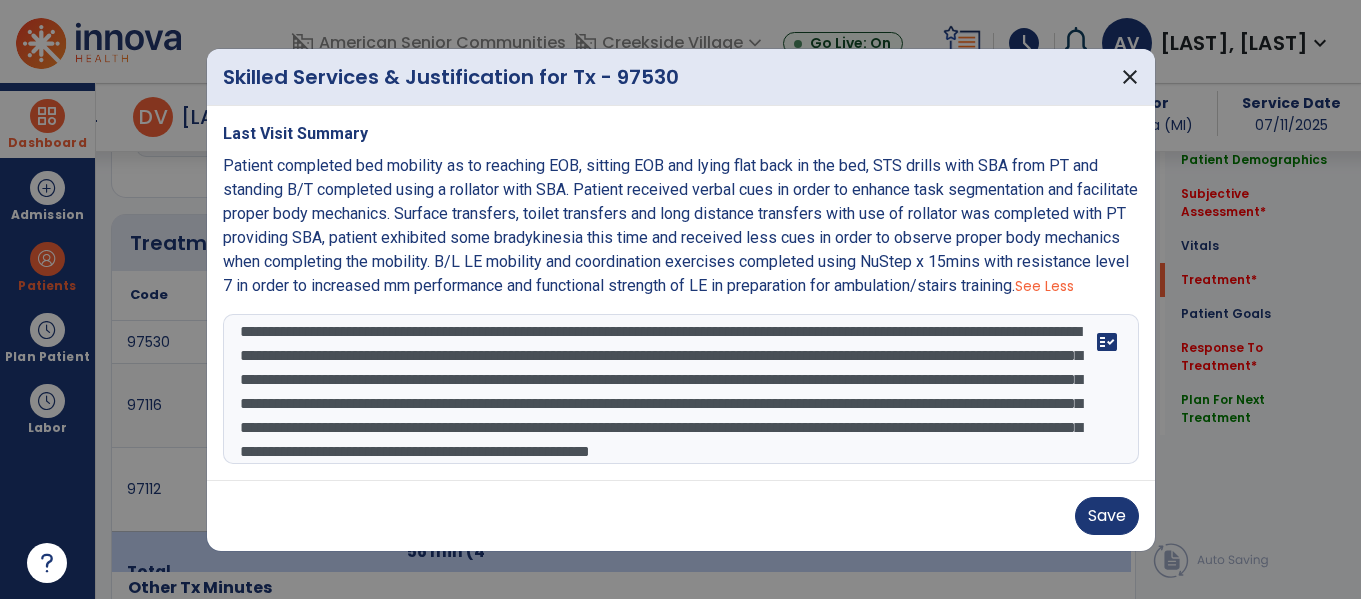 scroll, scrollTop: 0, scrollLeft: 0, axis: both 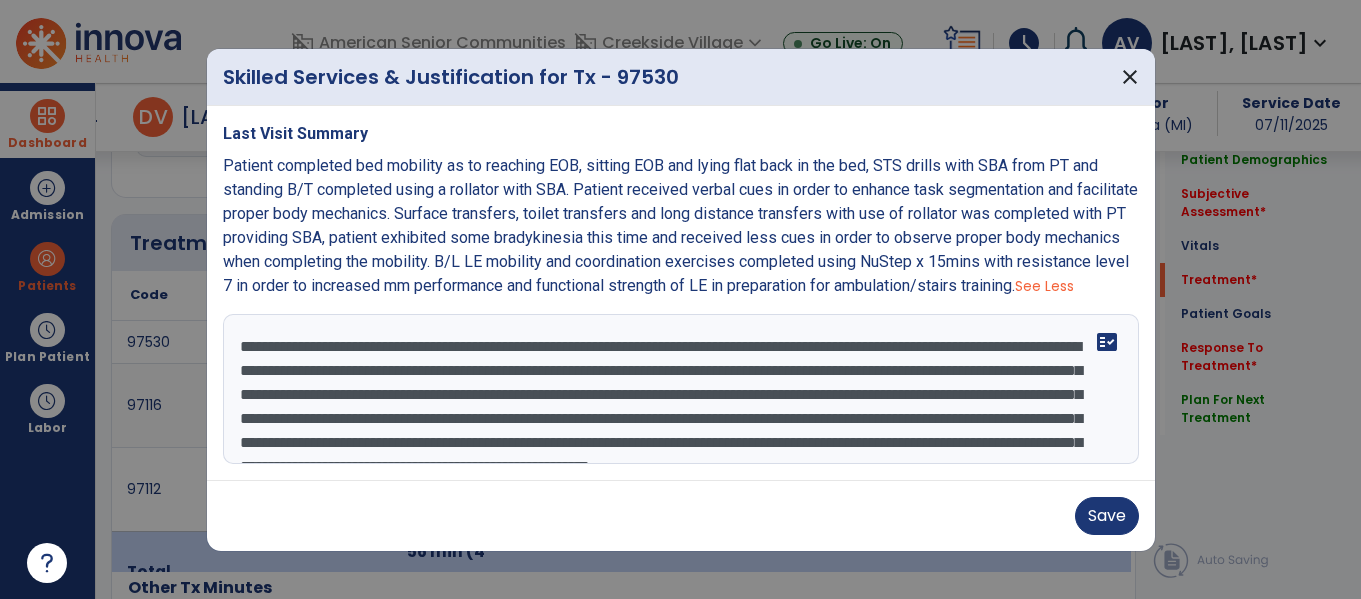drag, startPoint x: 310, startPoint y: 385, endPoint x: 278, endPoint y: 381, distance: 32.24903 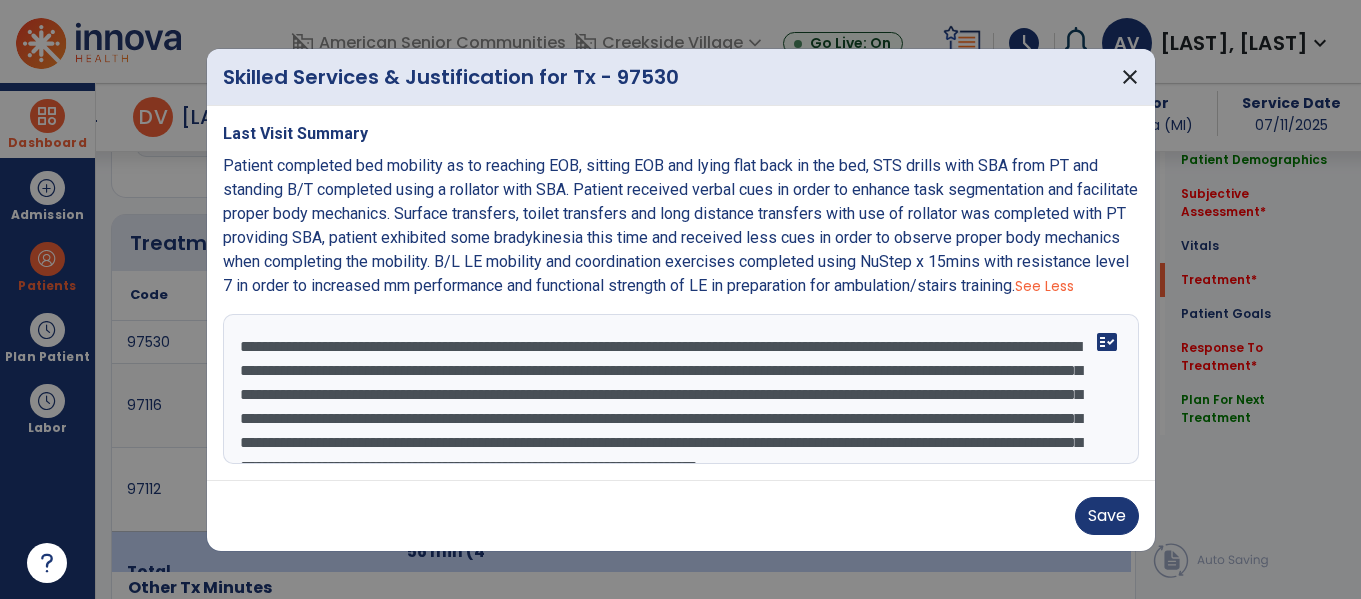 click on "**********" at bounding box center (681, 389) 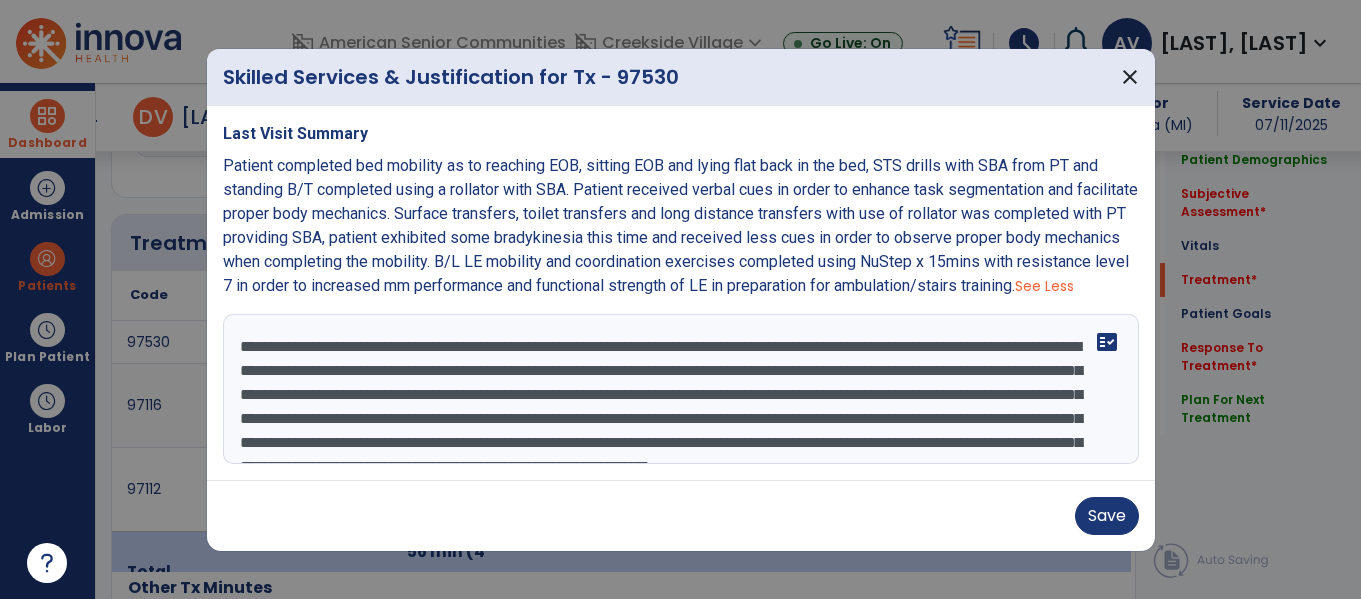 click on "**********" at bounding box center [681, 389] 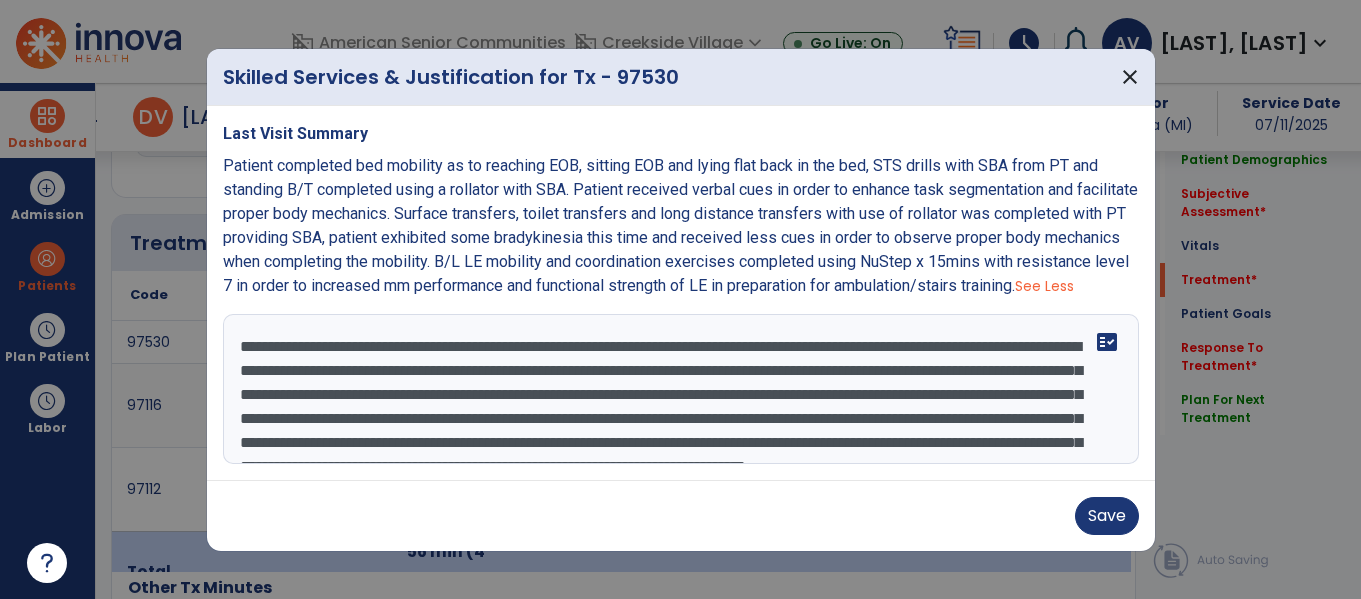click on "**********" at bounding box center [681, 389] 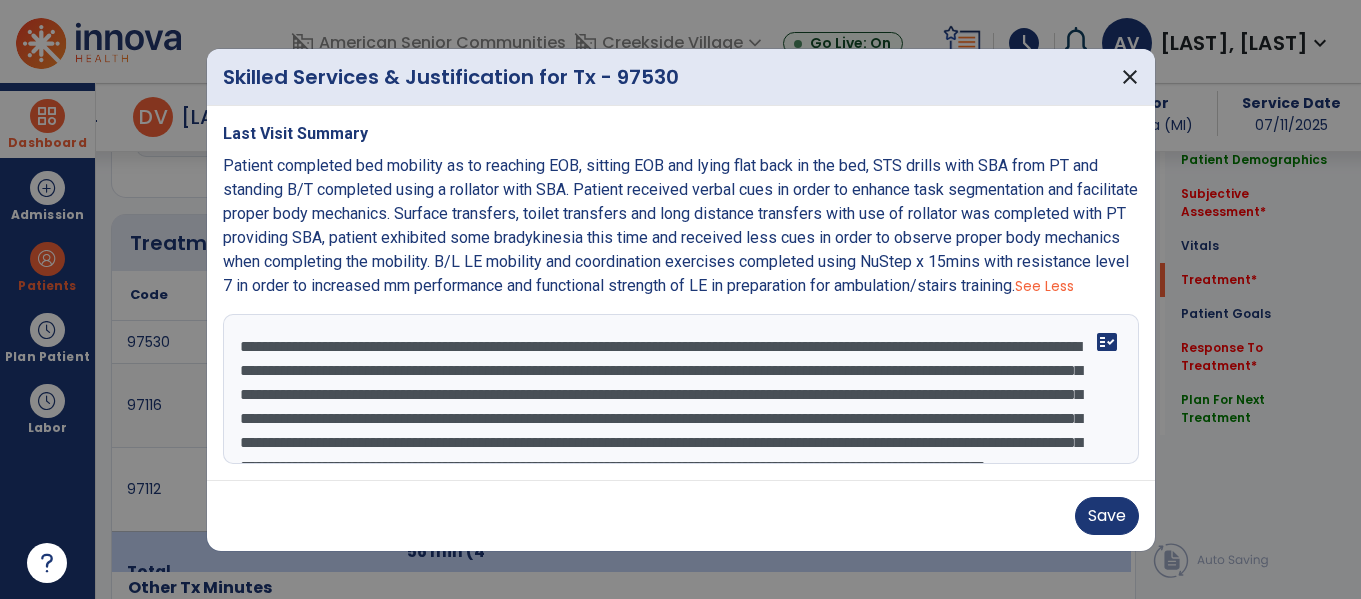 scroll, scrollTop: 26, scrollLeft: 0, axis: vertical 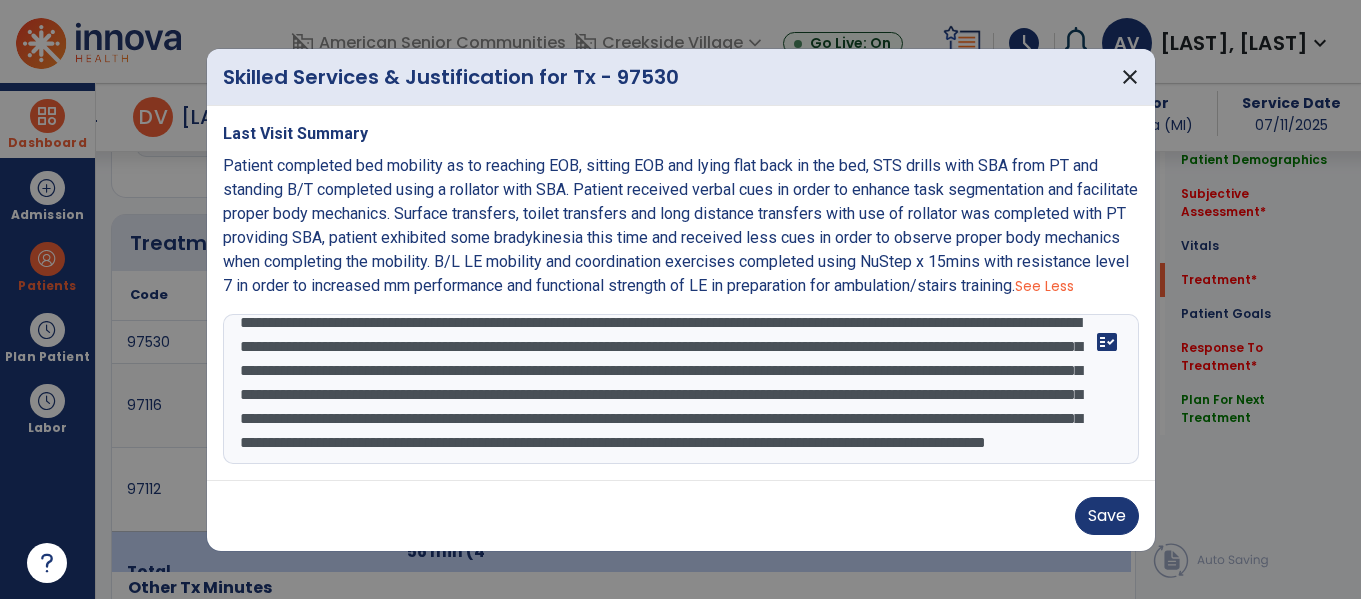 click on "**********" at bounding box center (681, 389) 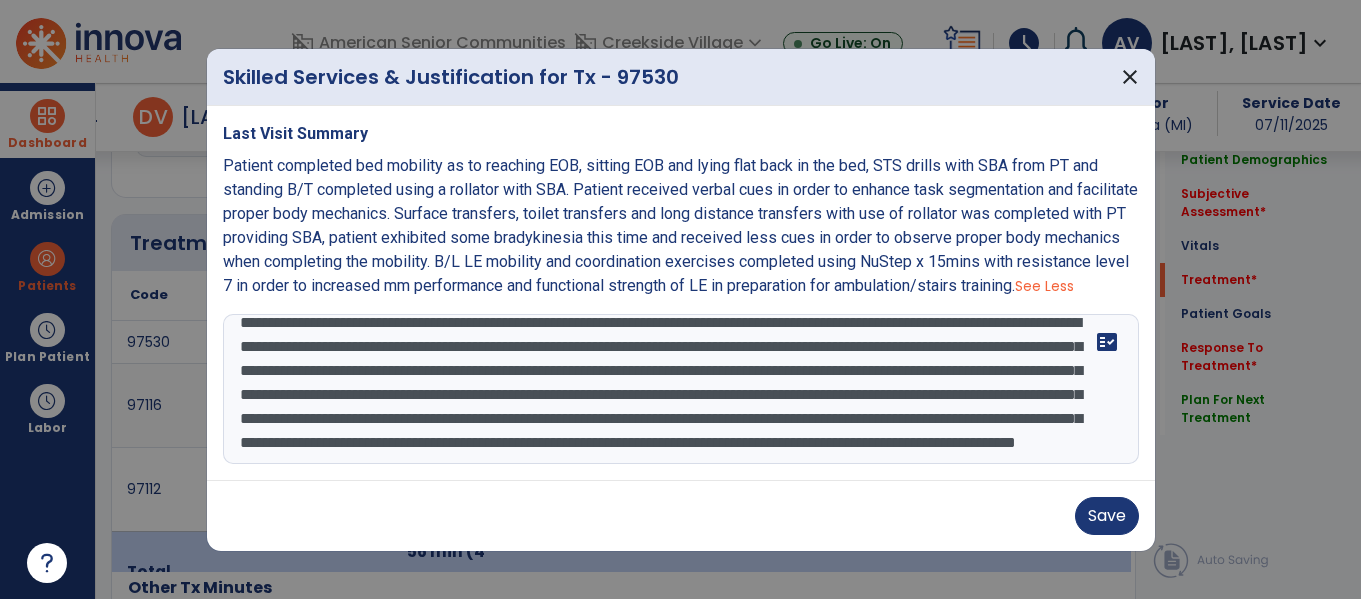 drag, startPoint x: 941, startPoint y: 370, endPoint x: 869, endPoint y: 379, distance: 72.56032 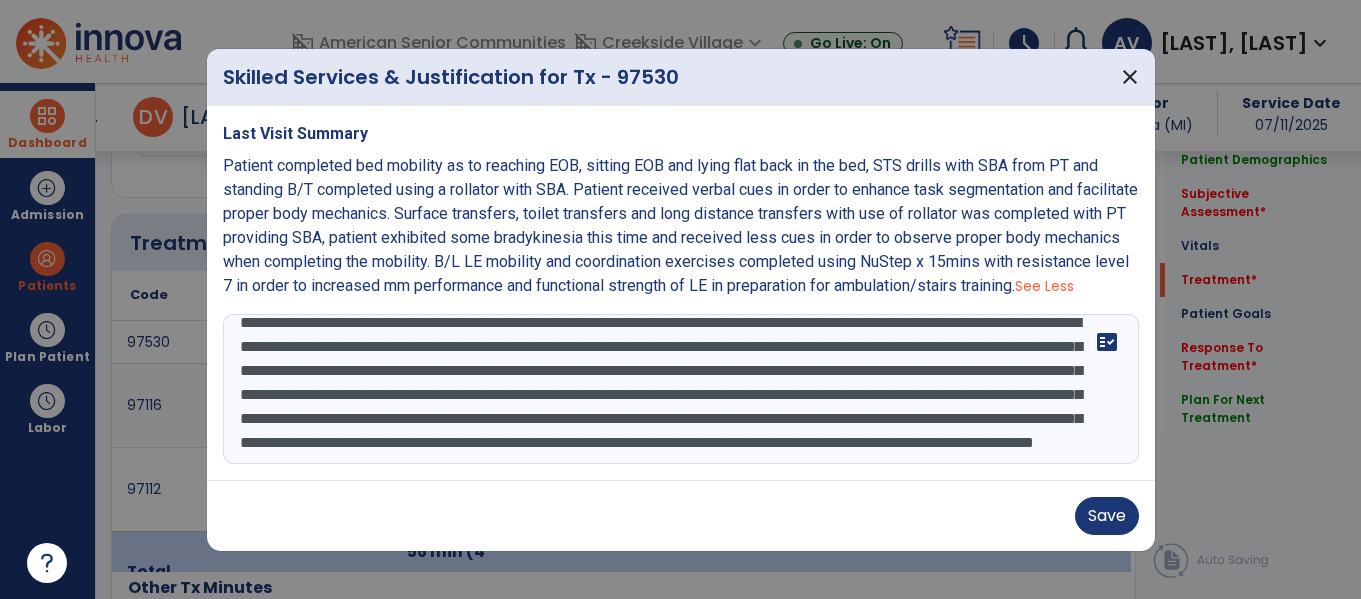 click on "**********" at bounding box center [681, 389] 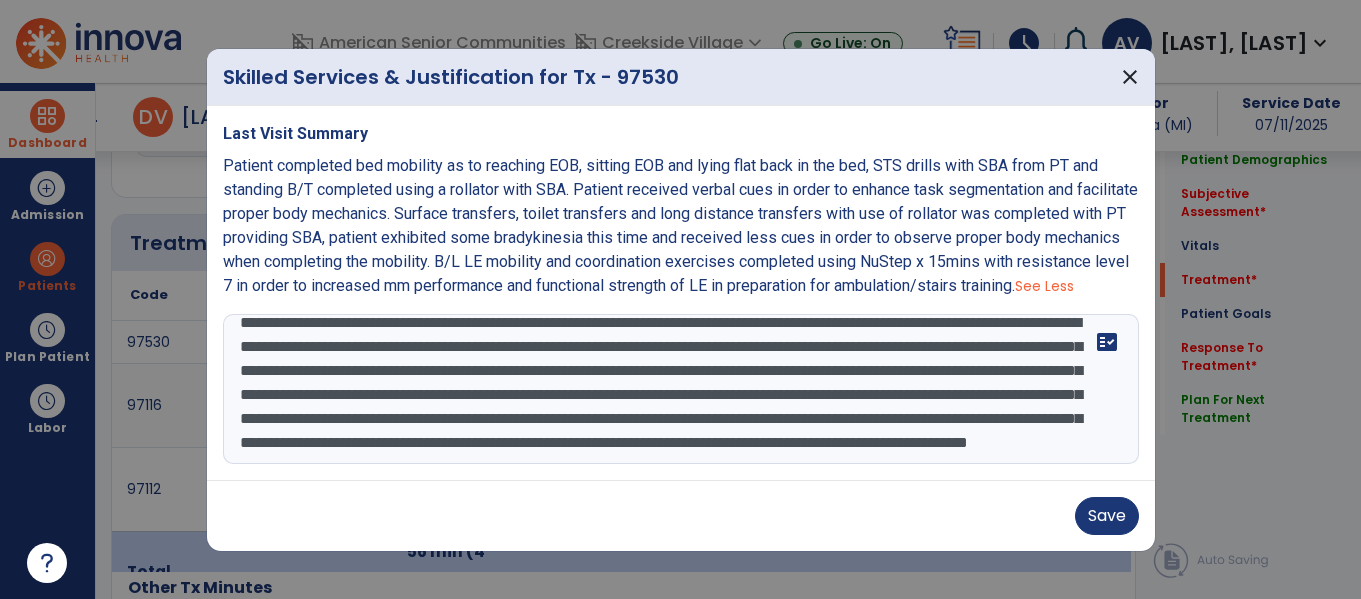 drag, startPoint x: 687, startPoint y: 420, endPoint x: 555, endPoint y: 420, distance: 132 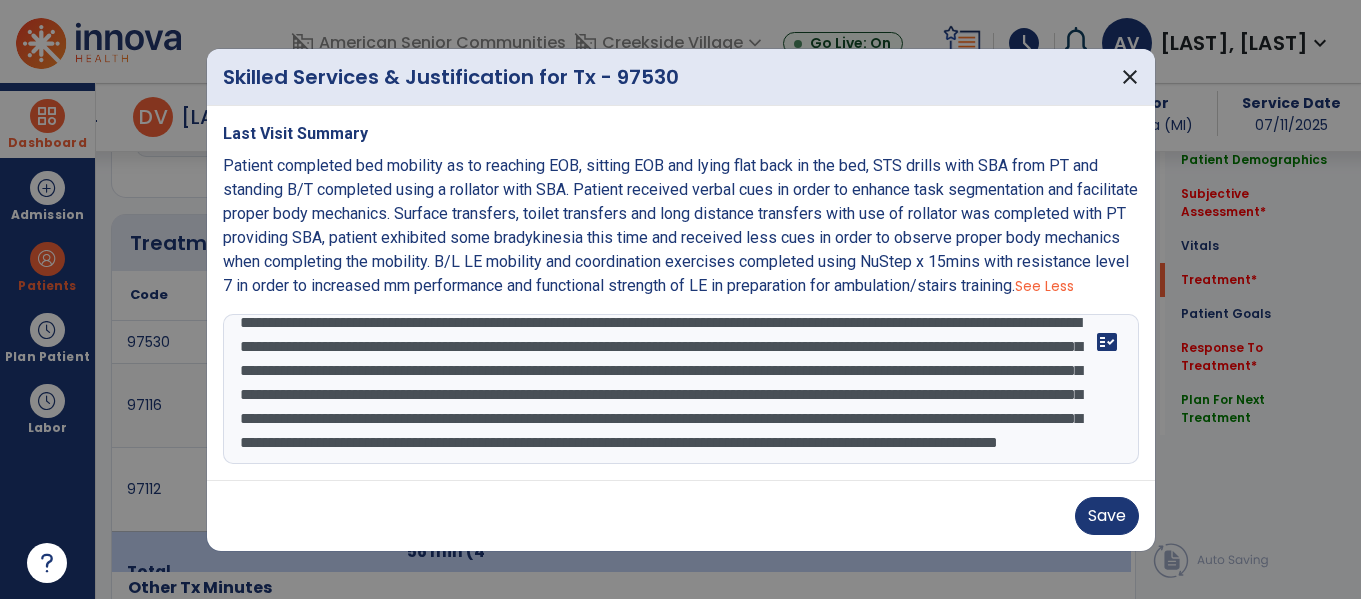 scroll, scrollTop: 55, scrollLeft: 0, axis: vertical 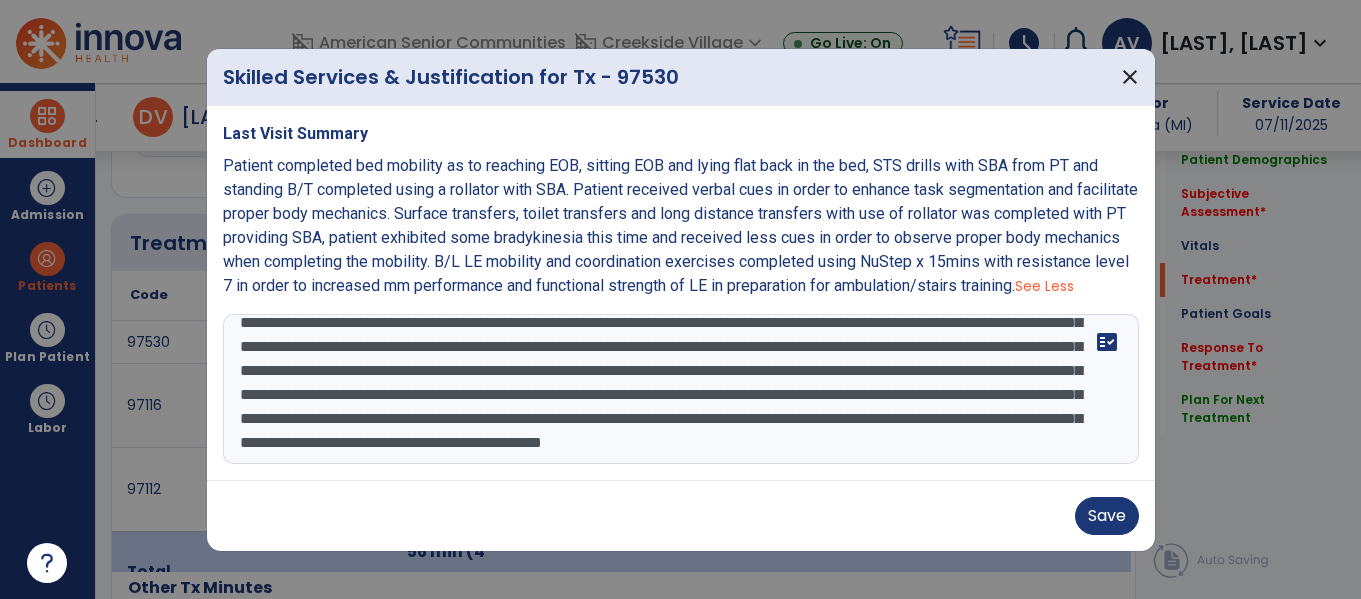 drag, startPoint x: 836, startPoint y: 406, endPoint x: 816, endPoint y: 439, distance: 38.587563 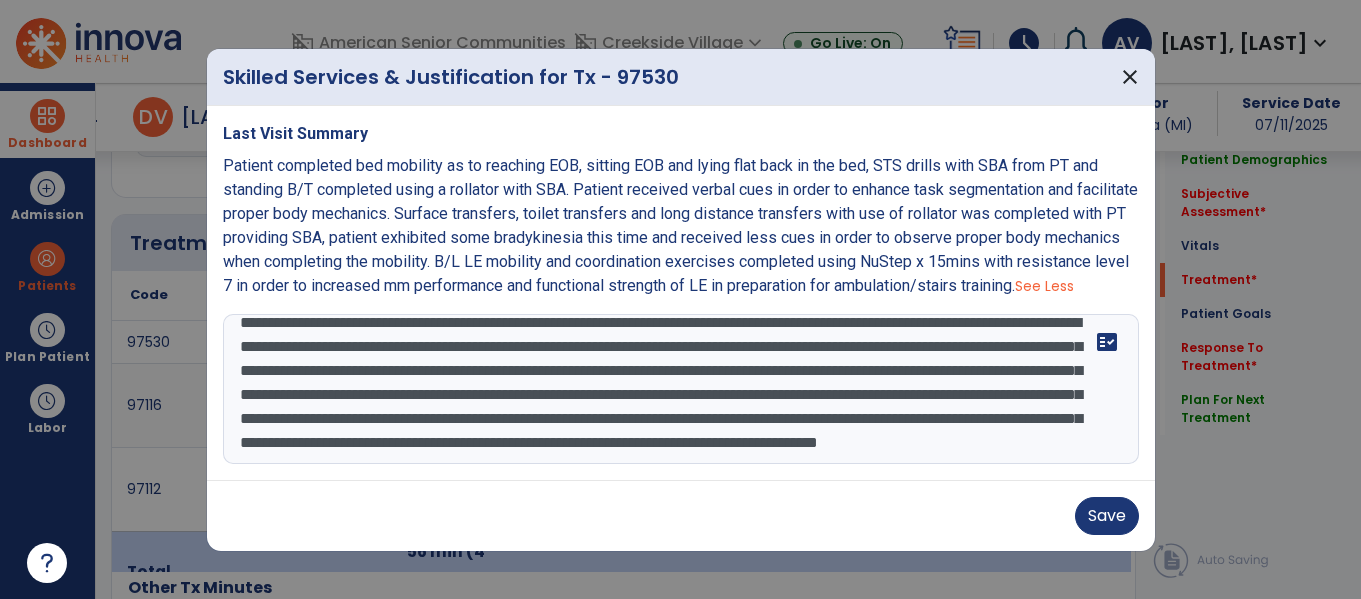 scroll, scrollTop: 72, scrollLeft: 0, axis: vertical 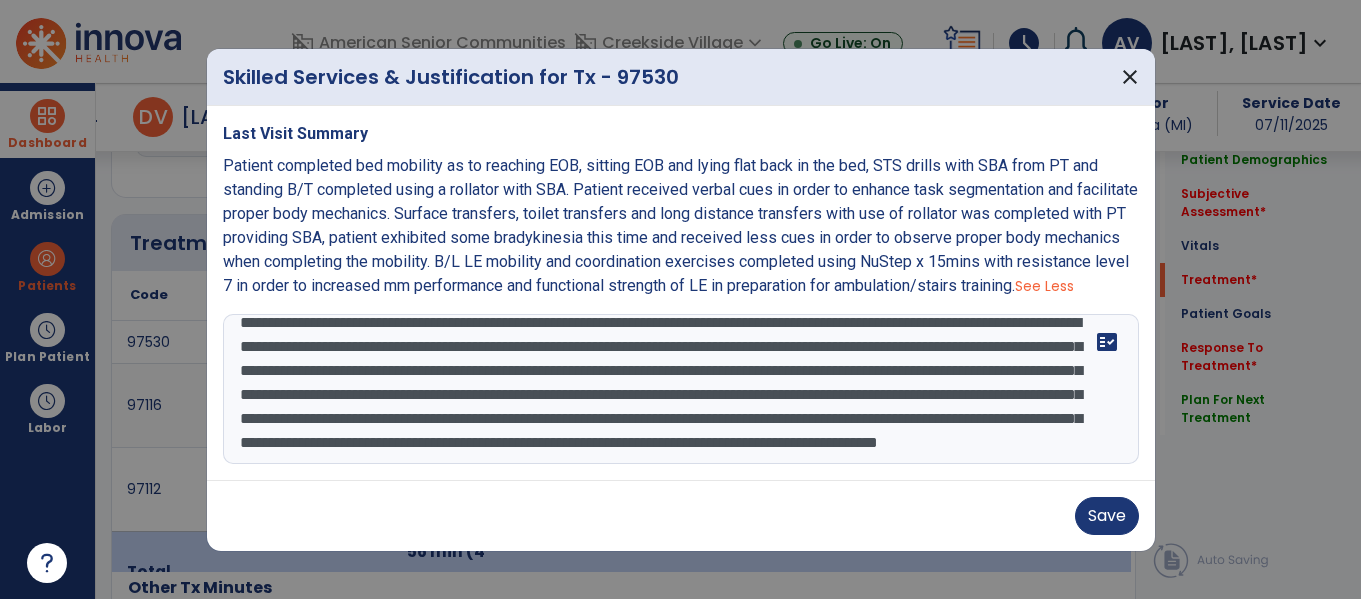 type on "**********" 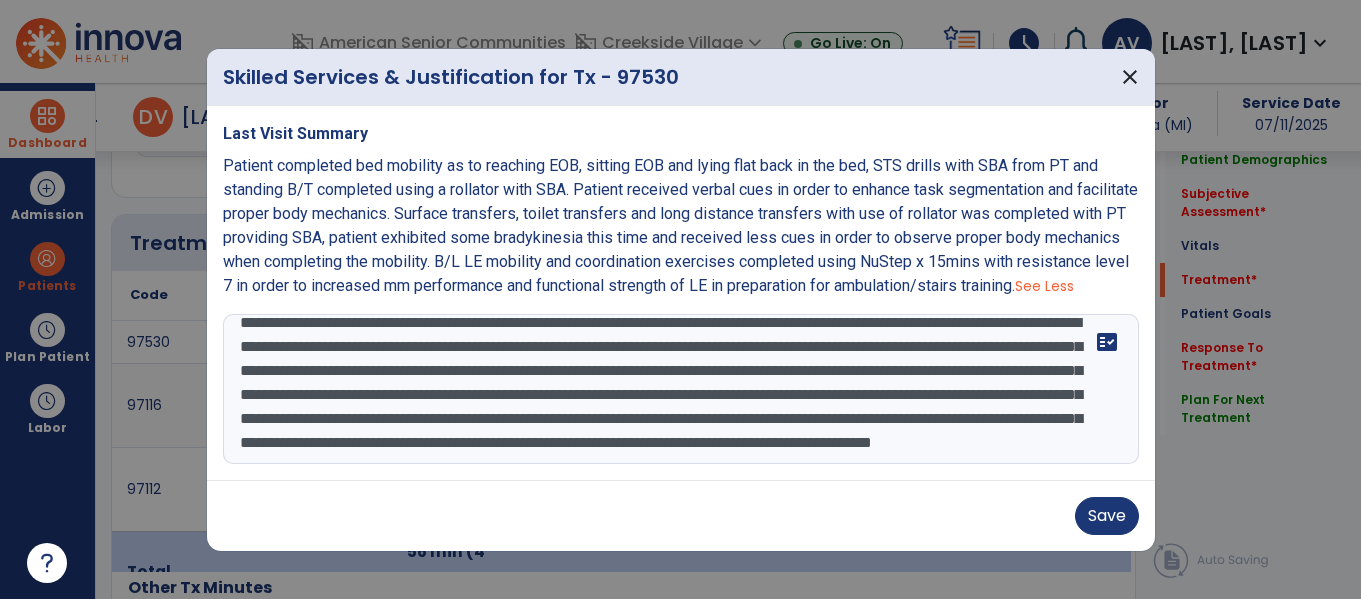 click on "**********" at bounding box center [681, 389] 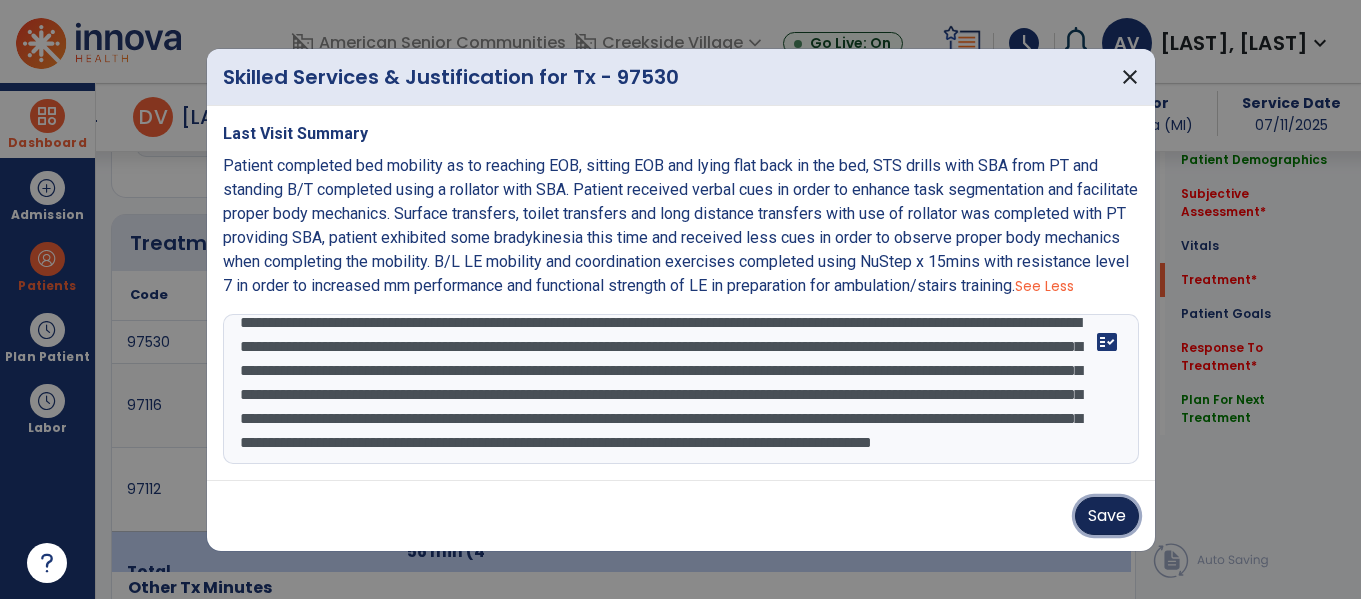 click on "Save" at bounding box center [1107, 516] 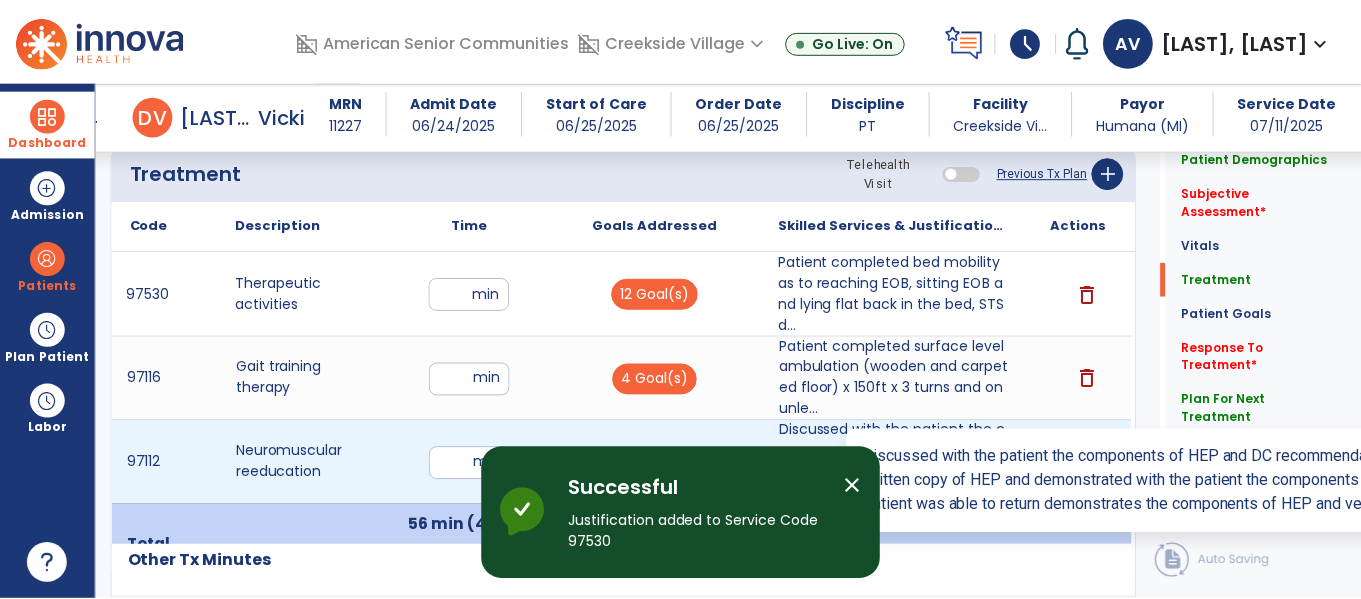 scroll, scrollTop: 1225, scrollLeft: 0, axis: vertical 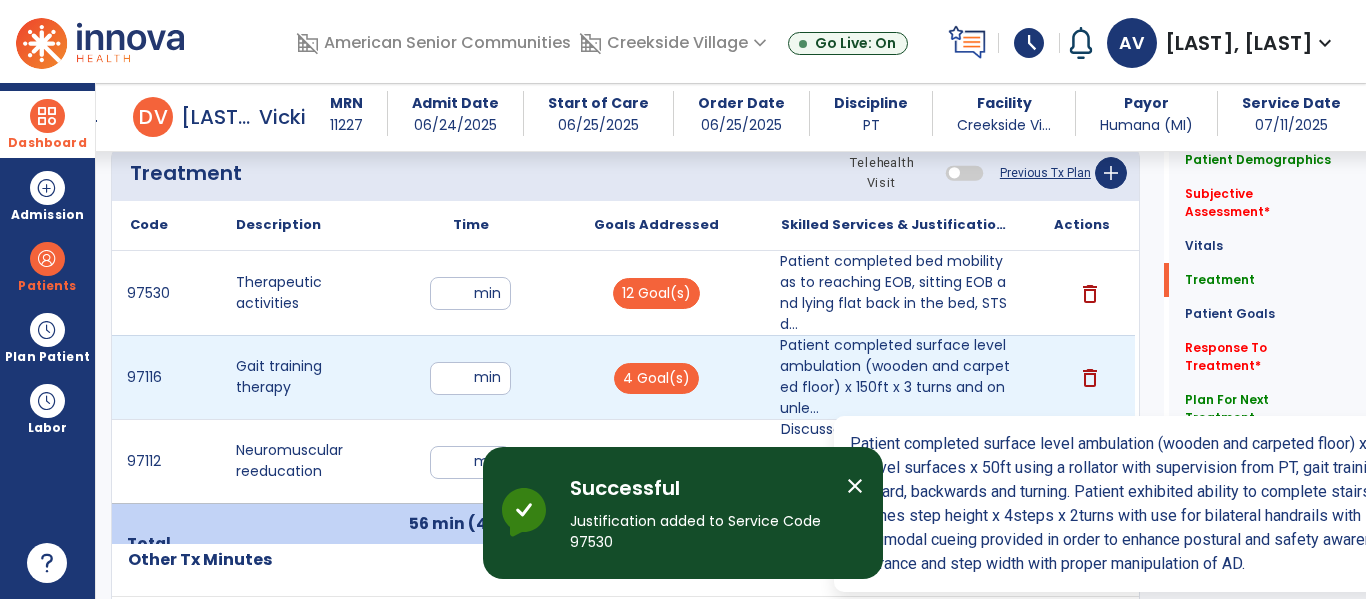 click on "Patient completed surface level ambulation (wooden and carpeted floor) x 150ft x 3 turns and on unle..." at bounding box center [896, 377] 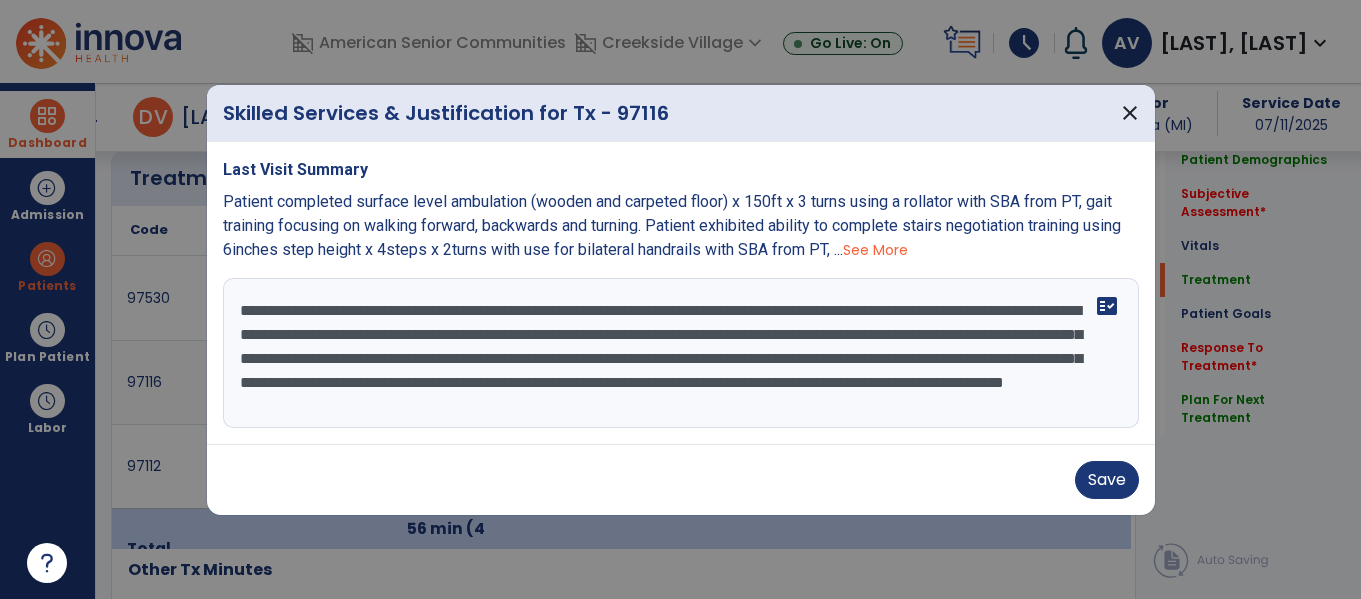 scroll, scrollTop: 1225, scrollLeft: 0, axis: vertical 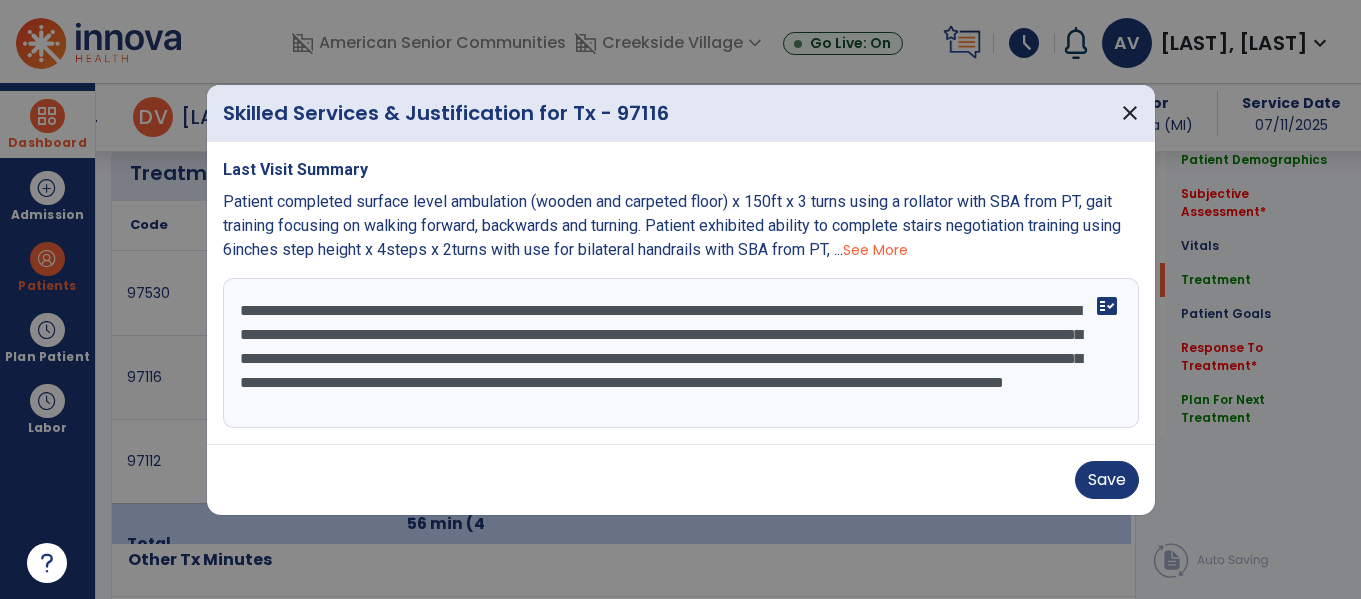click on "**********" at bounding box center [681, 353] 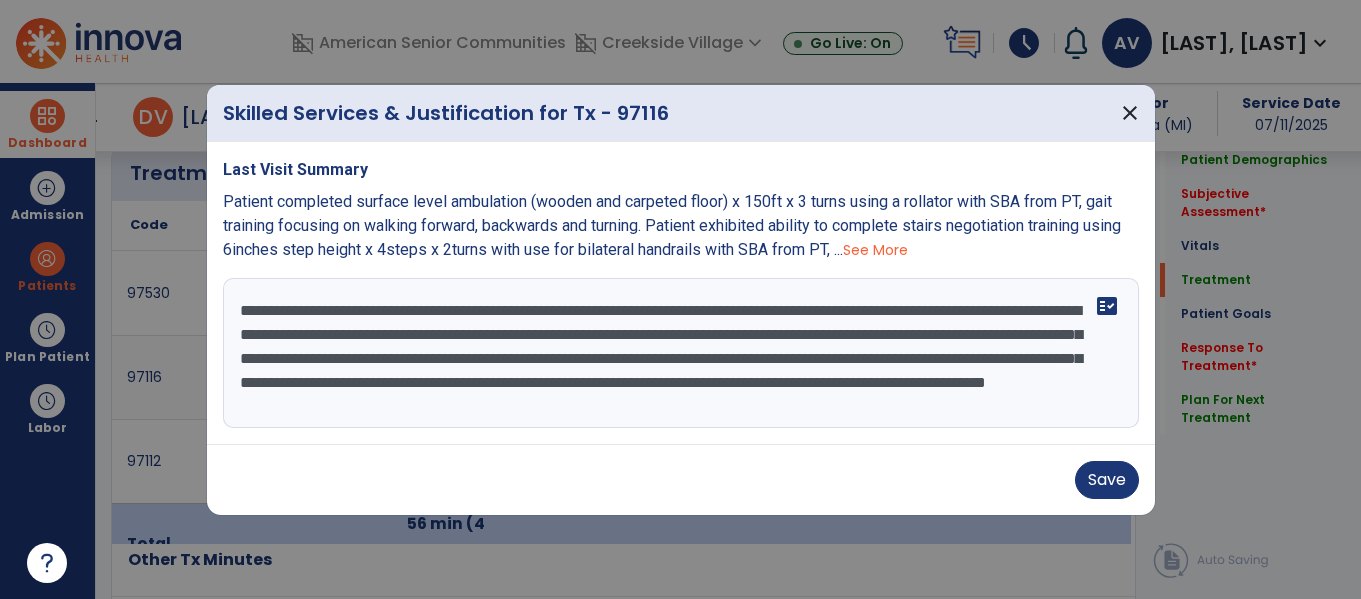 click on "**********" at bounding box center [681, 353] 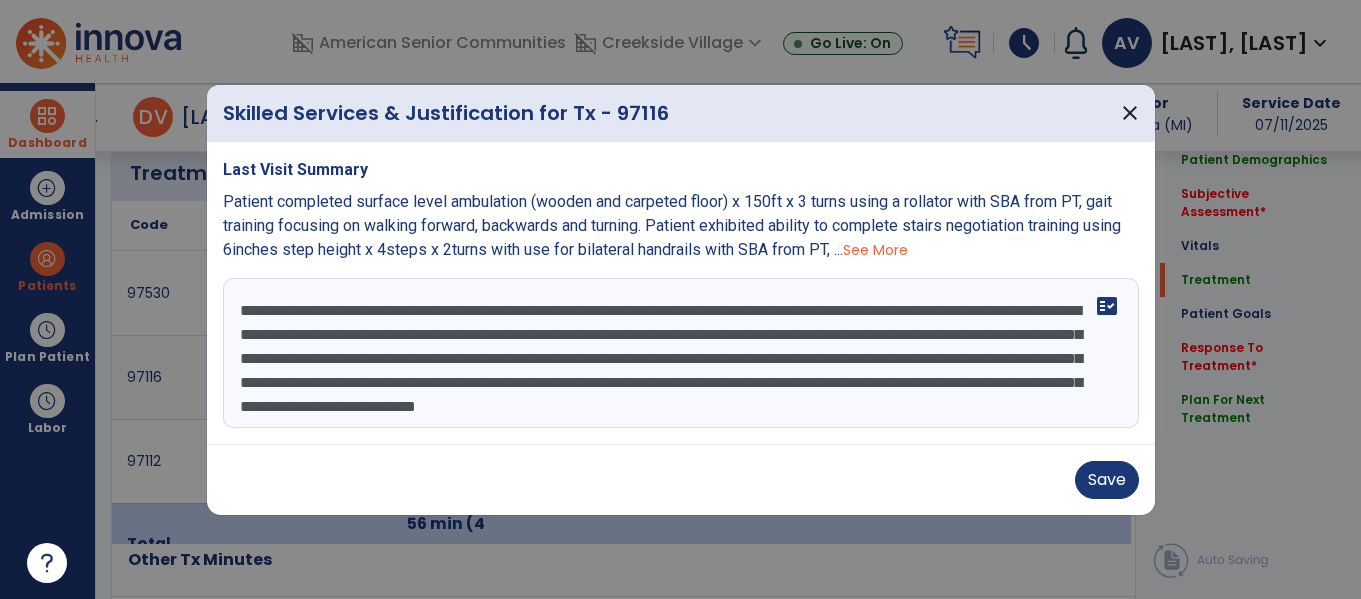type on "**********" 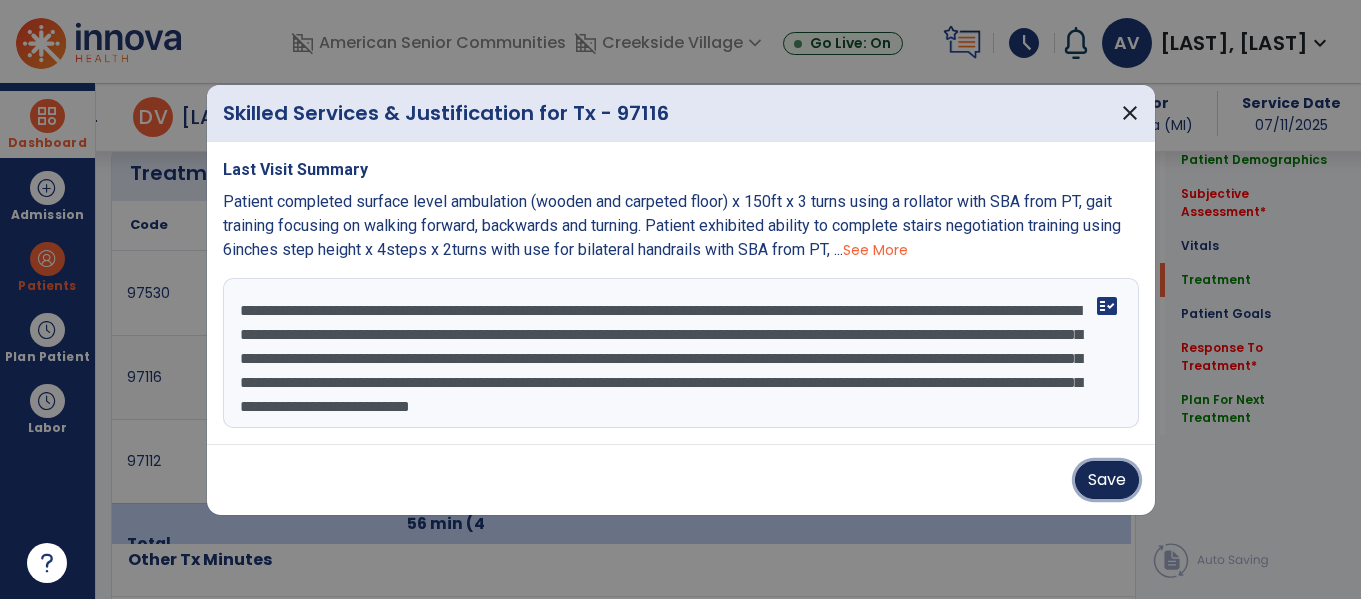 click on "Save" at bounding box center [1107, 480] 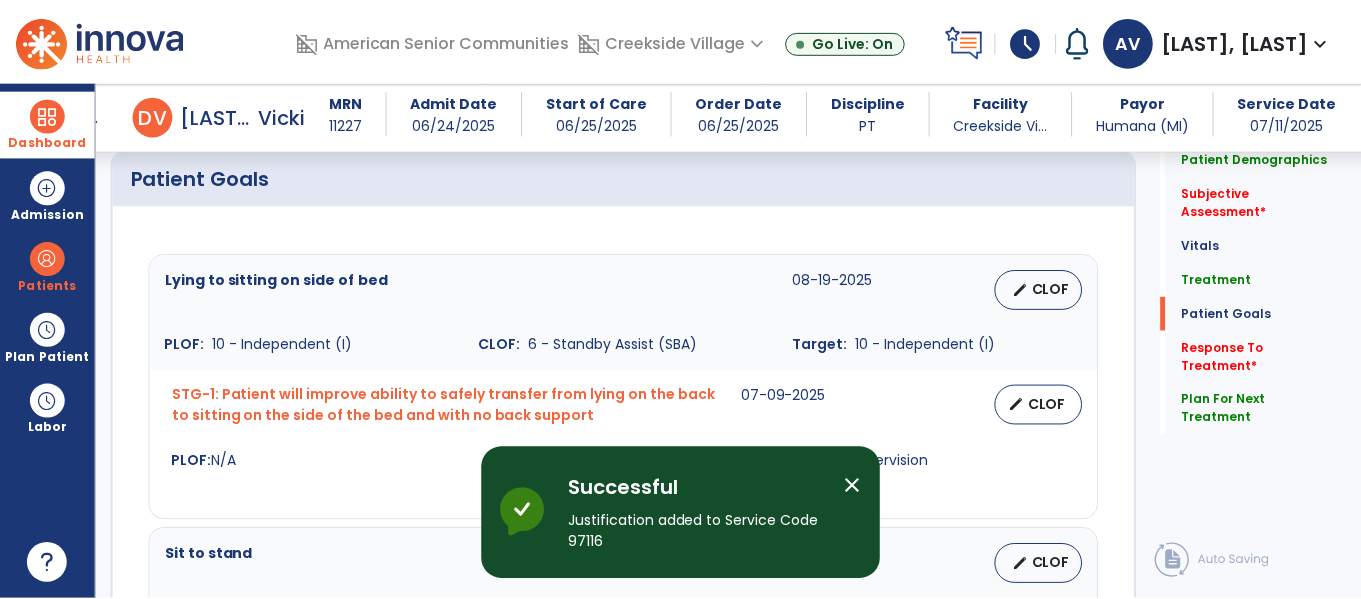scroll, scrollTop: 1762, scrollLeft: 0, axis: vertical 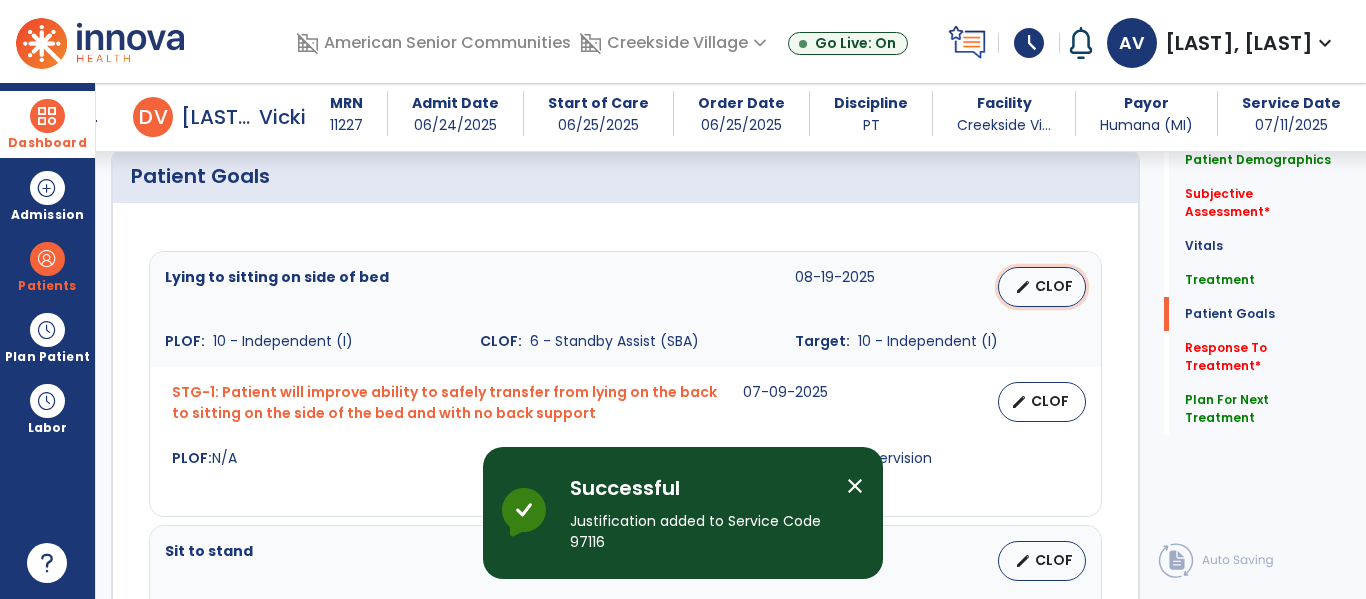 click on "edit" at bounding box center (1023, 287) 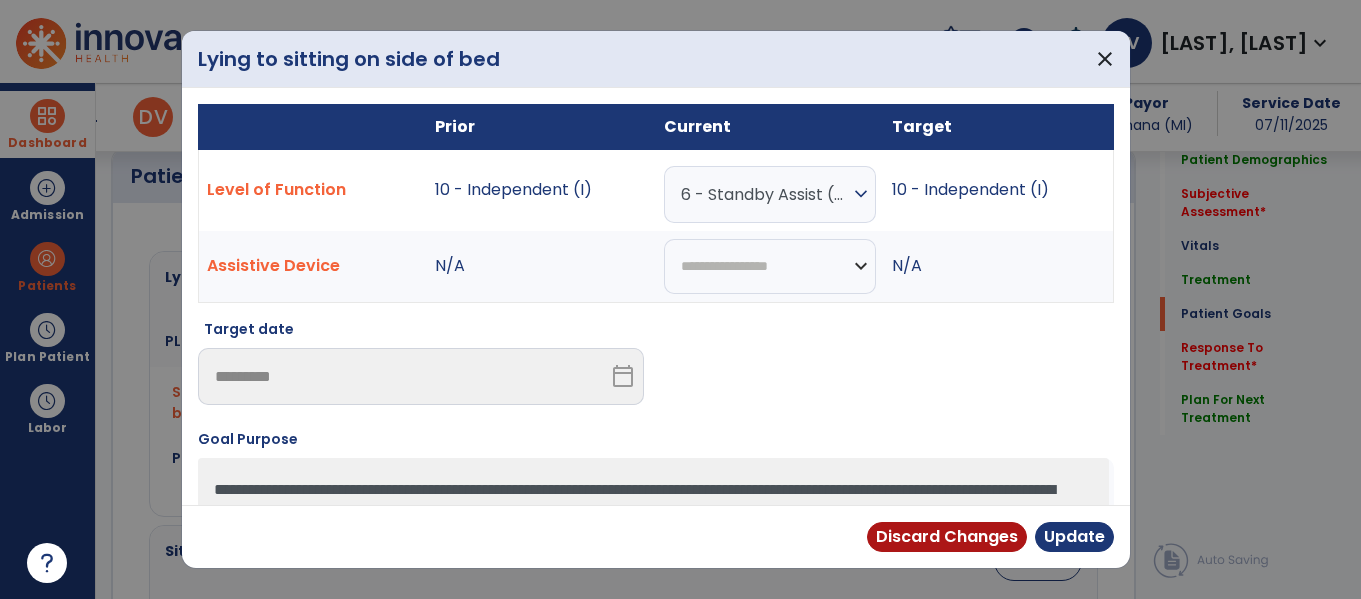 scroll, scrollTop: 1762, scrollLeft: 0, axis: vertical 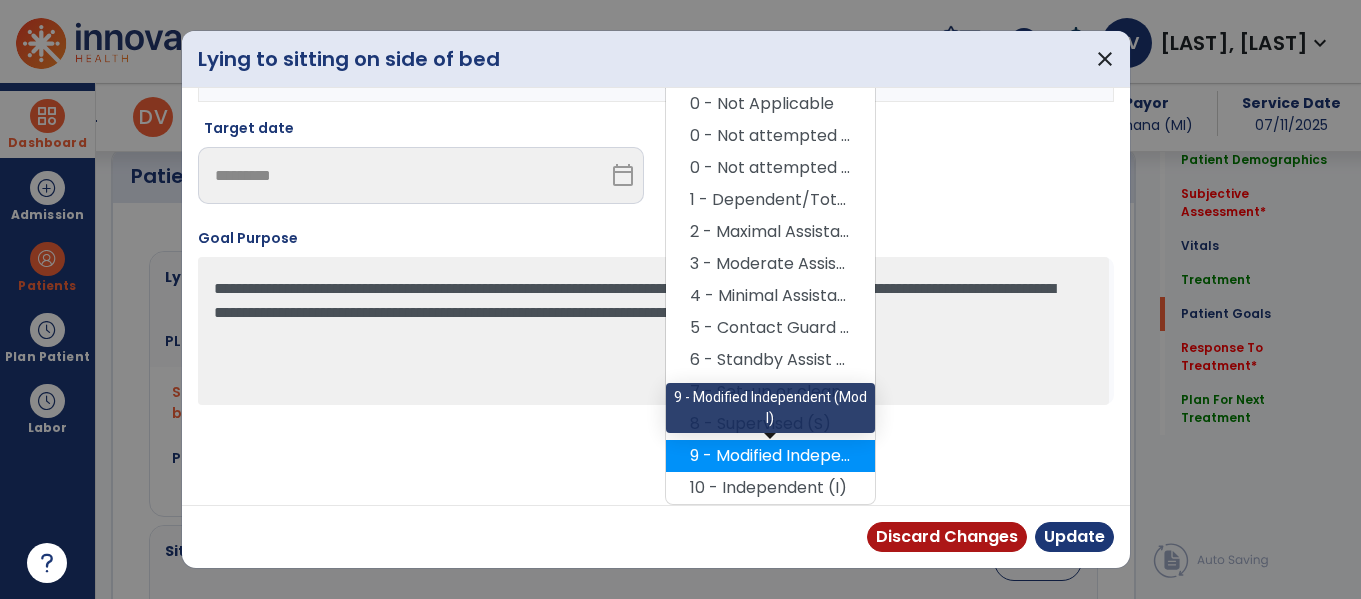 click on "9 - Modified Independent (Mod I)" at bounding box center (770, 456) 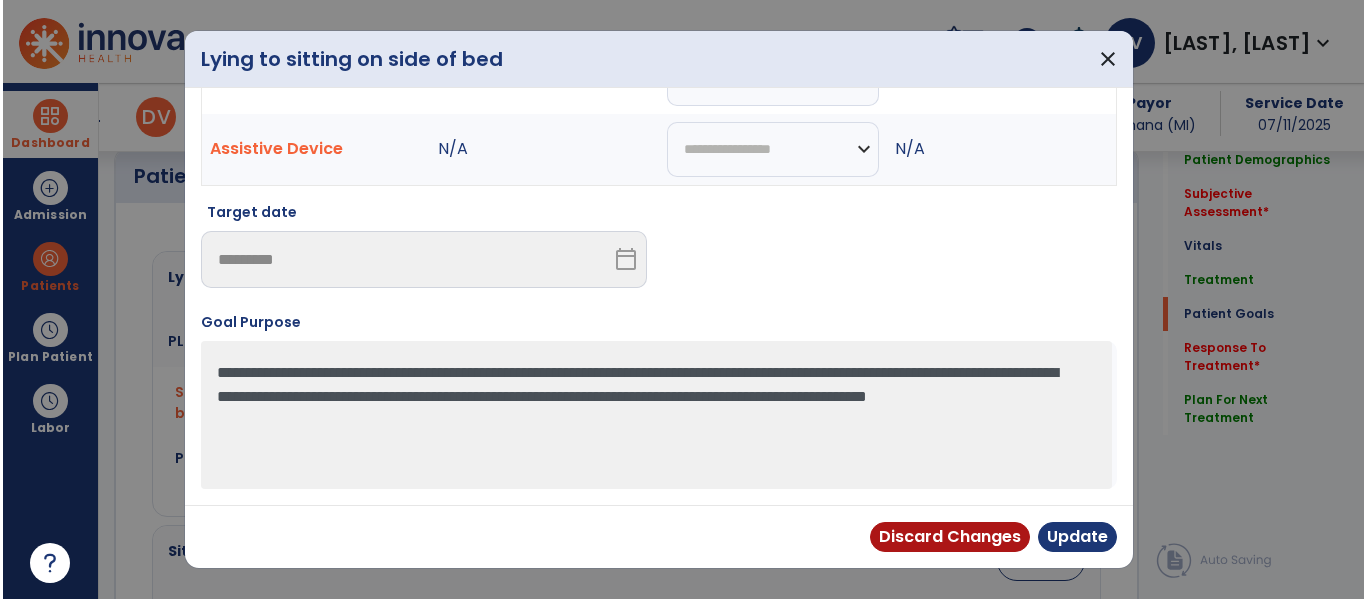 scroll, scrollTop: 117, scrollLeft: 0, axis: vertical 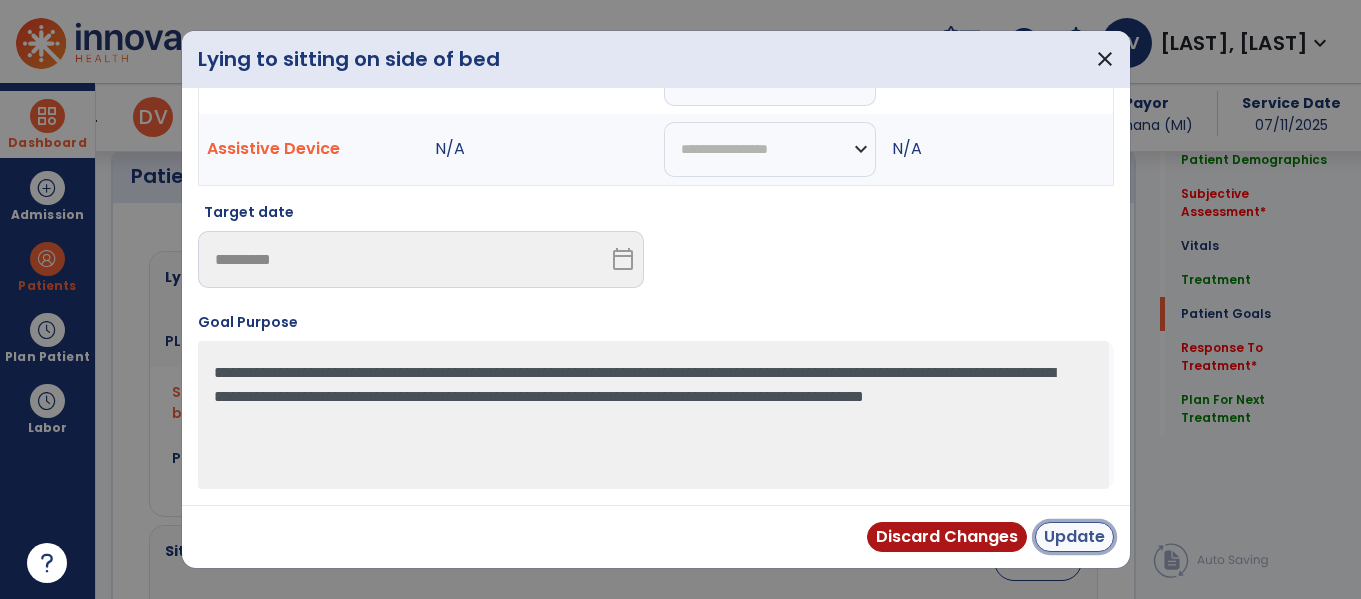 click on "Update" at bounding box center [1074, 537] 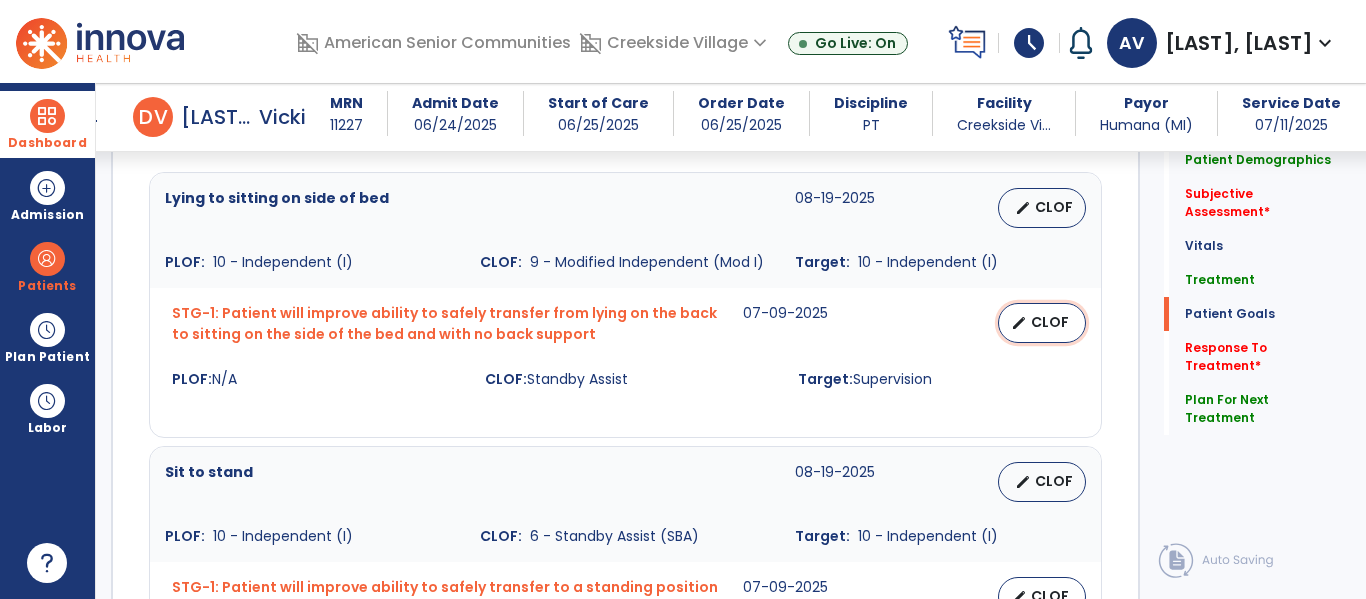 click on "CLOF" at bounding box center (1050, 322) 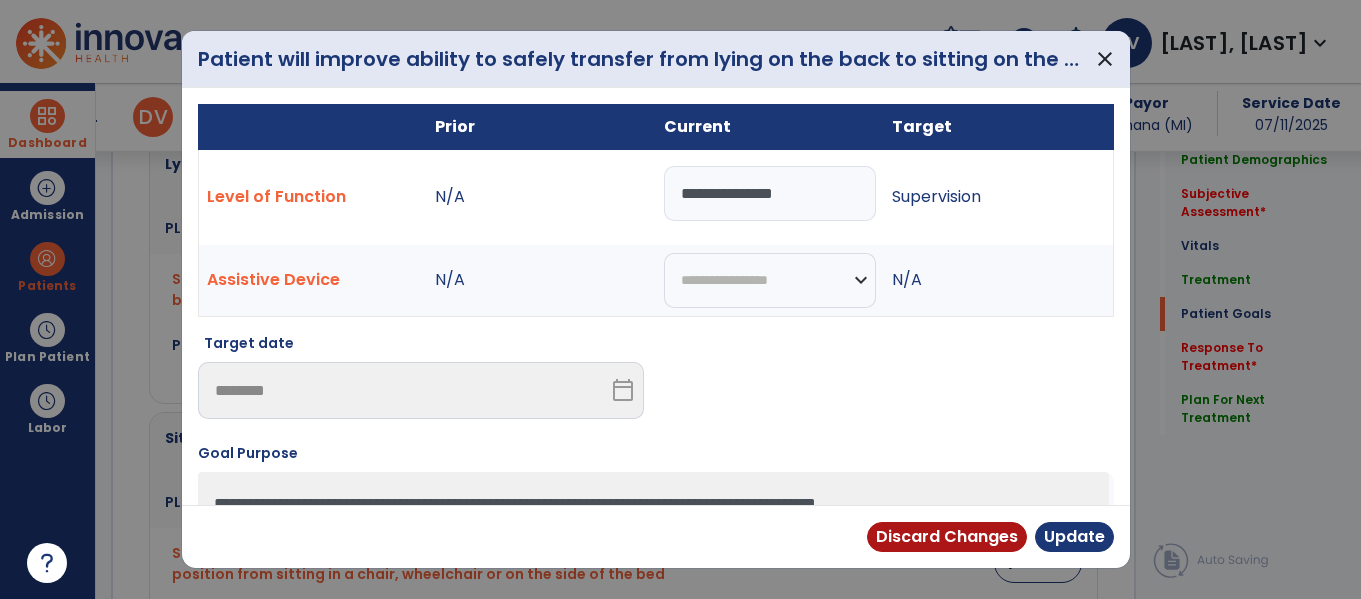 scroll, scrollTop: 1865, scrollLeft: 0, axis: vertical 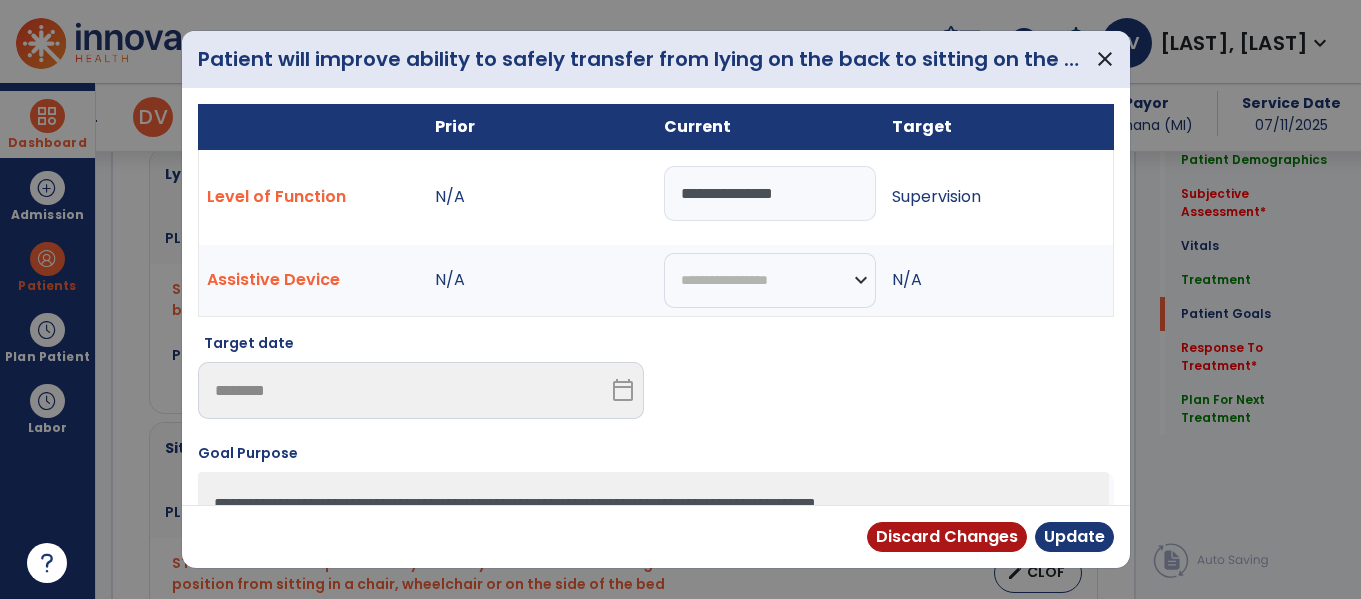 drag, startPoint x: 856, startPoint y: 208, endPoint x: 499, endPoint y: 284, distance: 365 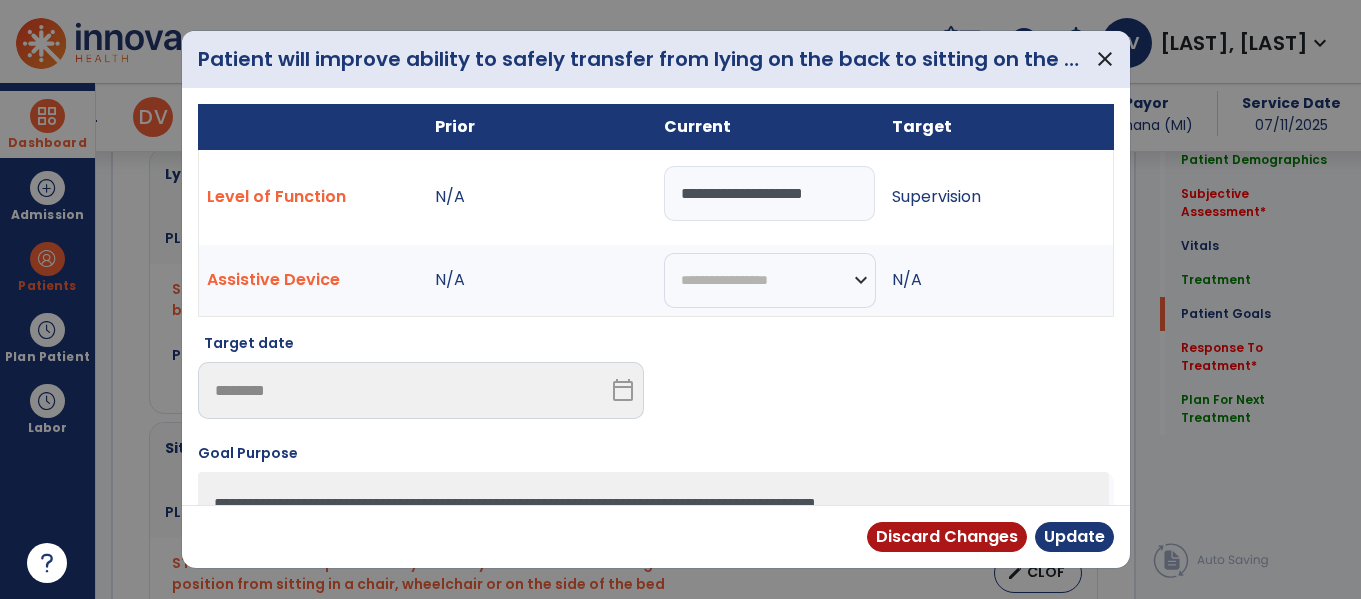 scroll, scrollTop: 0, scrollLeft: 0, axis: both 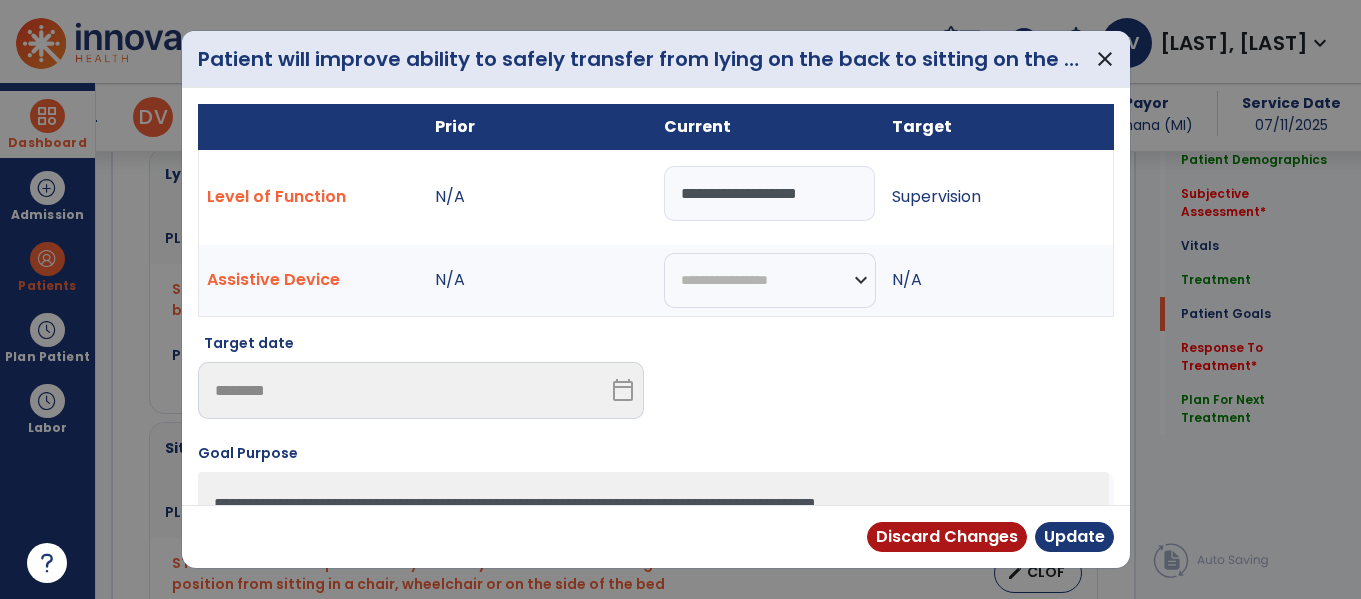 type on "**********" 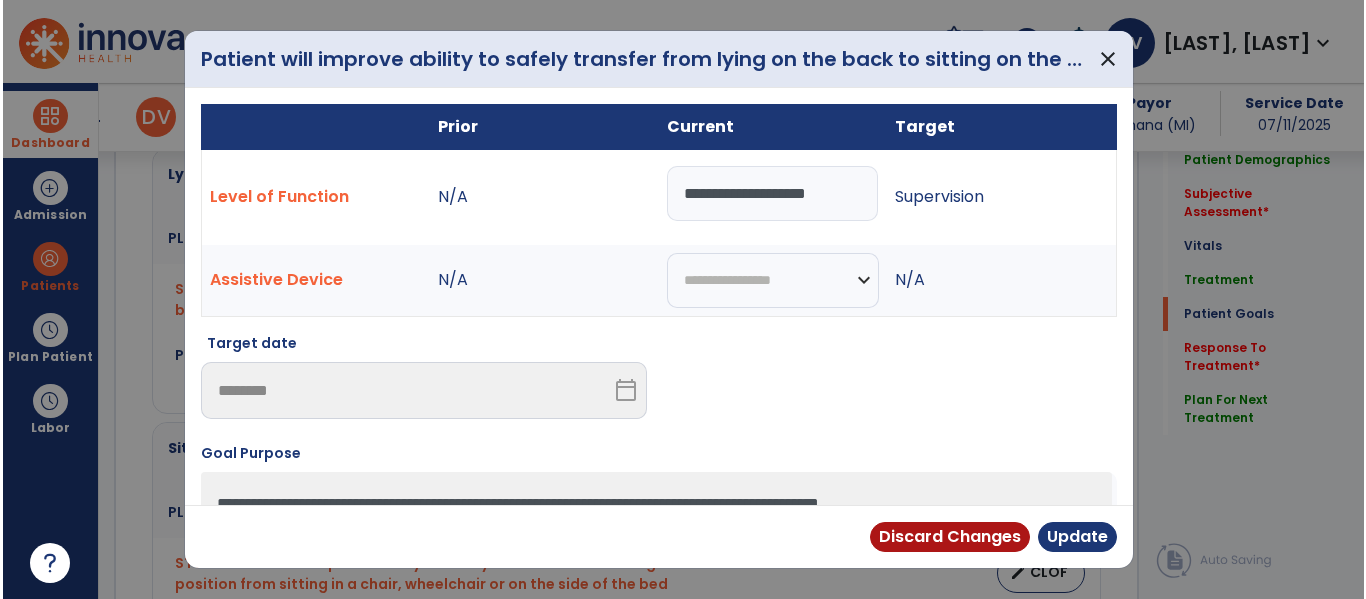 scroll, scrollTop: 0, scrollLeft: 2, axis: horizontal 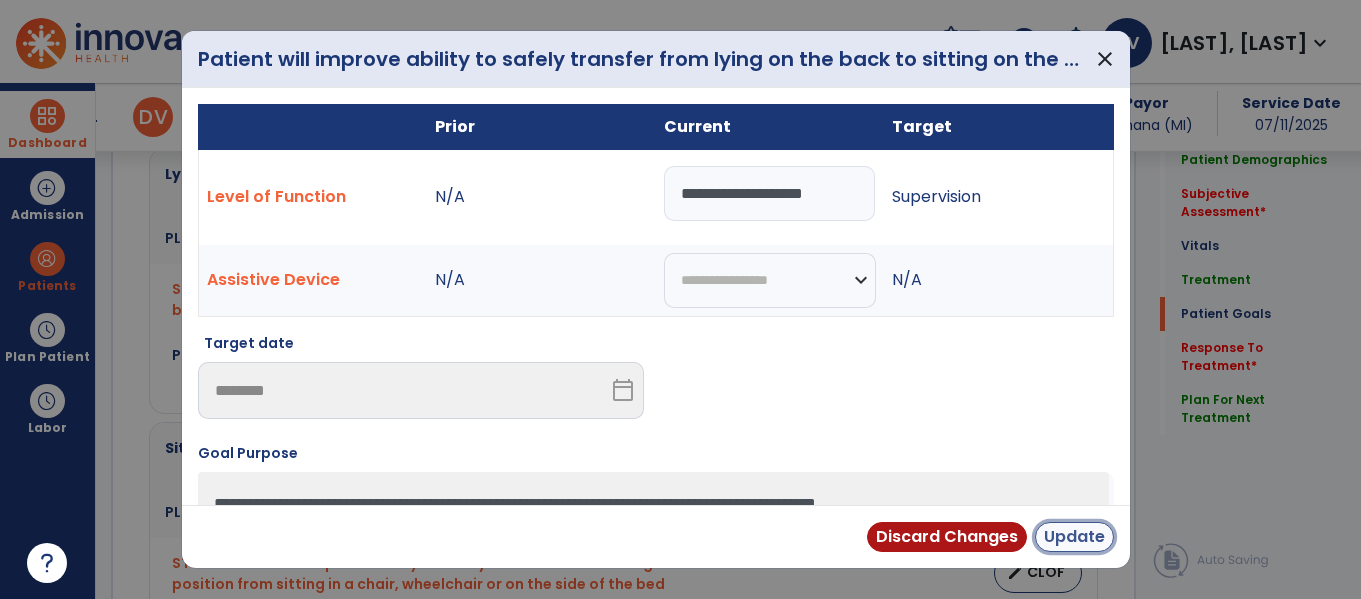 click on "Update" at bounding box center (1074, 537) 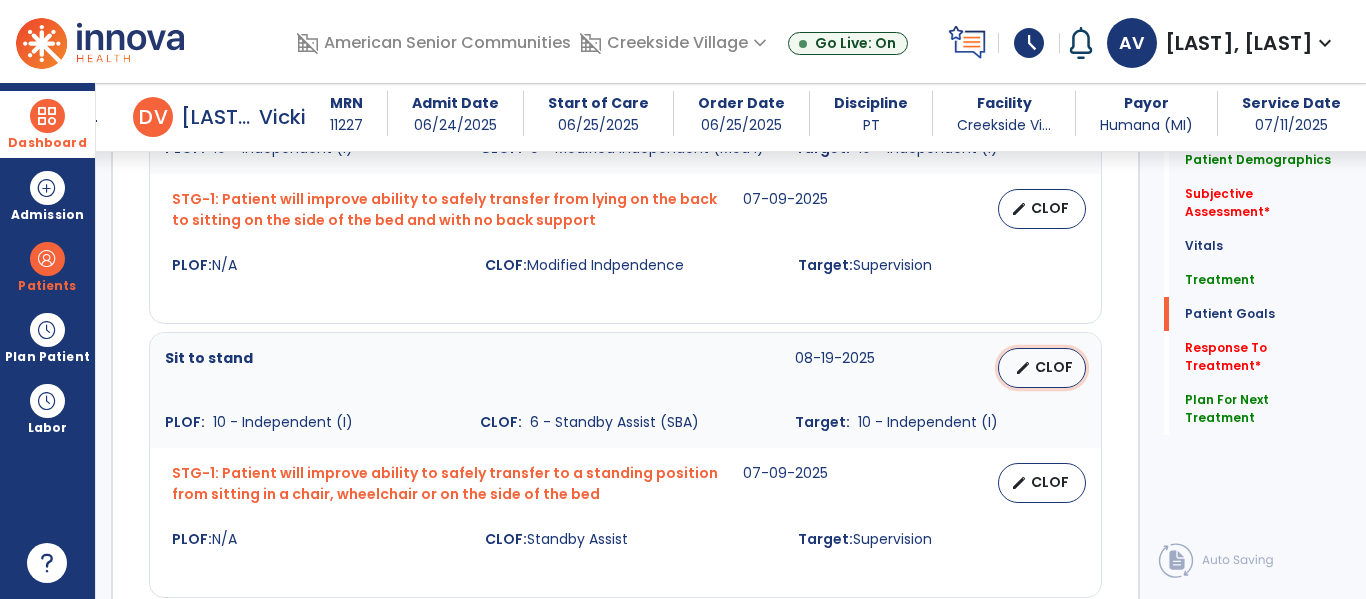 click on "CLOF" at bounding box center [1054, 367] 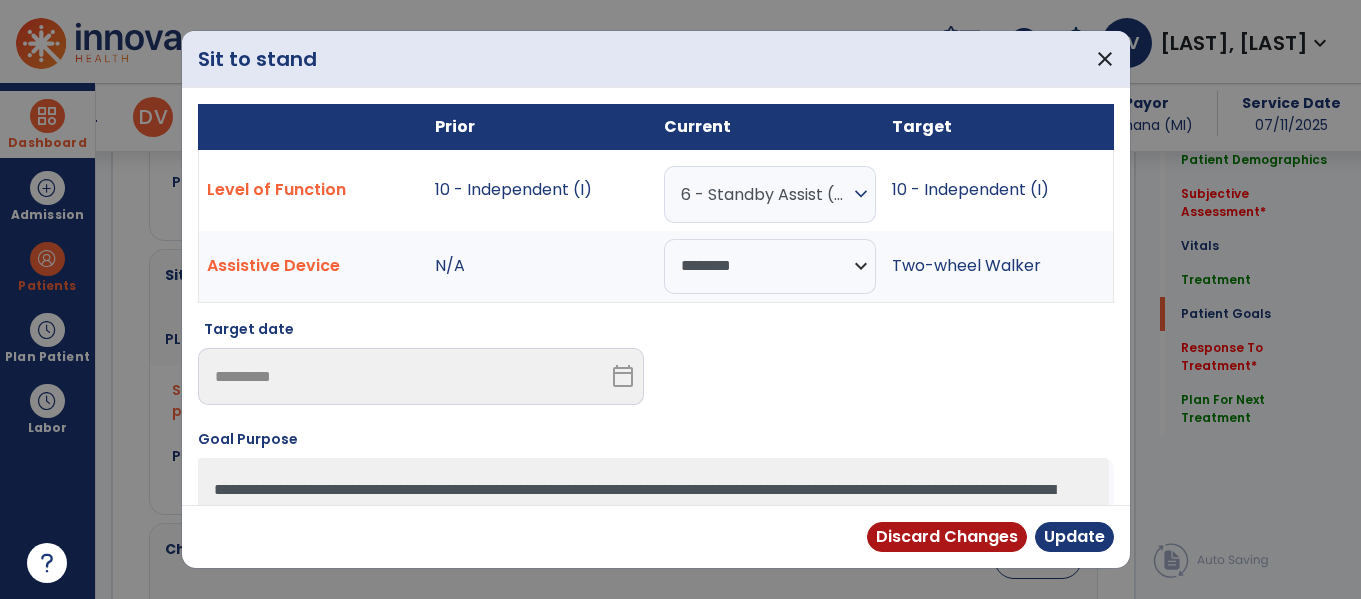 click on "6 - Standby Assist (SBA)" at bounding box center [765, 194] 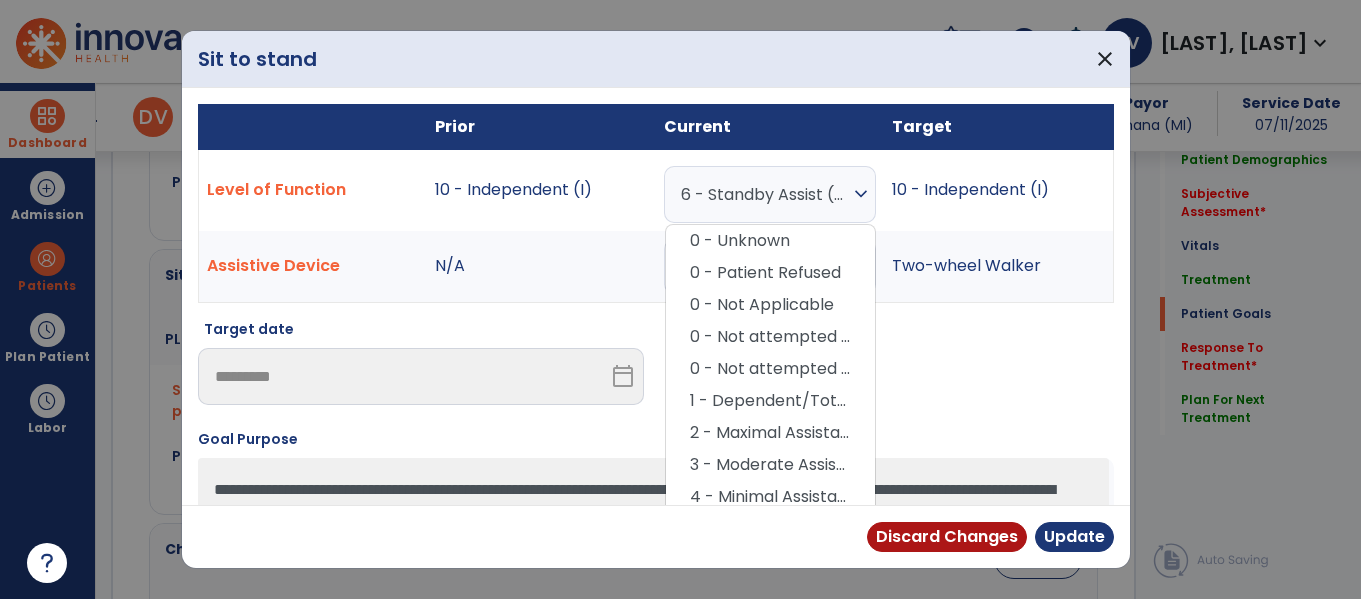 scroll, scrollTop: 2033, scrollLeft: 0, axis: vertical 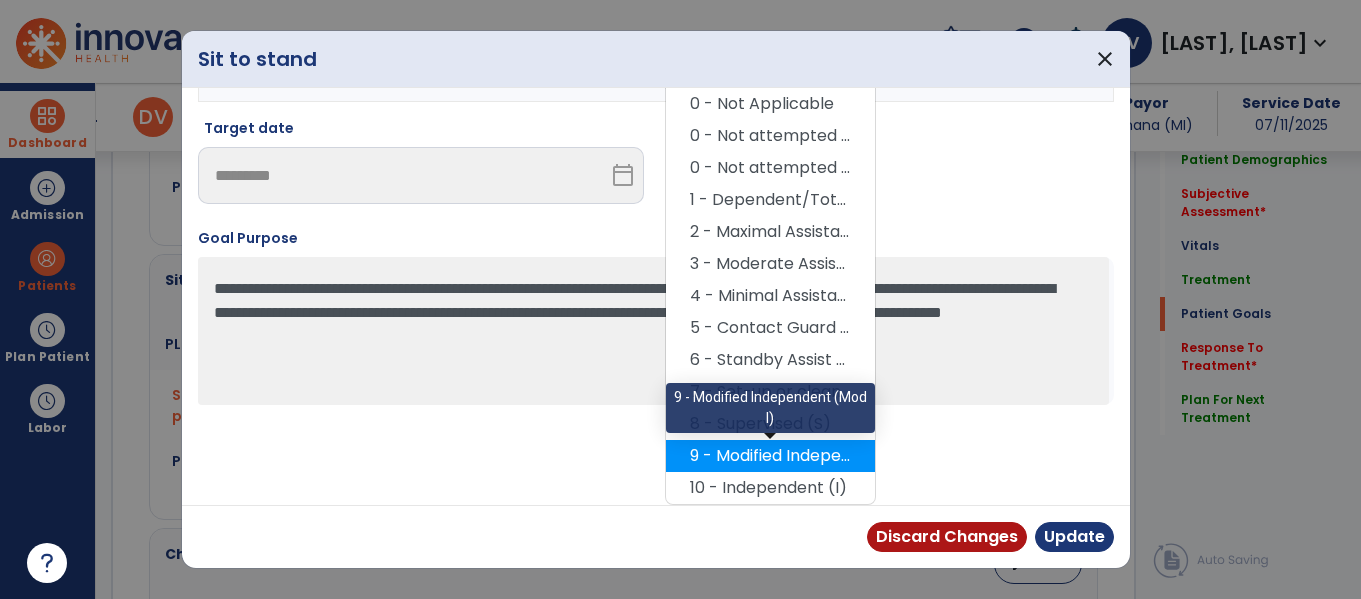 click on "9 - Modified Independent (Mod I)" at bounding box center [770, 456] 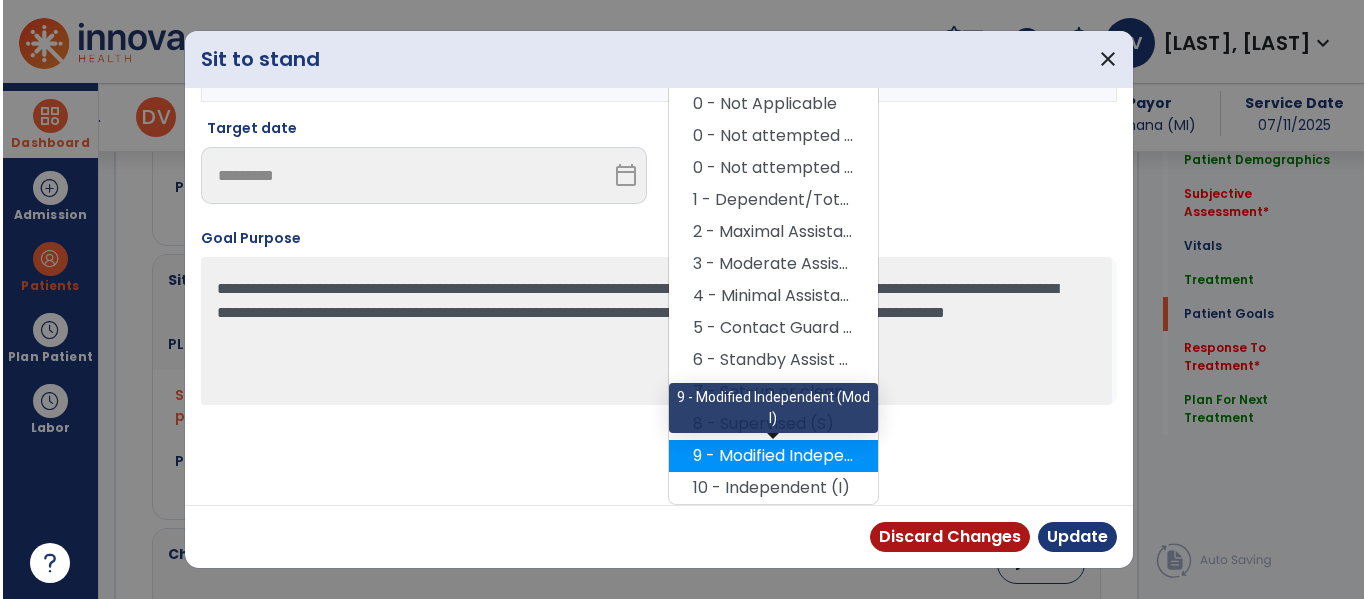 scroll, scrollTop: 117, scrollLeft: 0, axis: vertical 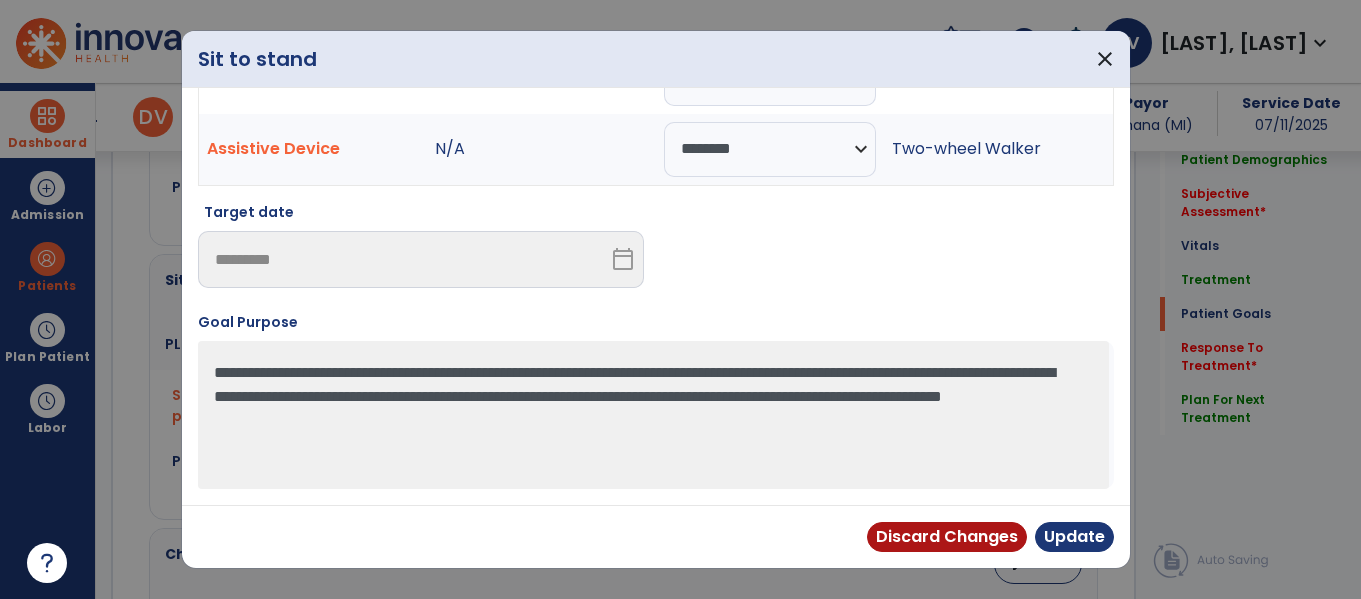 click on "Discard Changes  Update" at bounding box center (656, 536) 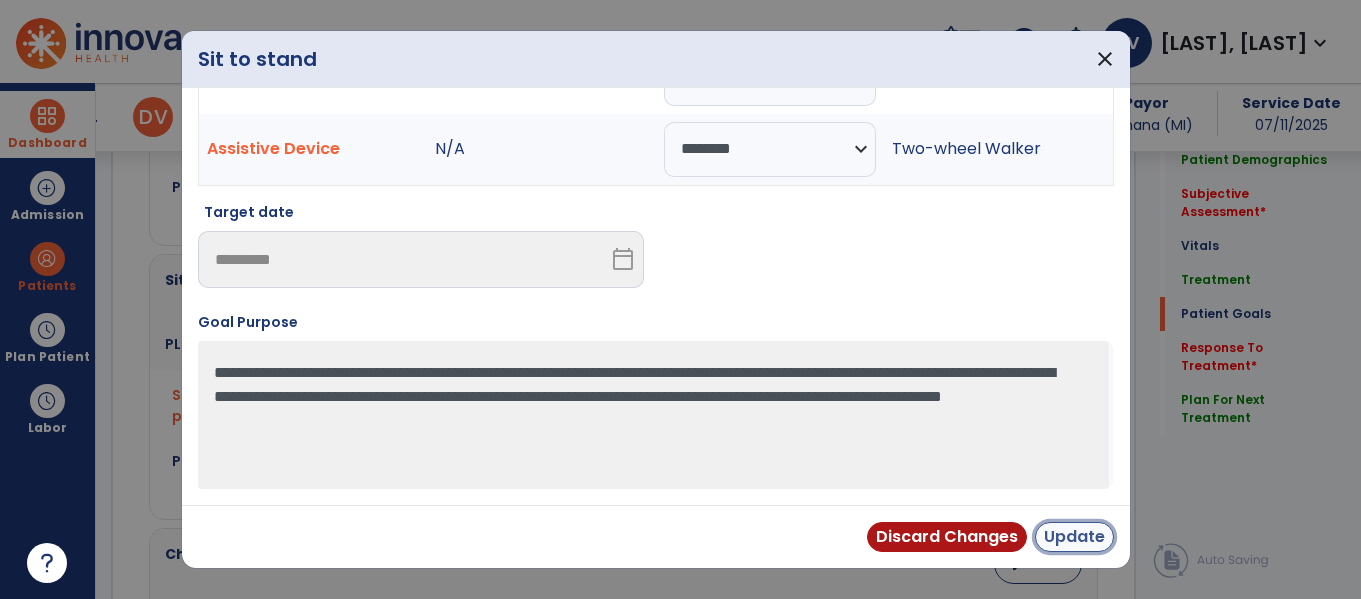 click on "Update" at bounding box center (1074, 537) 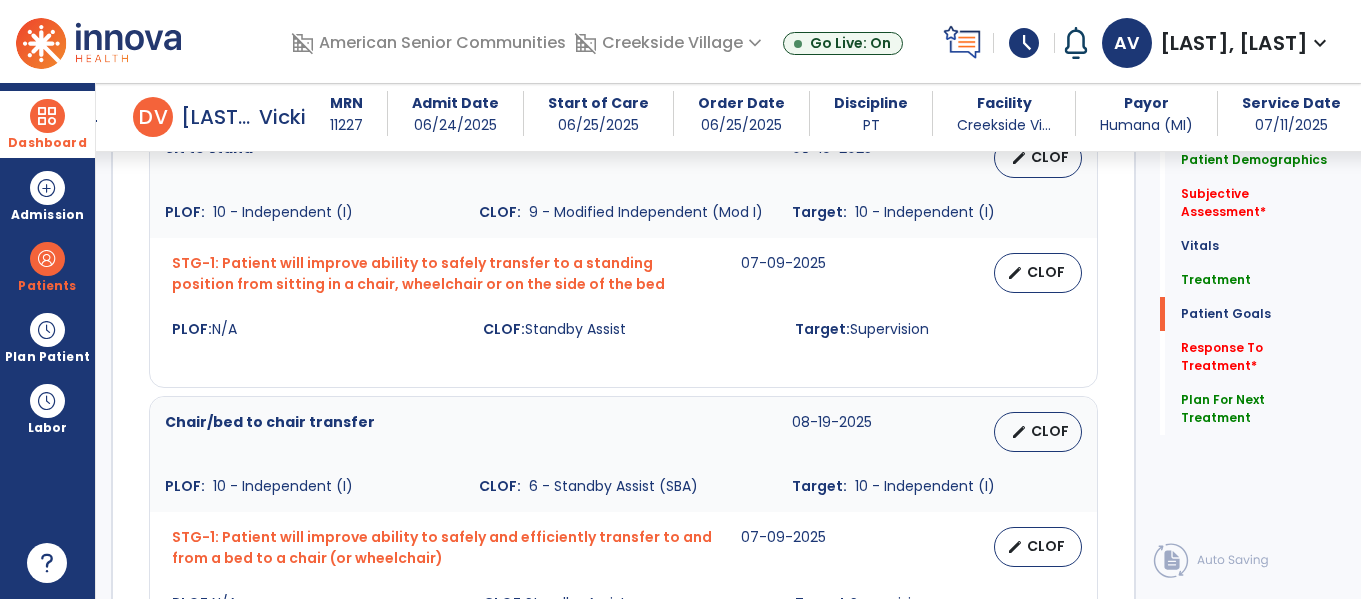 scroll, scrollTop: 1901, scrollLeft: 0, axis: vertical 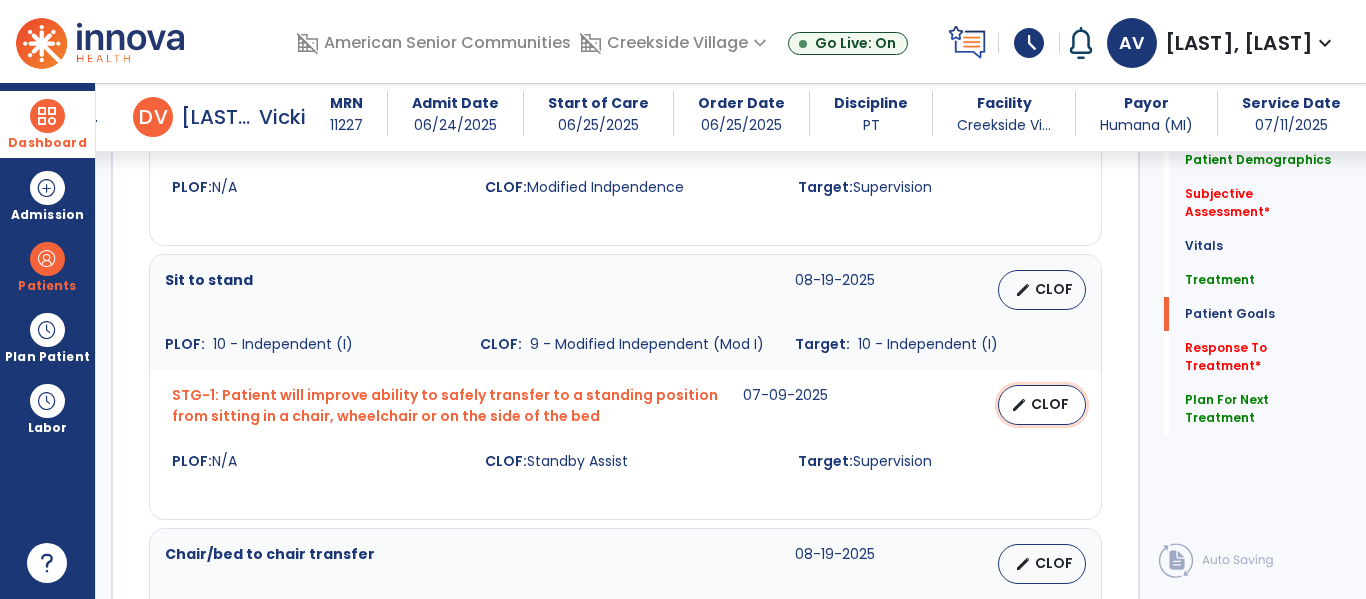 click on "CLOF" at bounding box center [1050, 404] 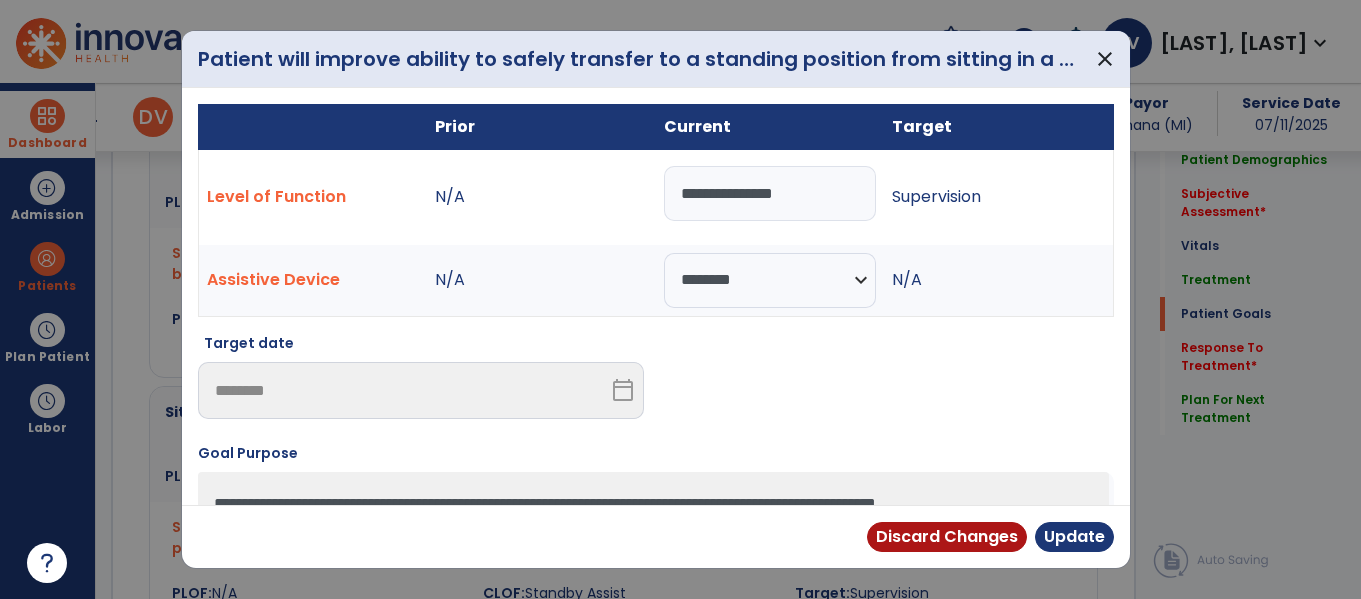 drag, startPoint x: 808, startPoint y: 191, endPoint x: 193, endPoint y: 269, distance: 619.92664 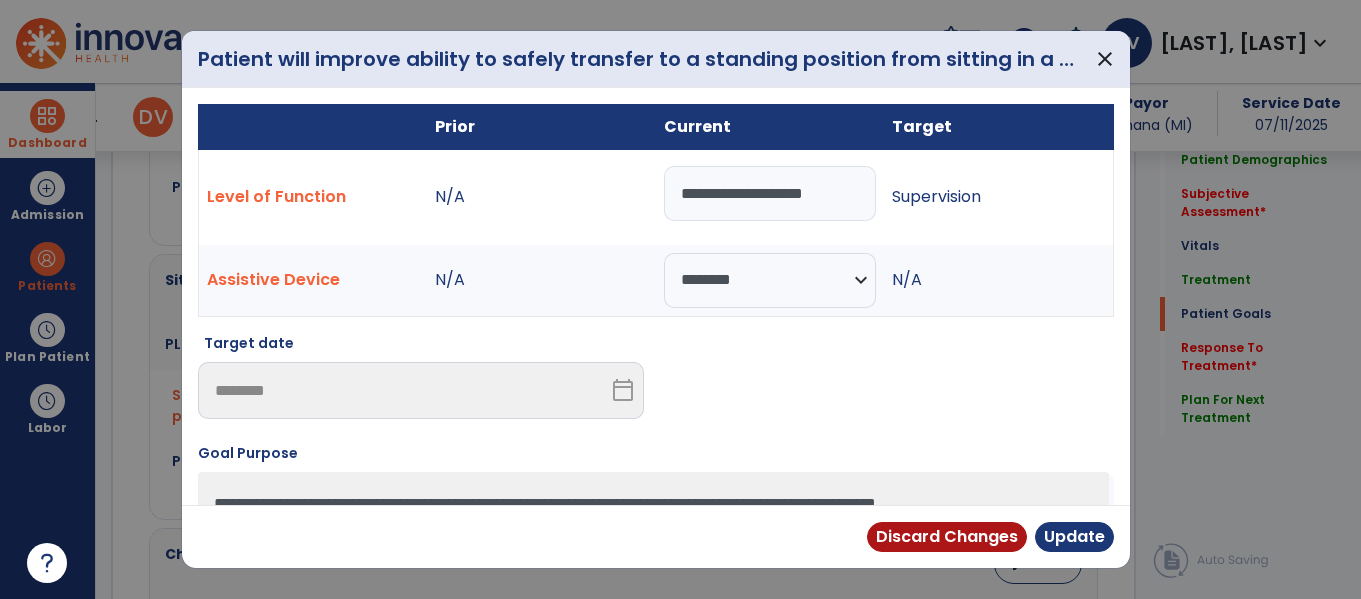 type on "**********" 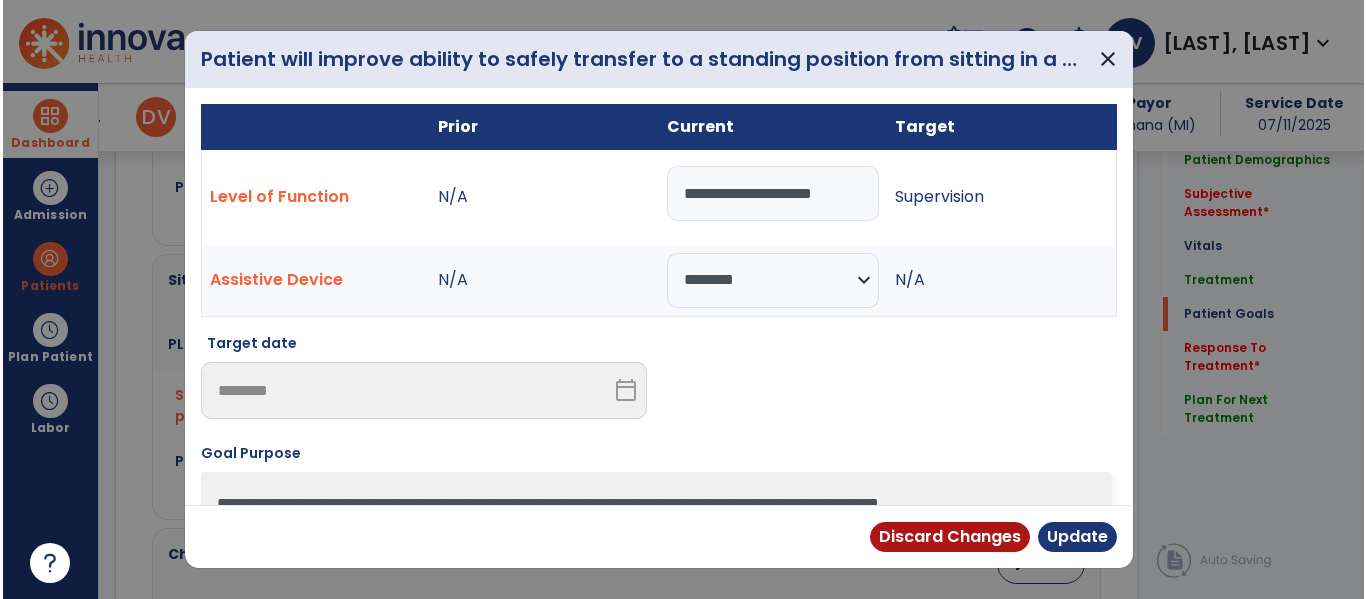scroll, scrollTop: 0, scrollLeft: 11, axis: horizontal 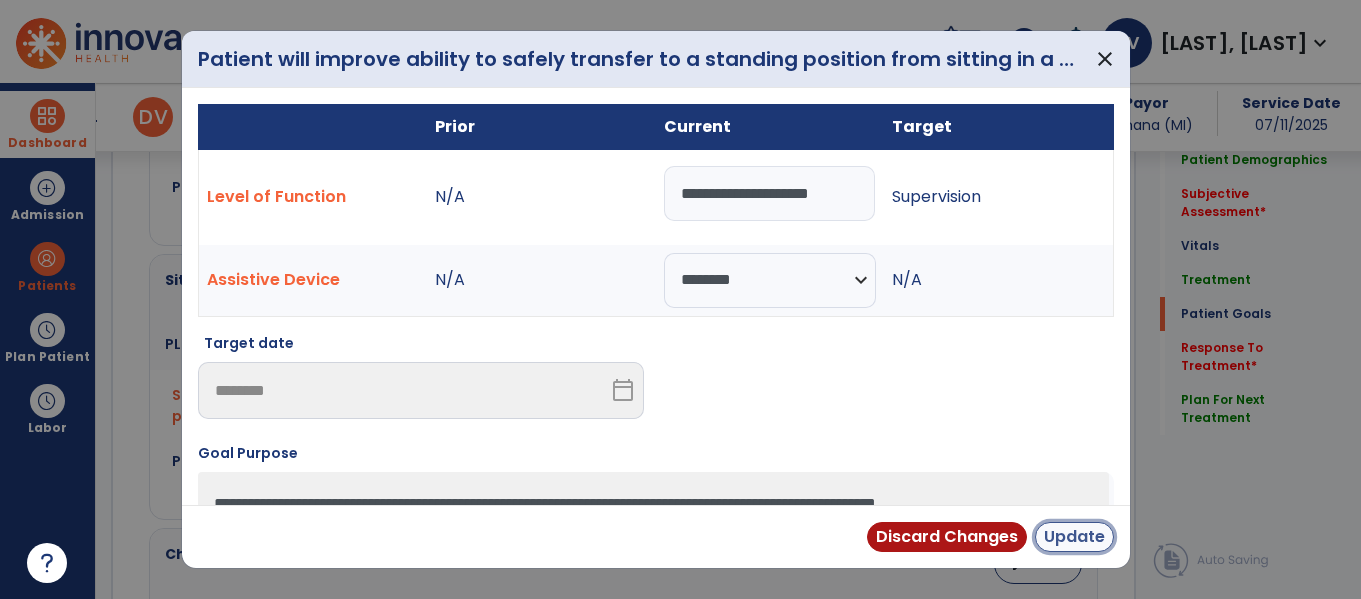 click on "Update" at bounding box center [1074, 537] 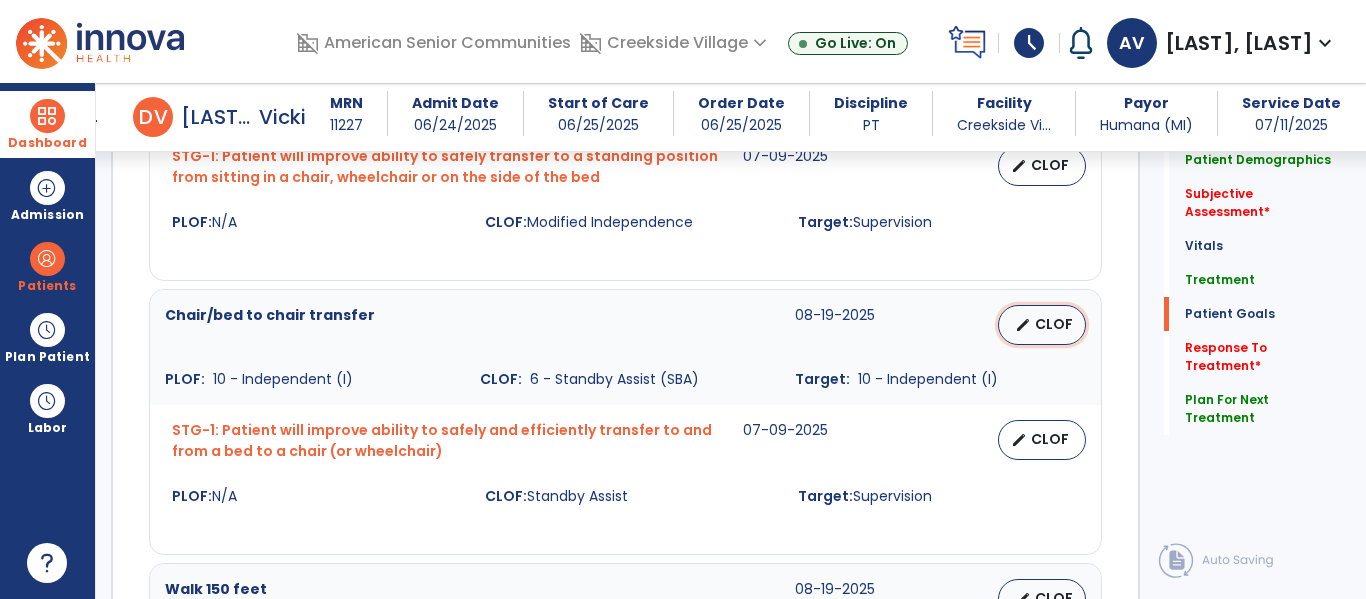 click on "CLOF" at bounding box center [1054, 324] 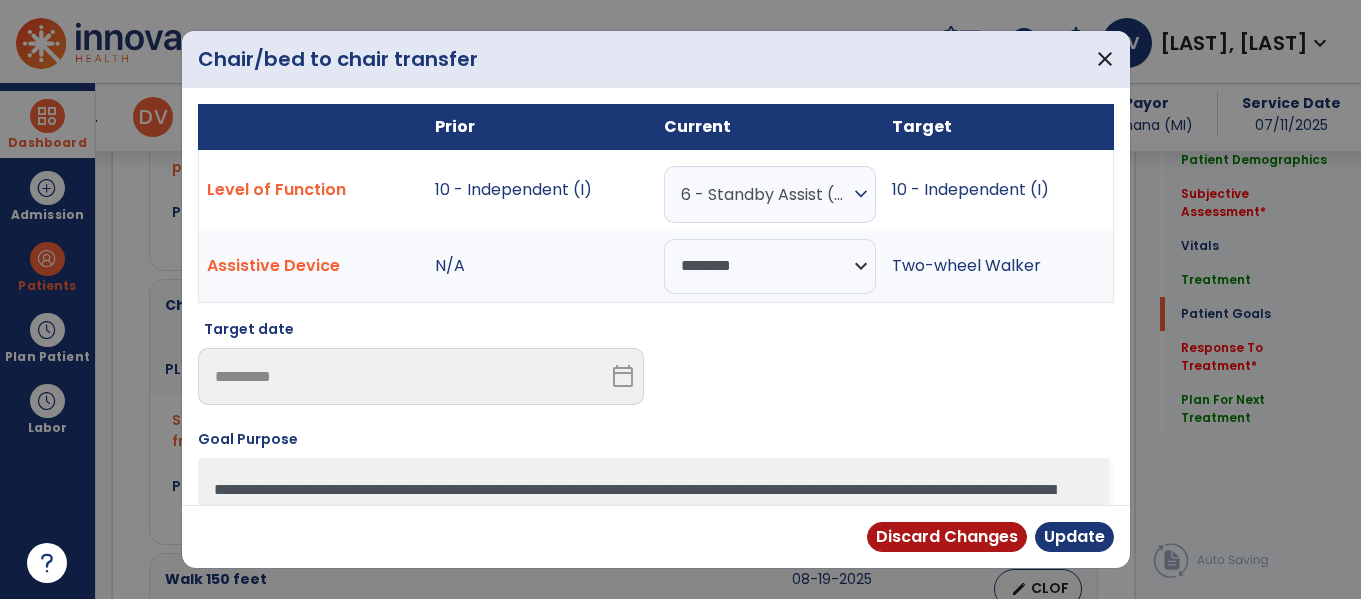 click on "6 - Standby Assist (SBA)" at bounding box center (765, 194) 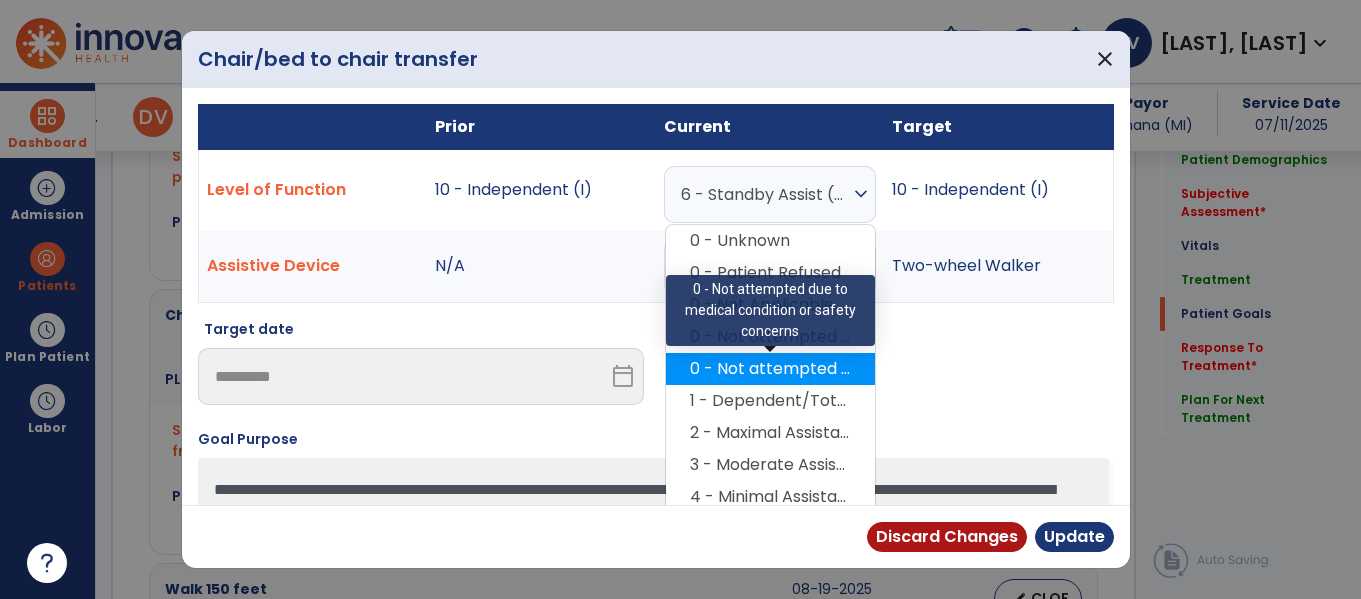 scroll, scrollTop: 201, scrollLeft: 0, axis: vertical 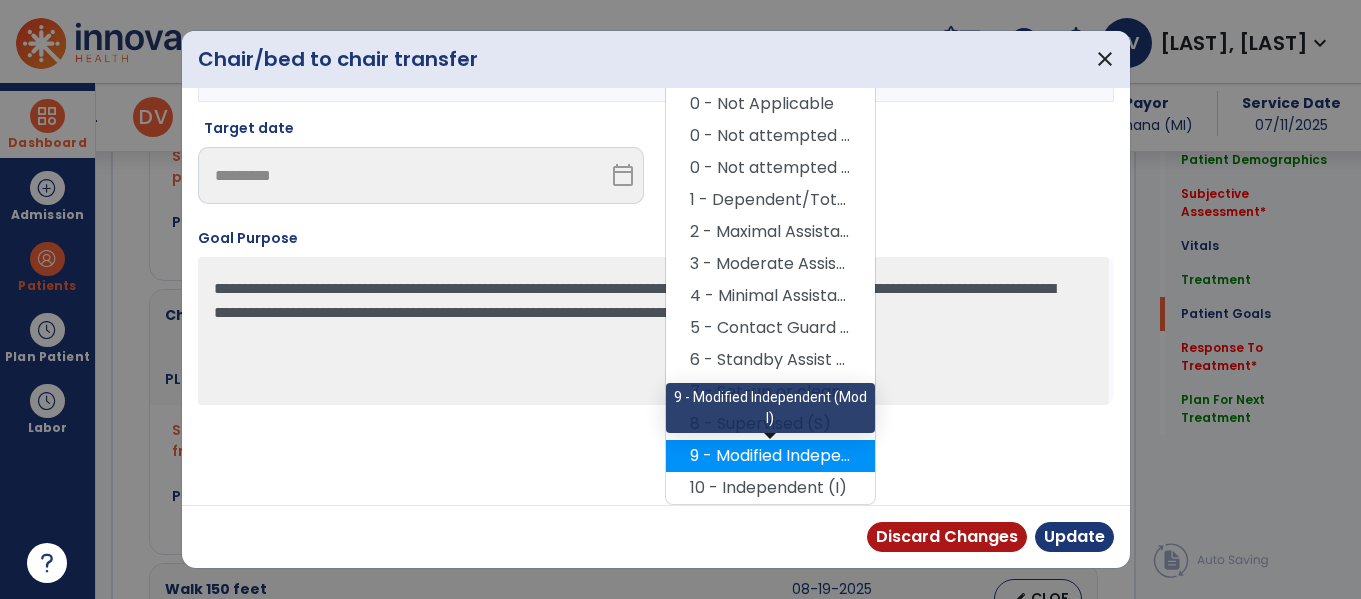 click on "9 - Modified Independent (Mod I)" at bounding box center (770, 456) 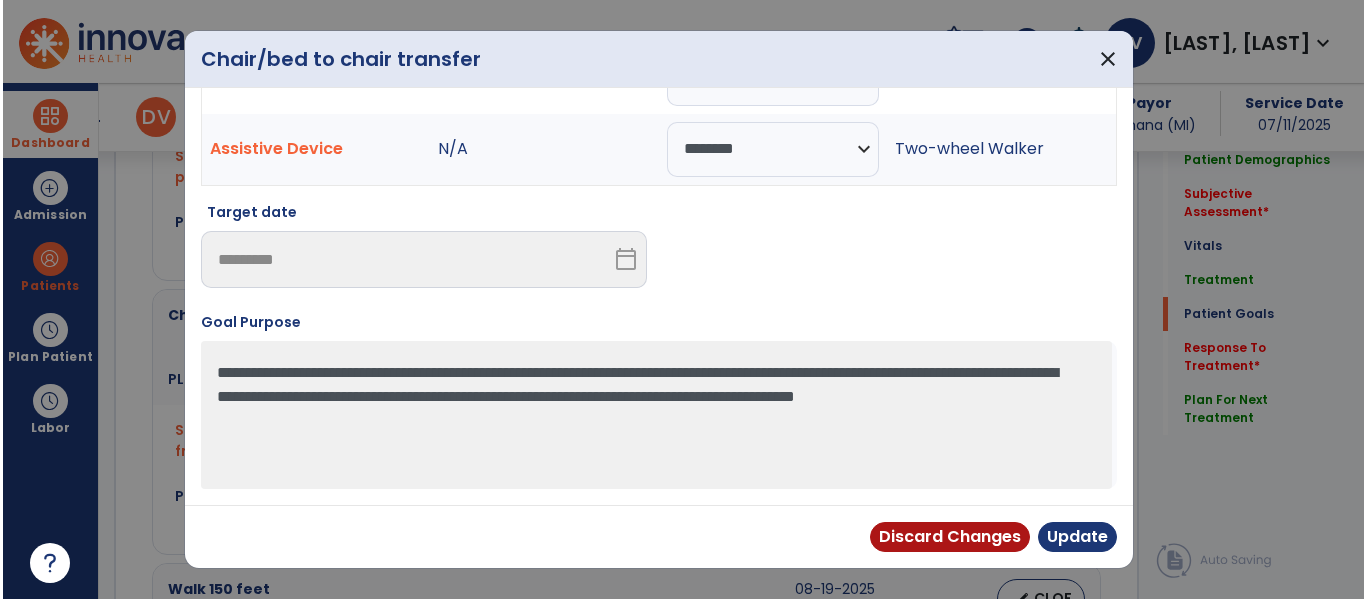 scroll, scrollTop: 117, scrollLeft: 0, axis: vertical 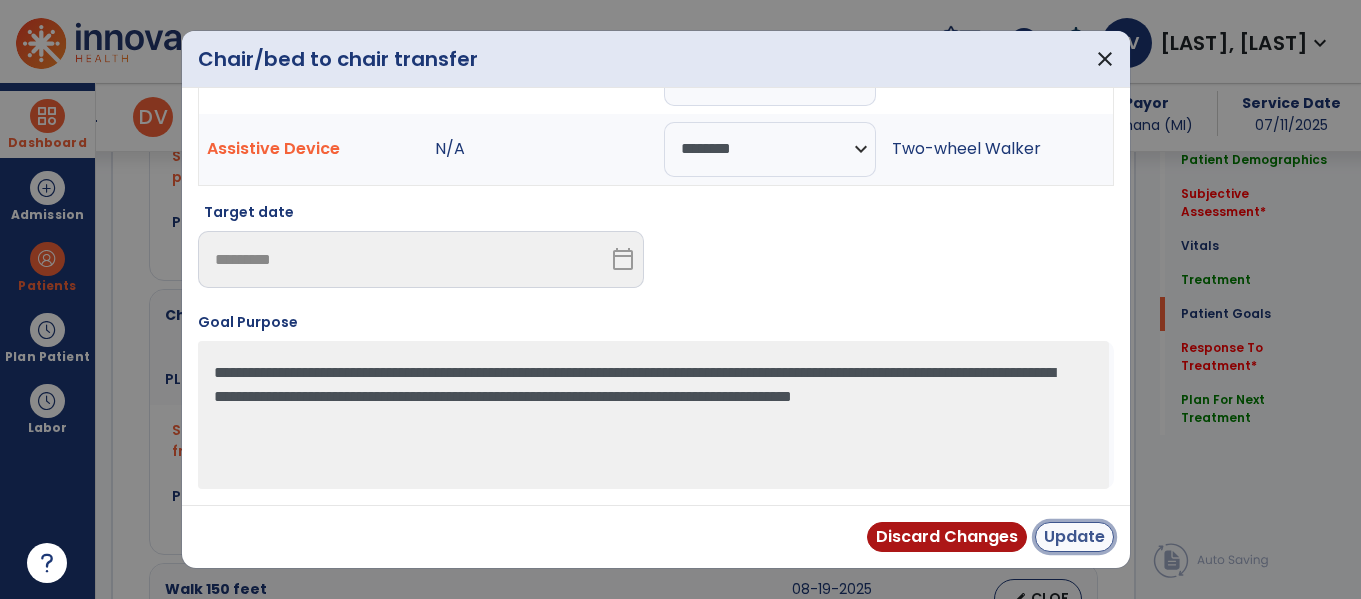 click on "Update" at bounding box center [1074, 537] 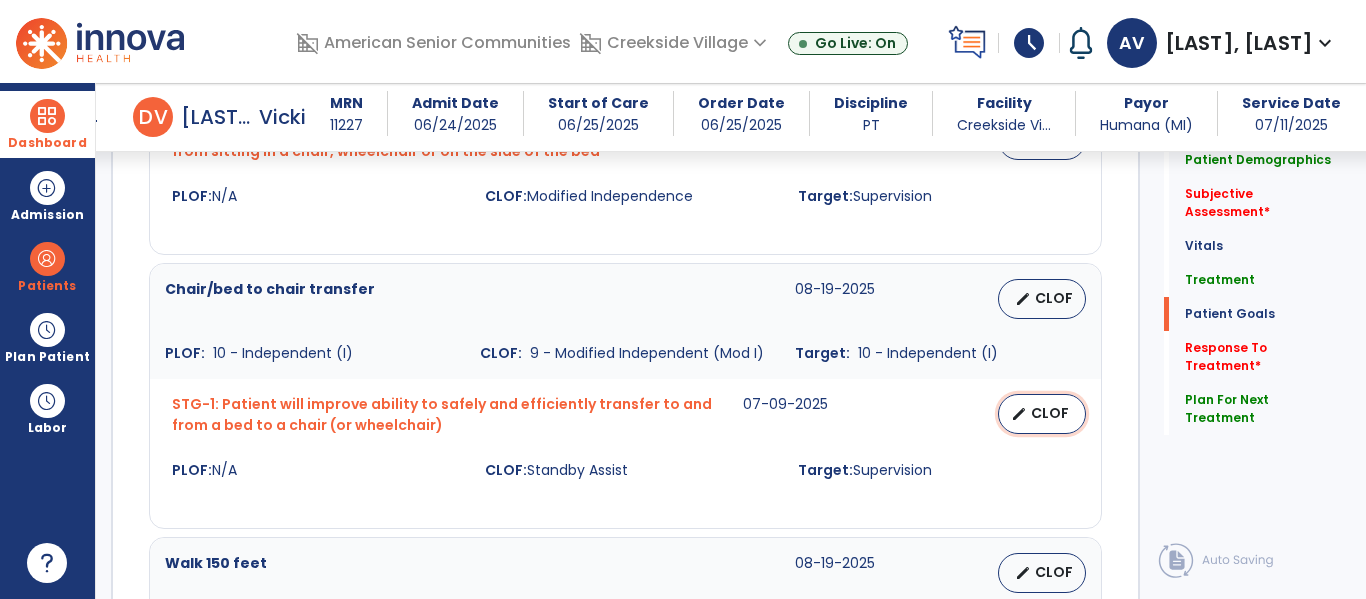 click on "CLOF" at bounding box center (1050, 413) 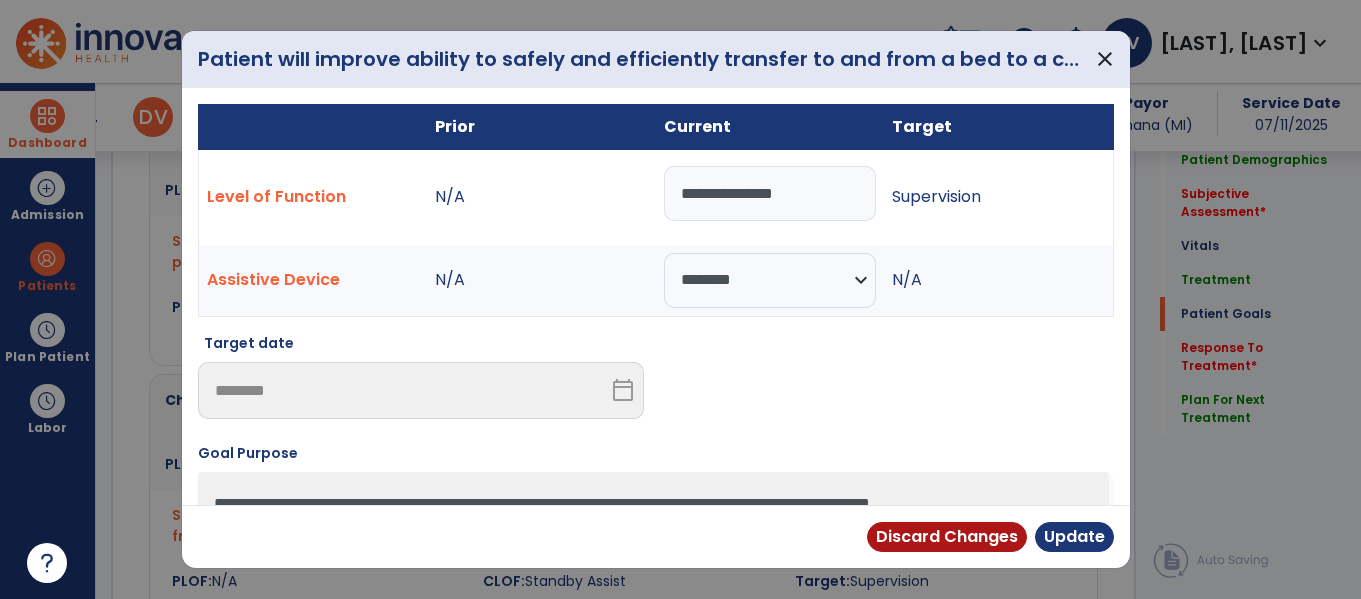 scroll, scrollTop: 2309, scrollLeft: 0, axis: vertical 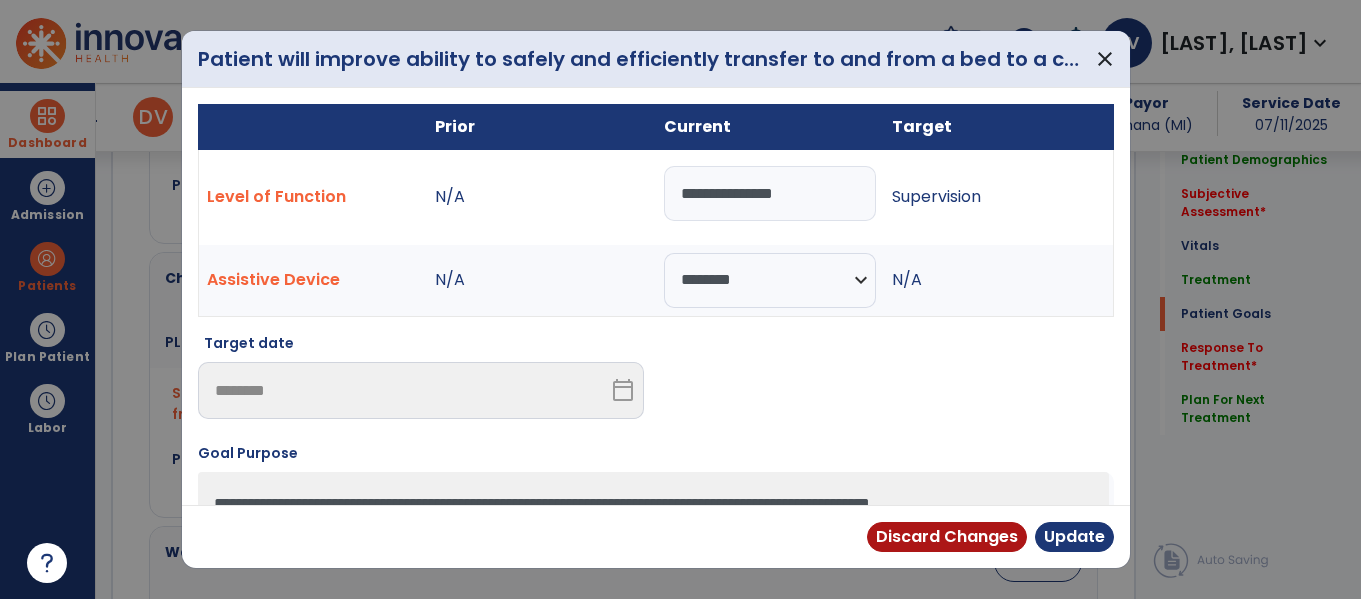drag, startPoint x: 813, startPoint y: 193, endPoint x: 381, endPoint y: 260, distance: 437.16473 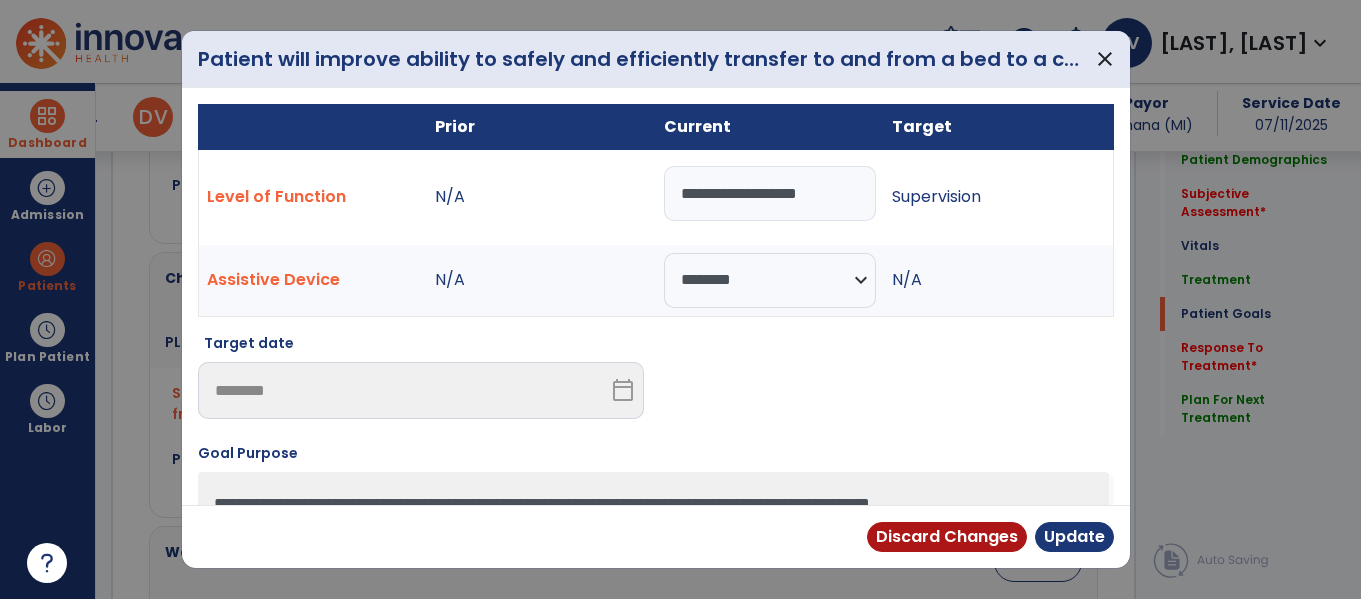 type on "**********" 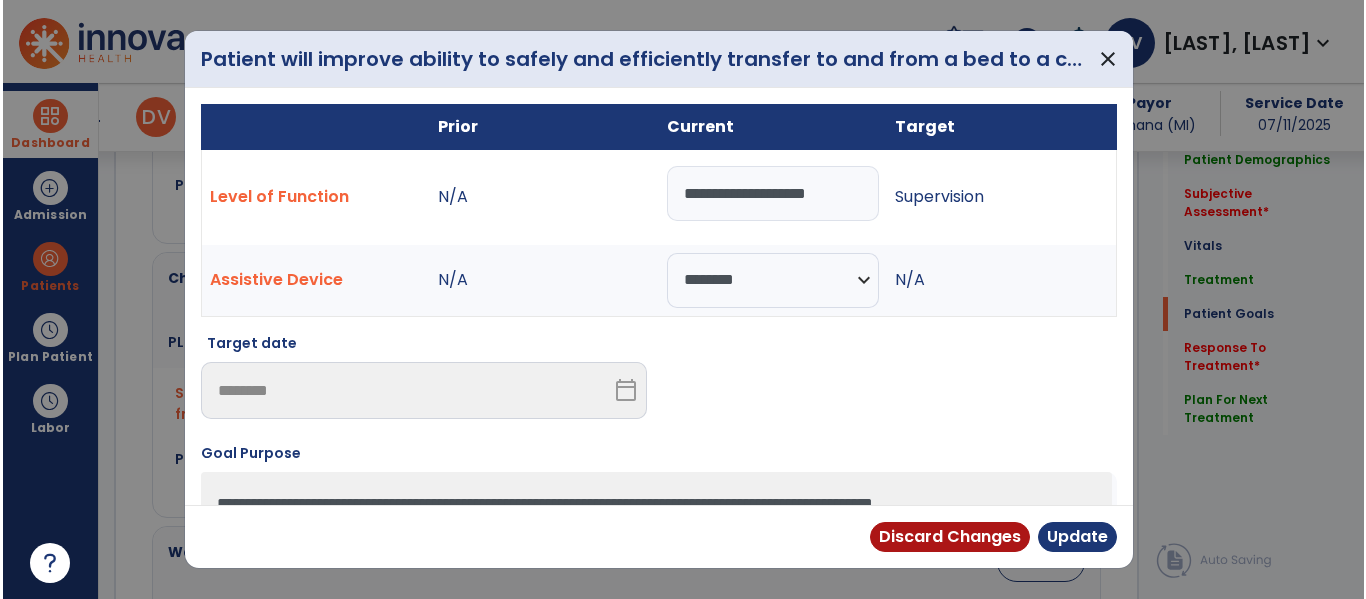 scroll, scrollTop: 0, scrollLeft: 1, axis: horizontal 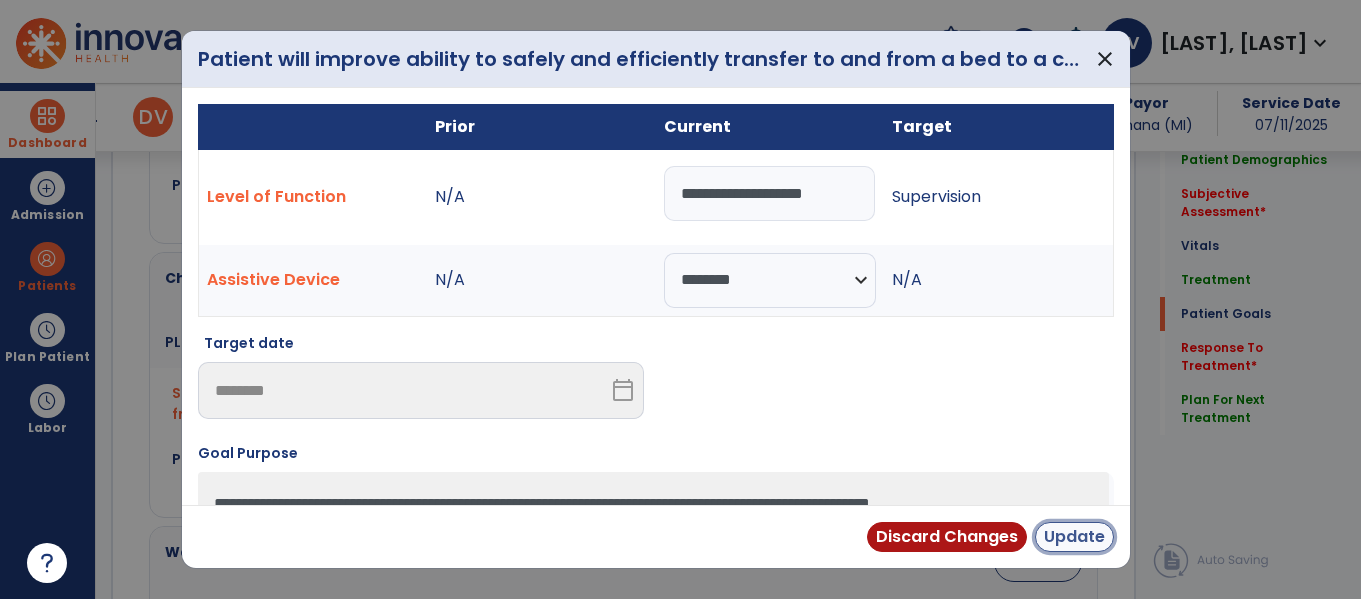 click on "Update" at bounding box center [1074, 537] 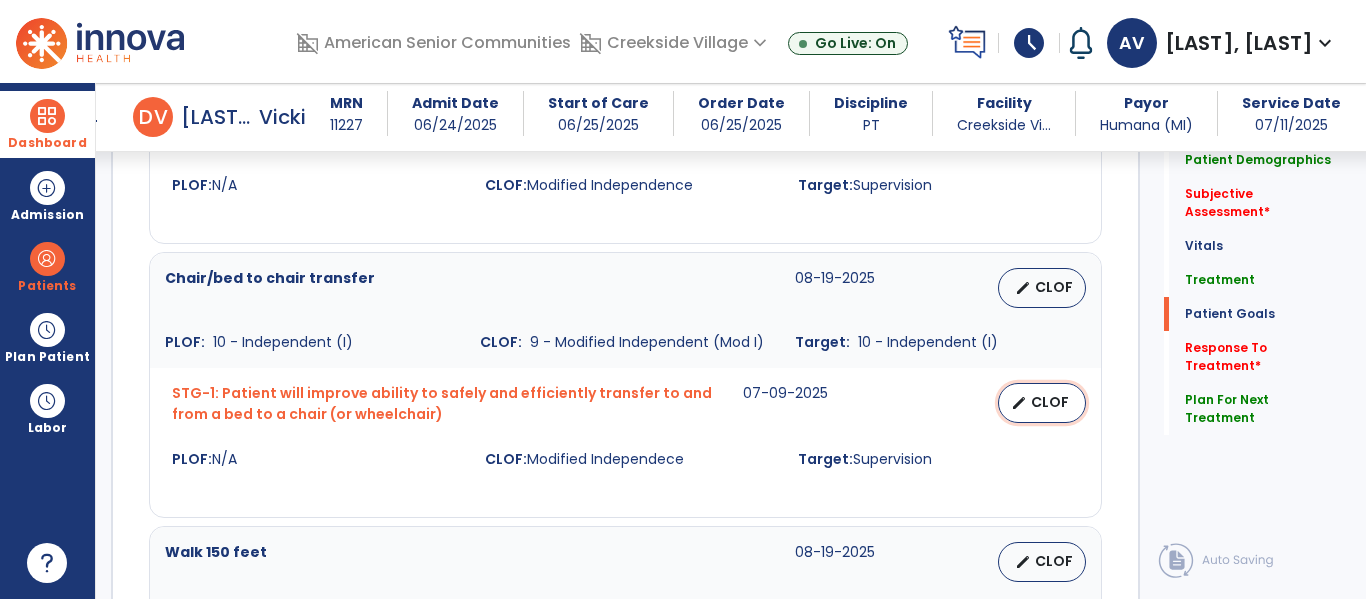 click on "edit   CLOF" at bounding box center [1042, 403] 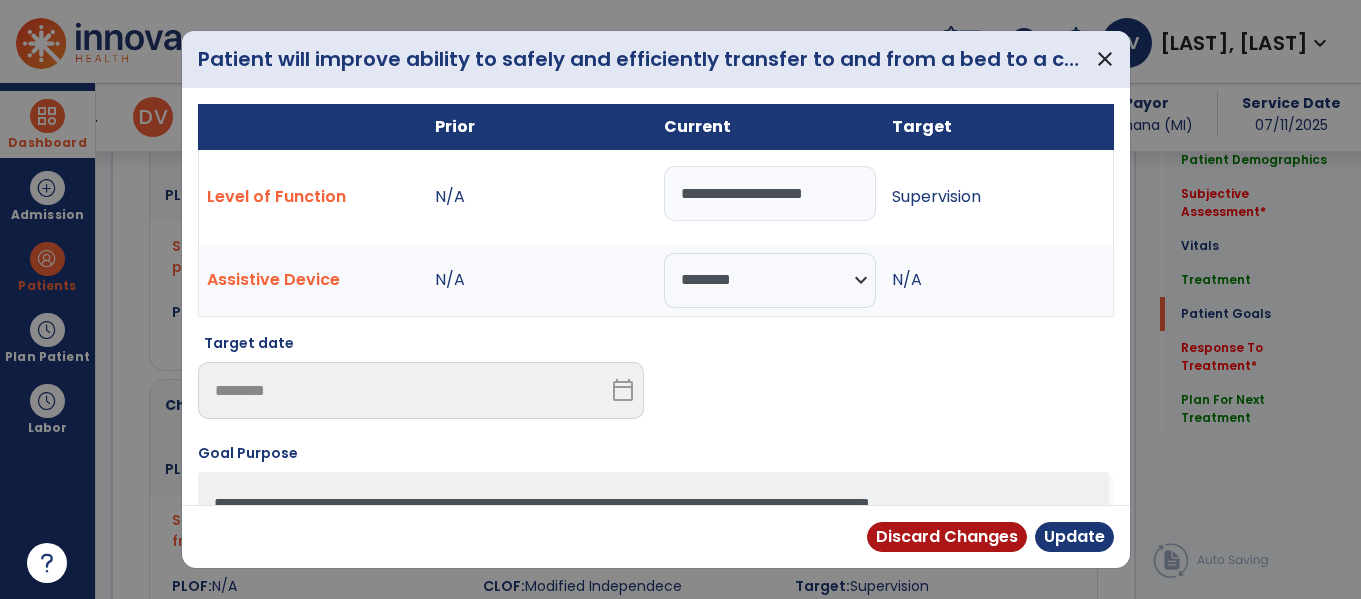 scroll, scrollTop: 2309, scrollLeft: 0, axis: vertical 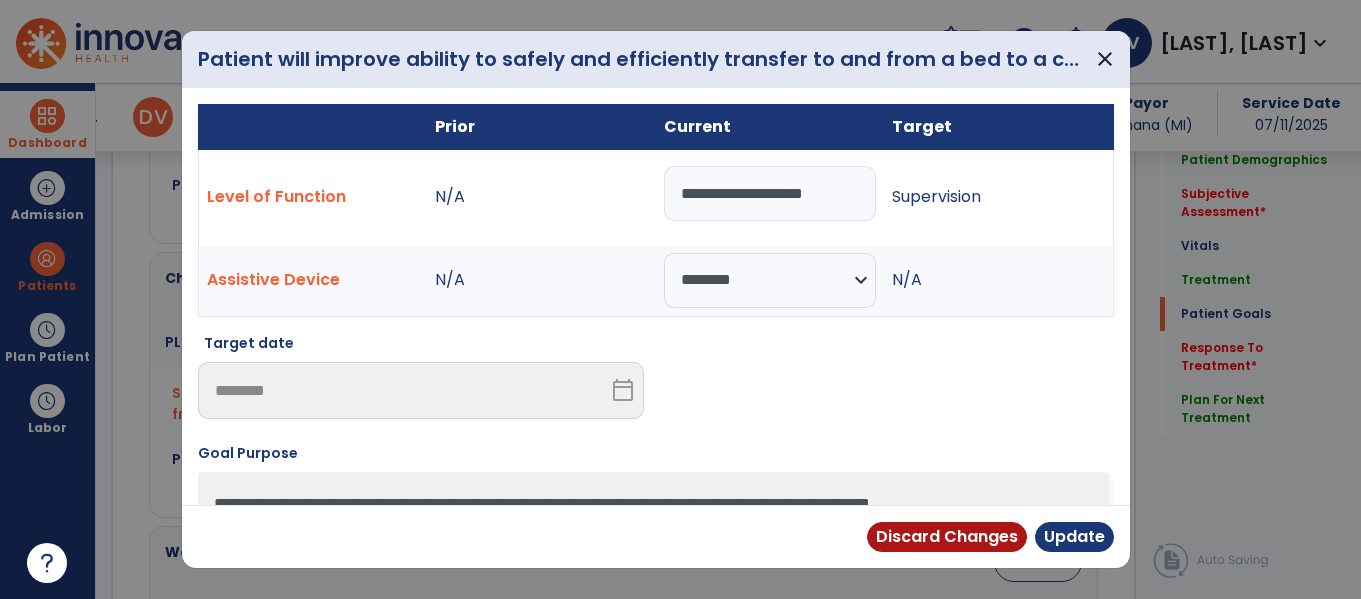 click on "**********" at bounding box center [770, 193] 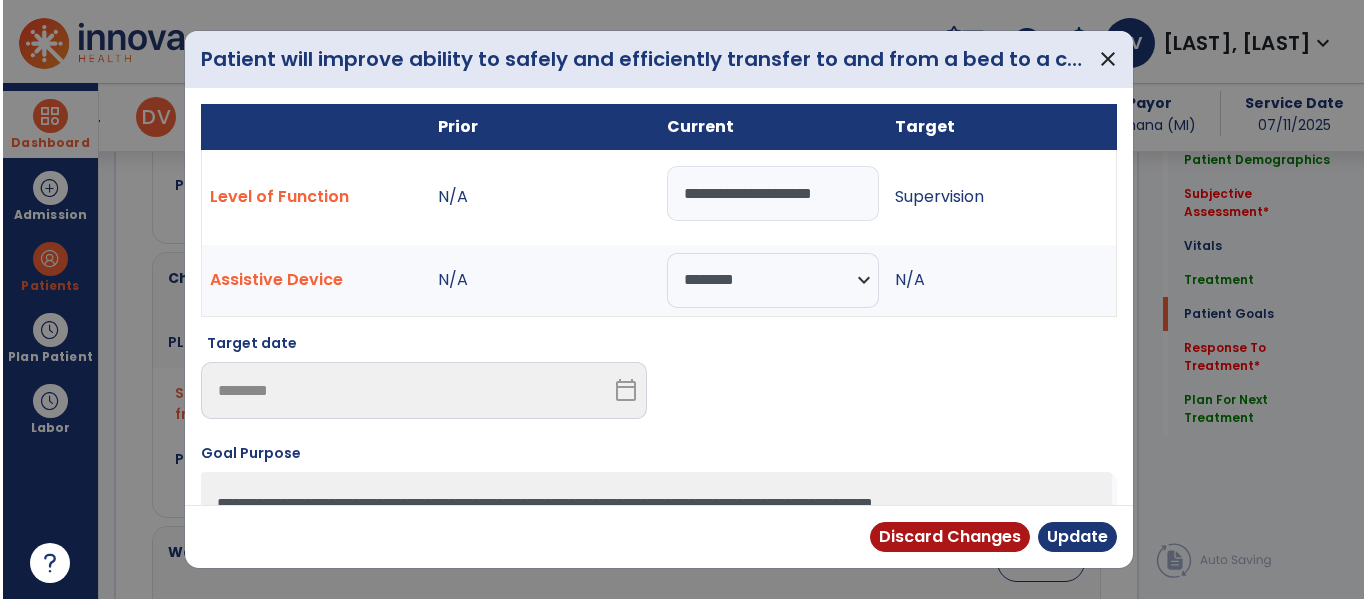 scroll, scrollTop: 0, scrollLeft: 11, axis: horizontal 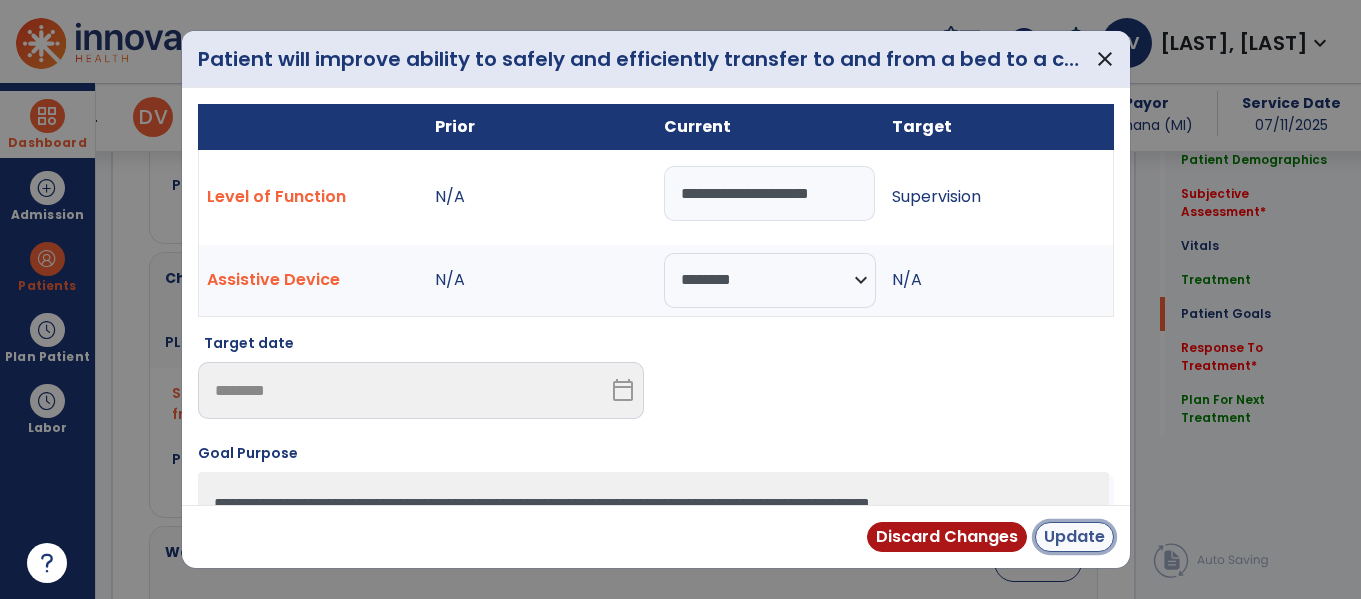 click on "Update" at bounding box center [1074, 537] 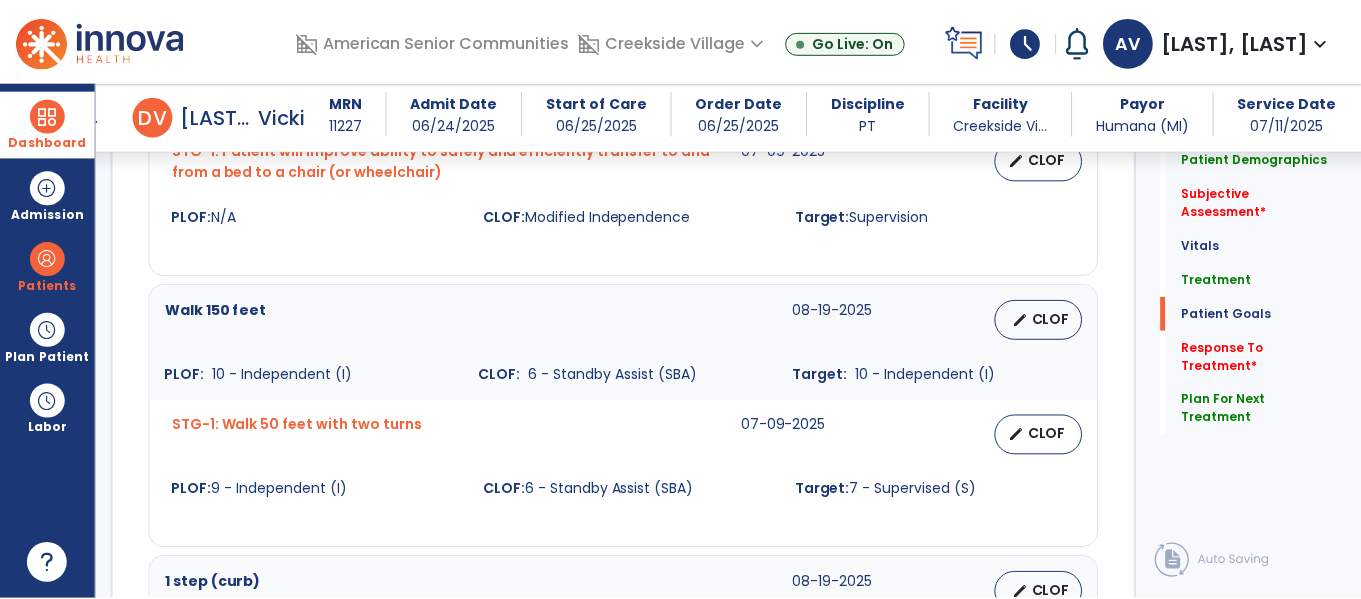scroll, scrollTop: 2554, scrollLeft: 0, axis: vertical 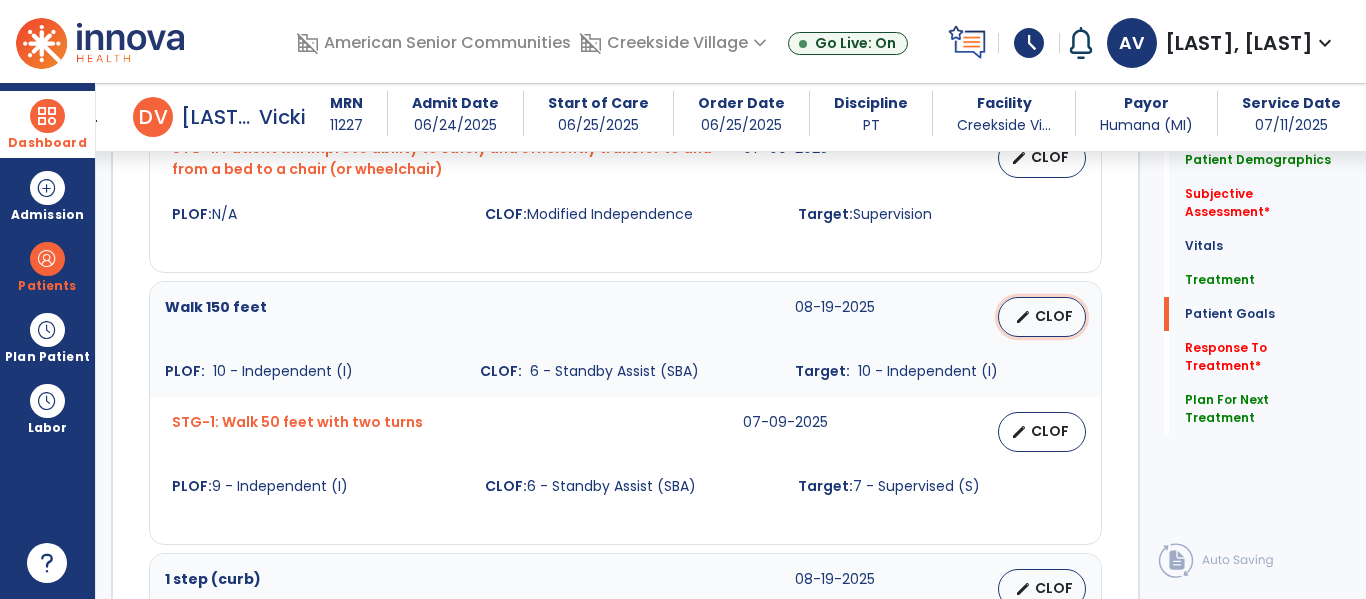 click on "CLOF" at bounding box center [1054, 316] 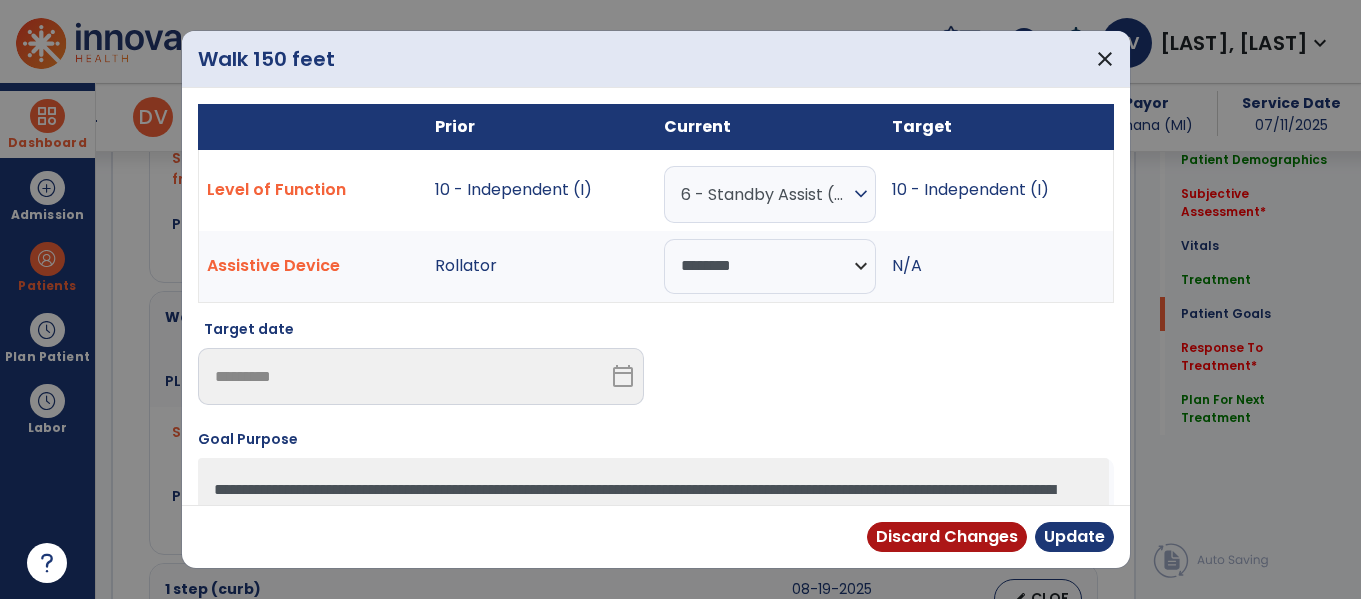scroll, scrollTop: 2554, scrollLeft: 0, axis: vertical 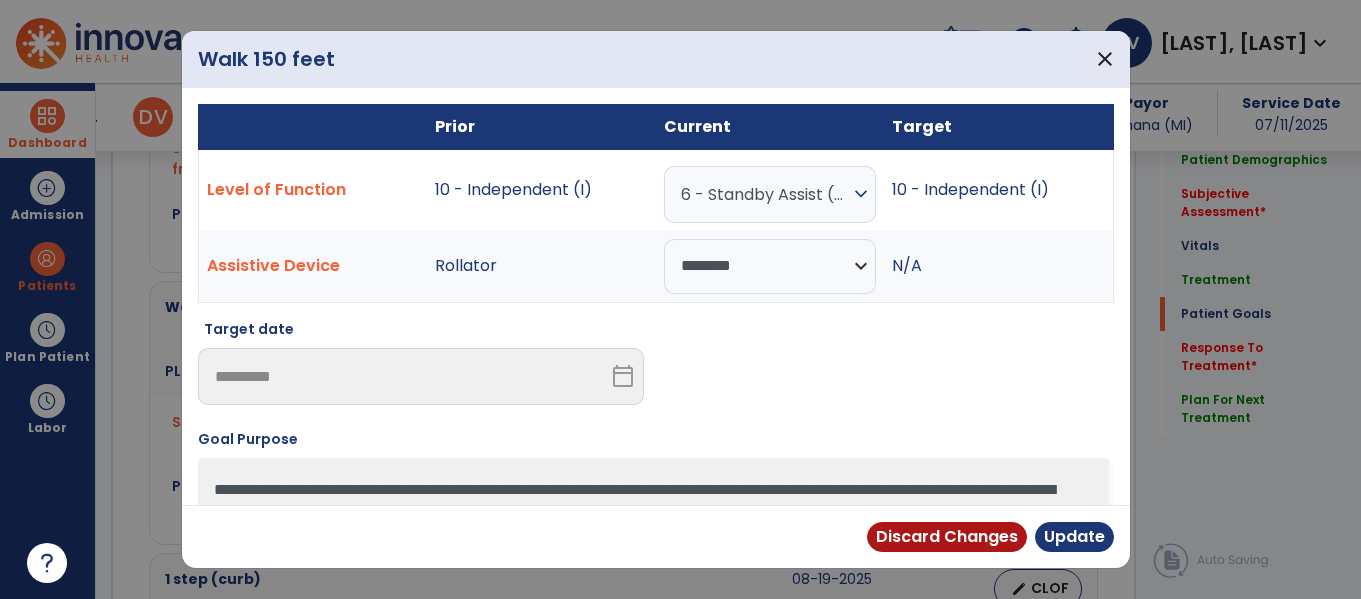 click on "6 - Standby Assist (SBA)" at bounding box center (765, 194) 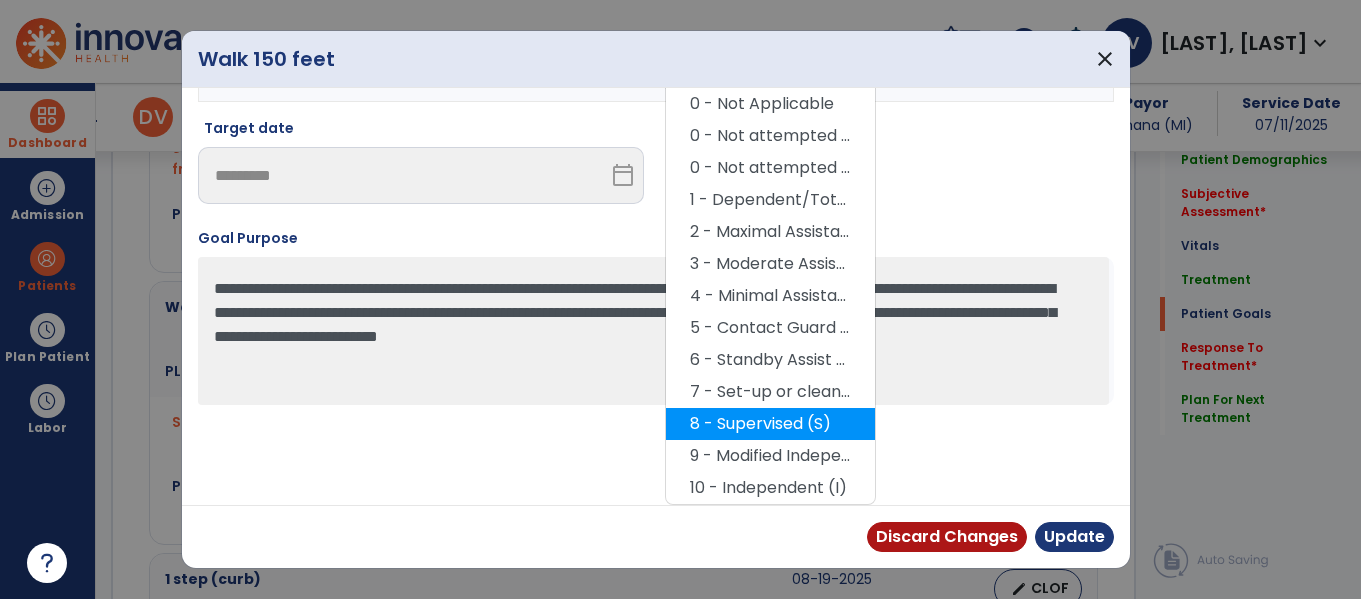 click on "8 - Supervised (S)" at bounding box center [770, 424] 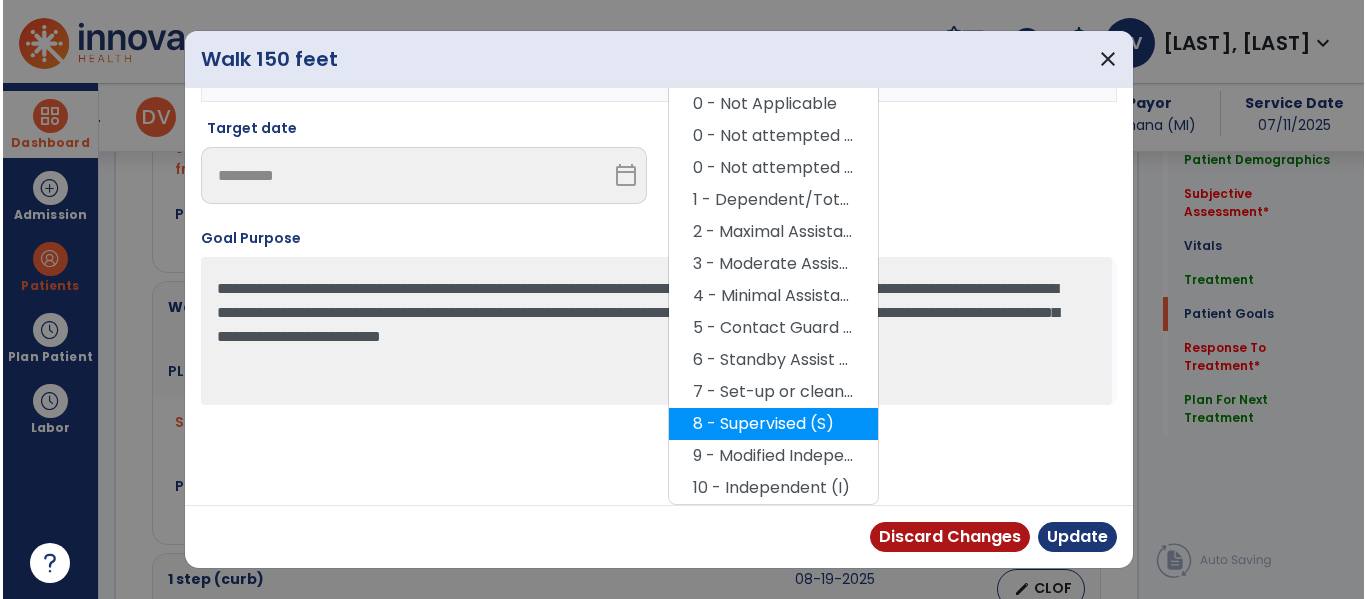 scroll, scrollTop: 117, scrollLeft: 0, axis: vertical 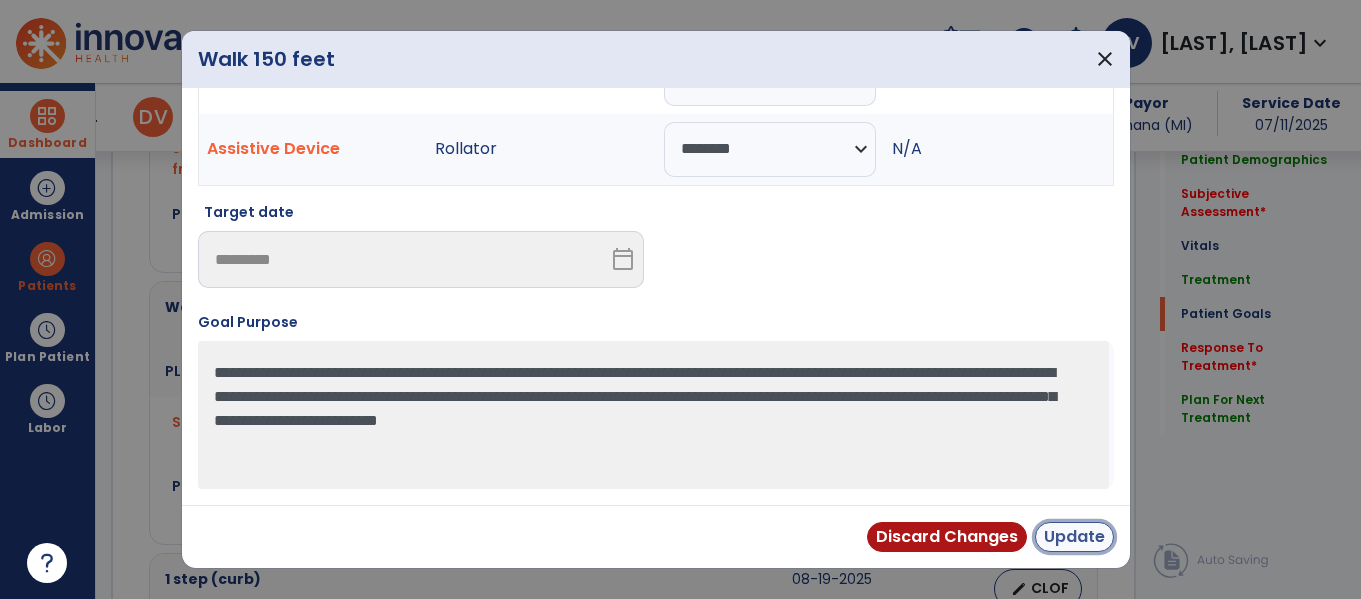 click on "Update" at bounding box center [1074, 537] 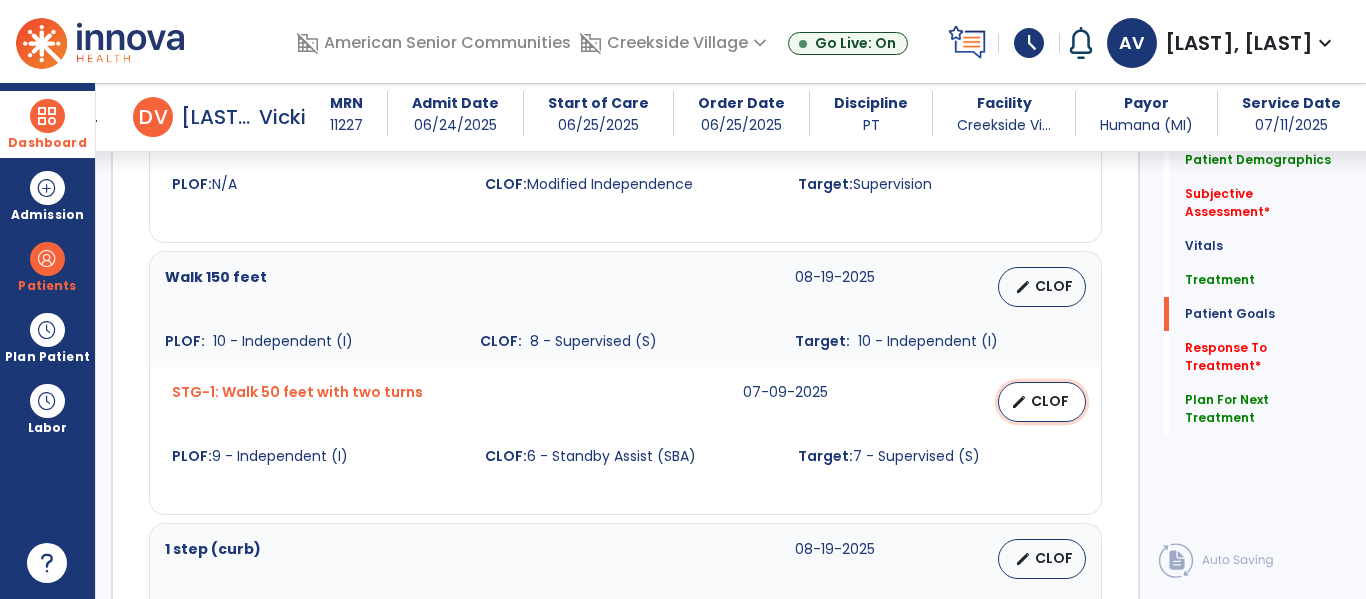 click on "edit" at bounding box center [1019, 402] 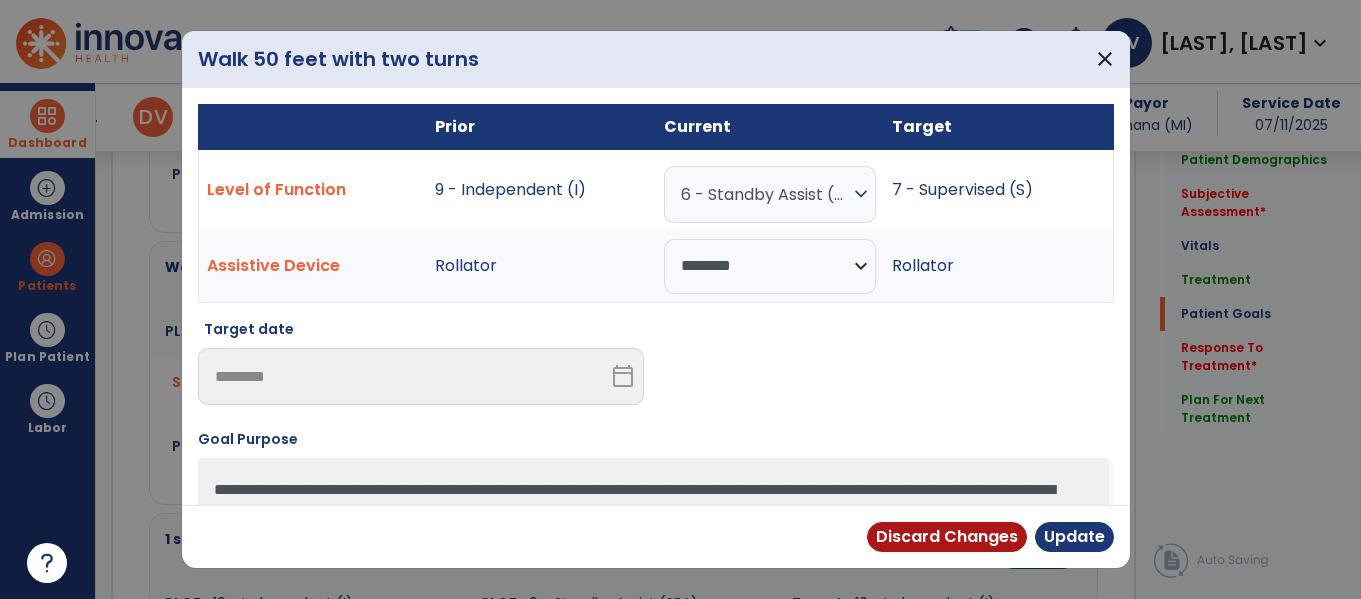 scroll, scrollTop: 2584, scrollLeft: 0, axis: vertical 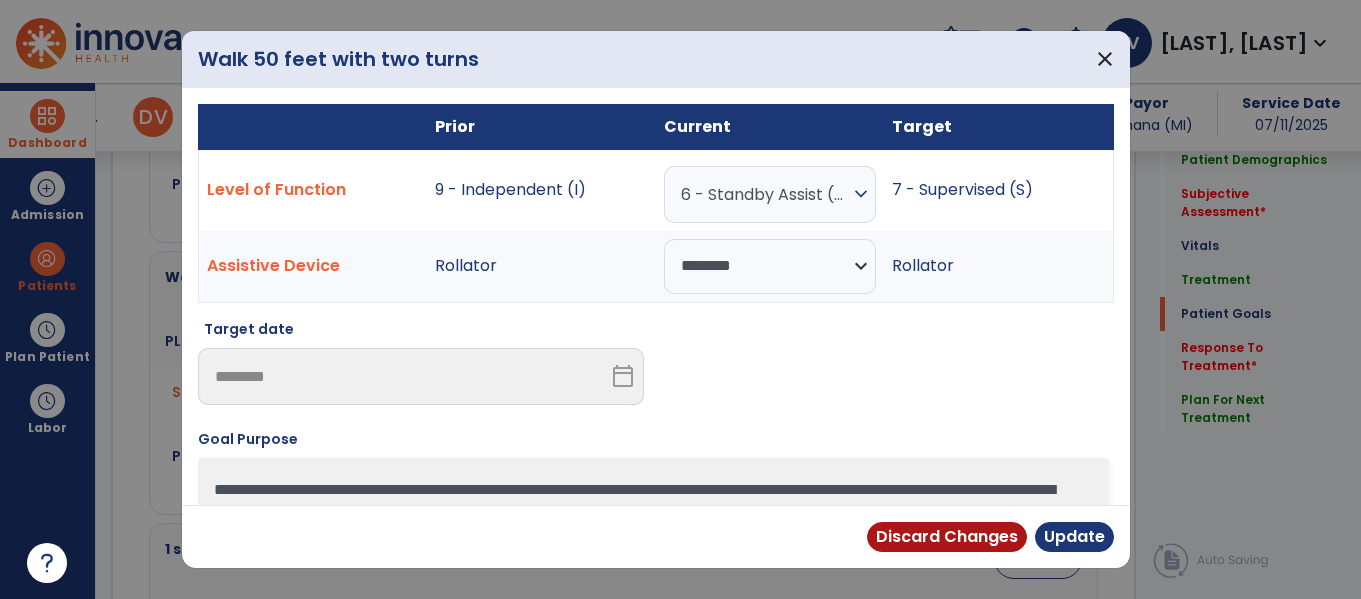 click on "6 - Standby Assist (SBA)" at bounding box center (765, 194) 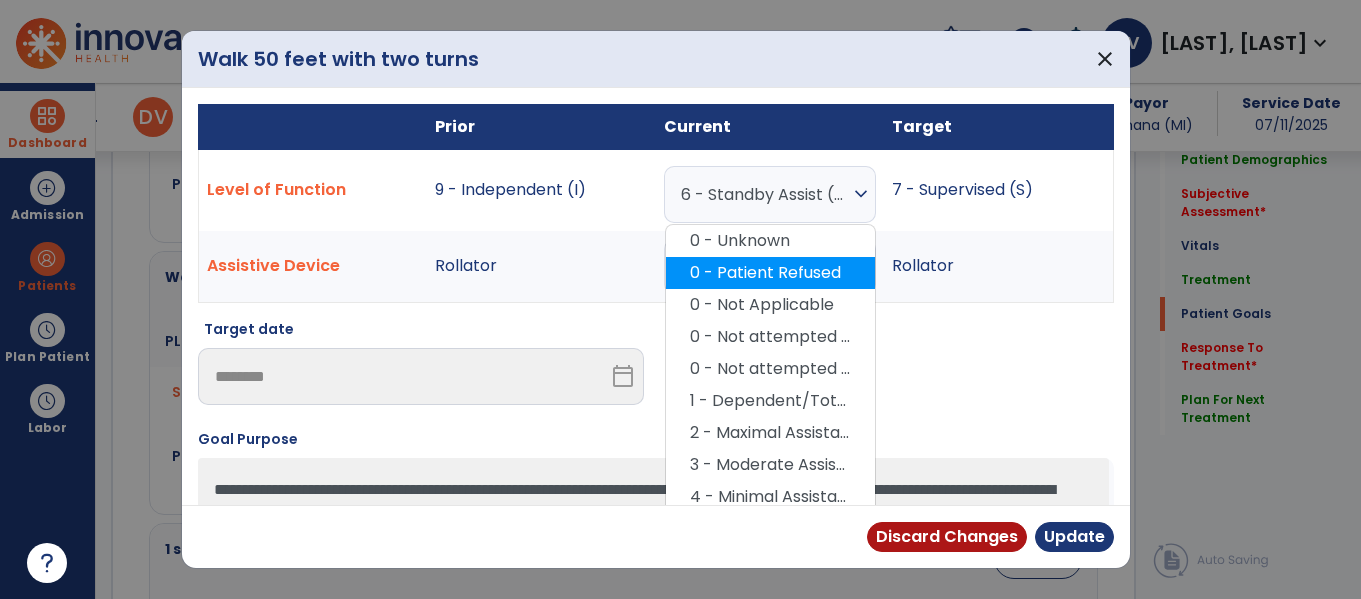 scroll, scrollTop: 201, scrollLeft: 0, axis: vertical 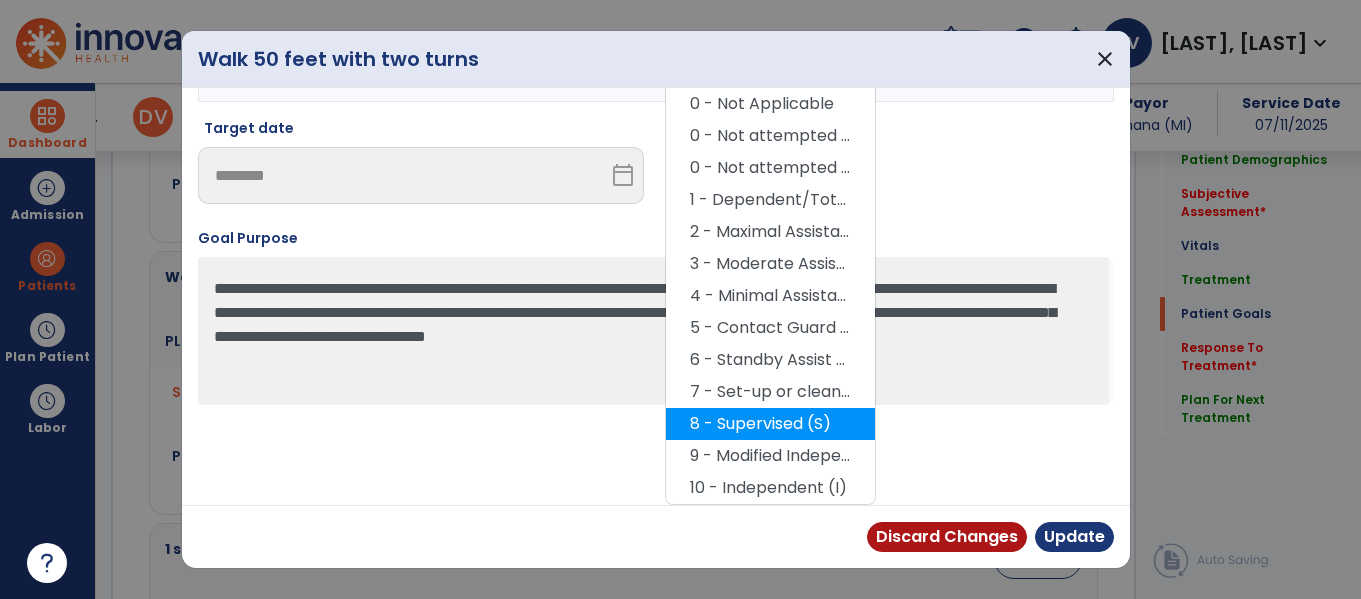 click on "8 - Supervised (S)" at bounding box center [770, 424] 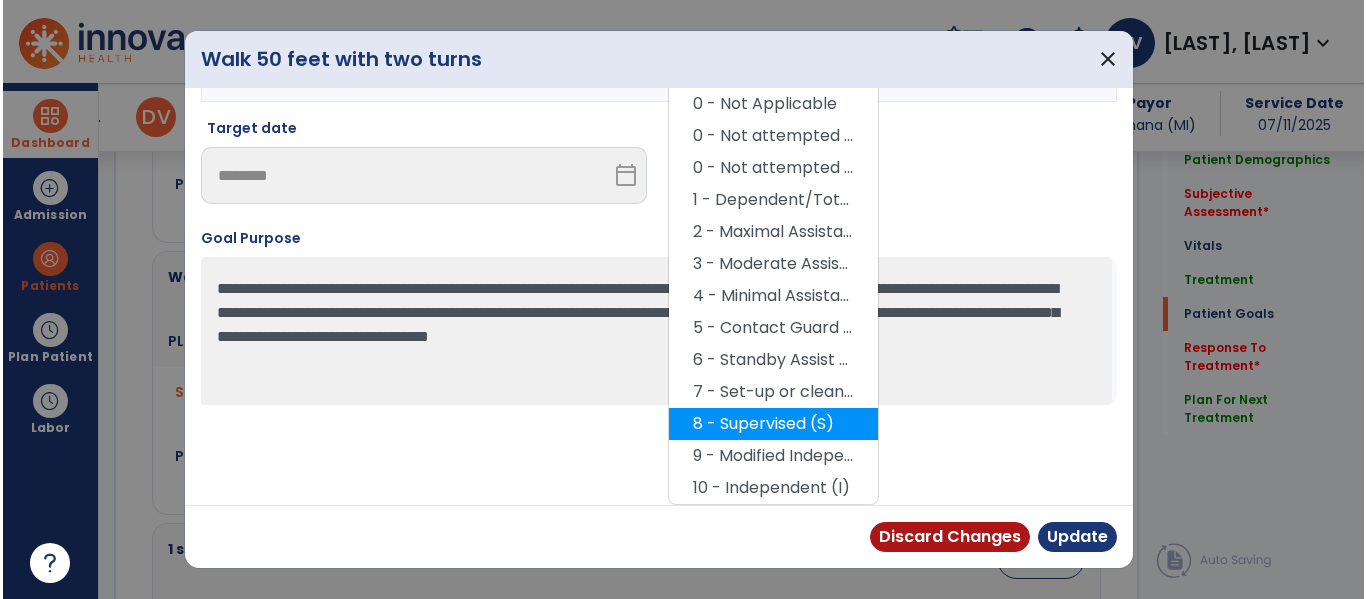 scroll, scrollTop: 117, scrollLeft: 0, axis: vertical 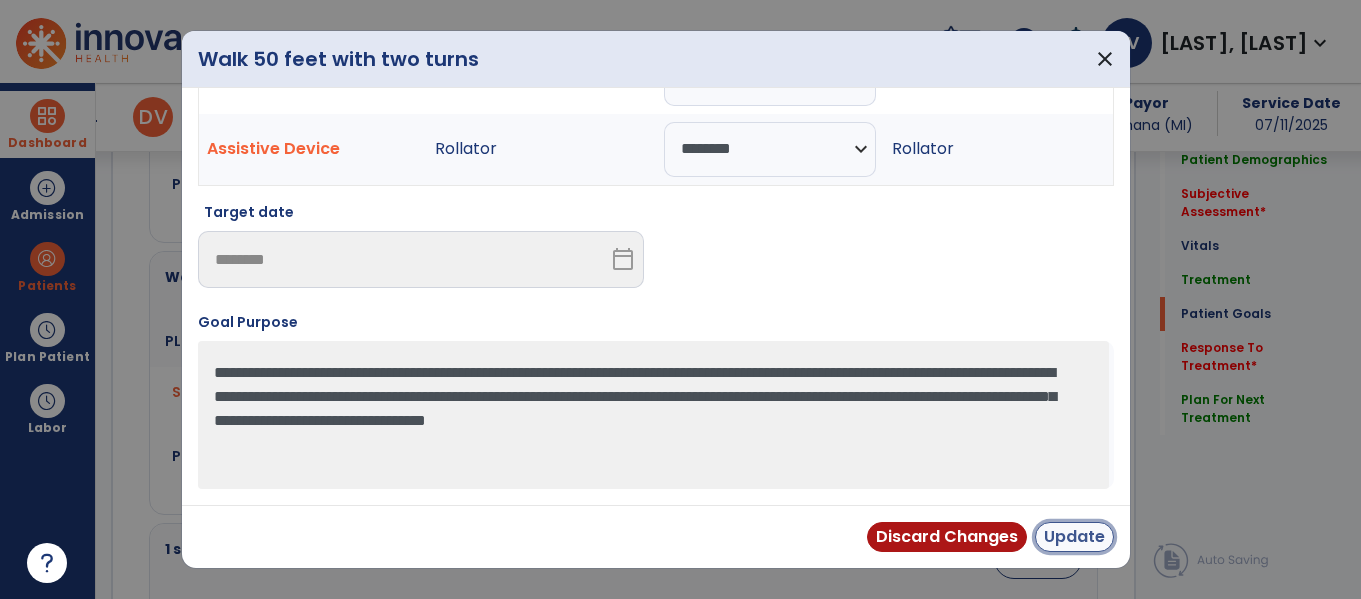 click on "Update" at bounding box center (1074, 537) 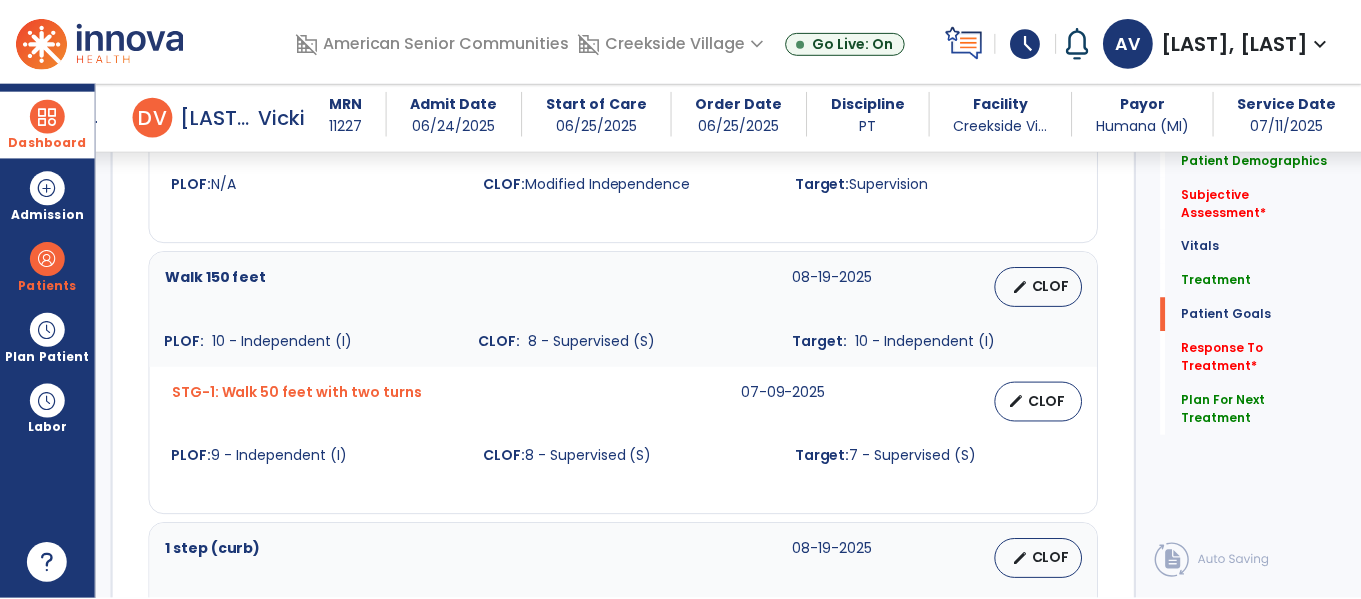 scroll, scrollTop: 2596, scrollLeft: 0, axis: vertical 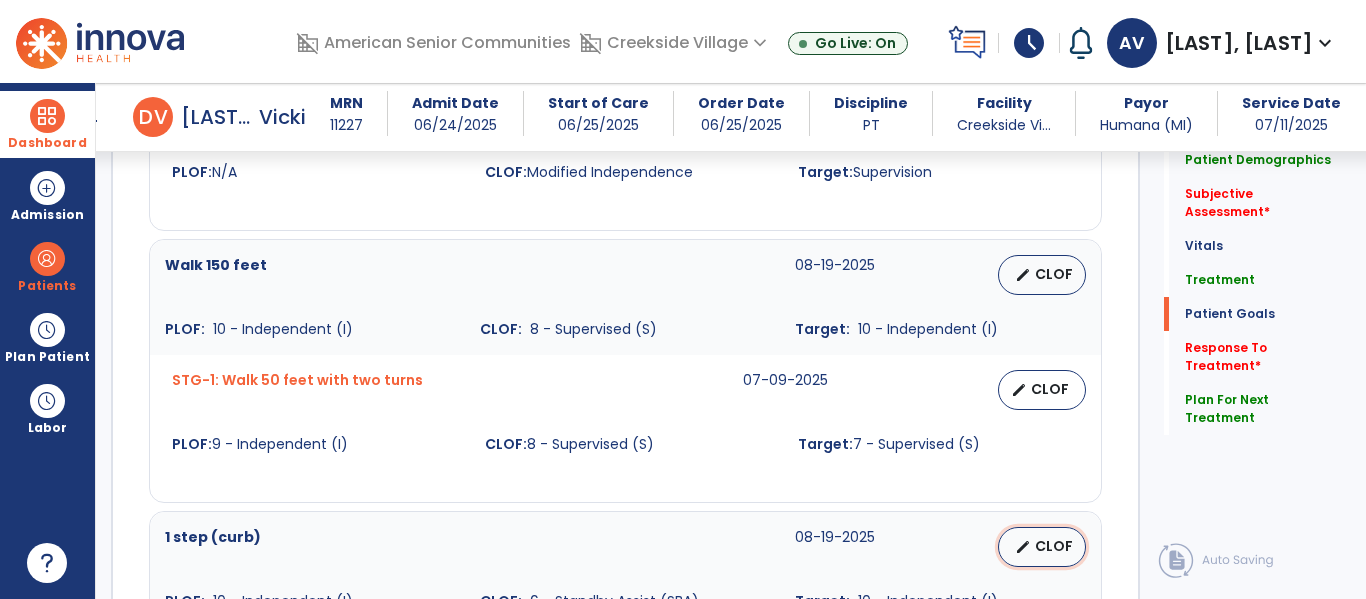 click on "CLOF" at bounding box center (1054, 546) 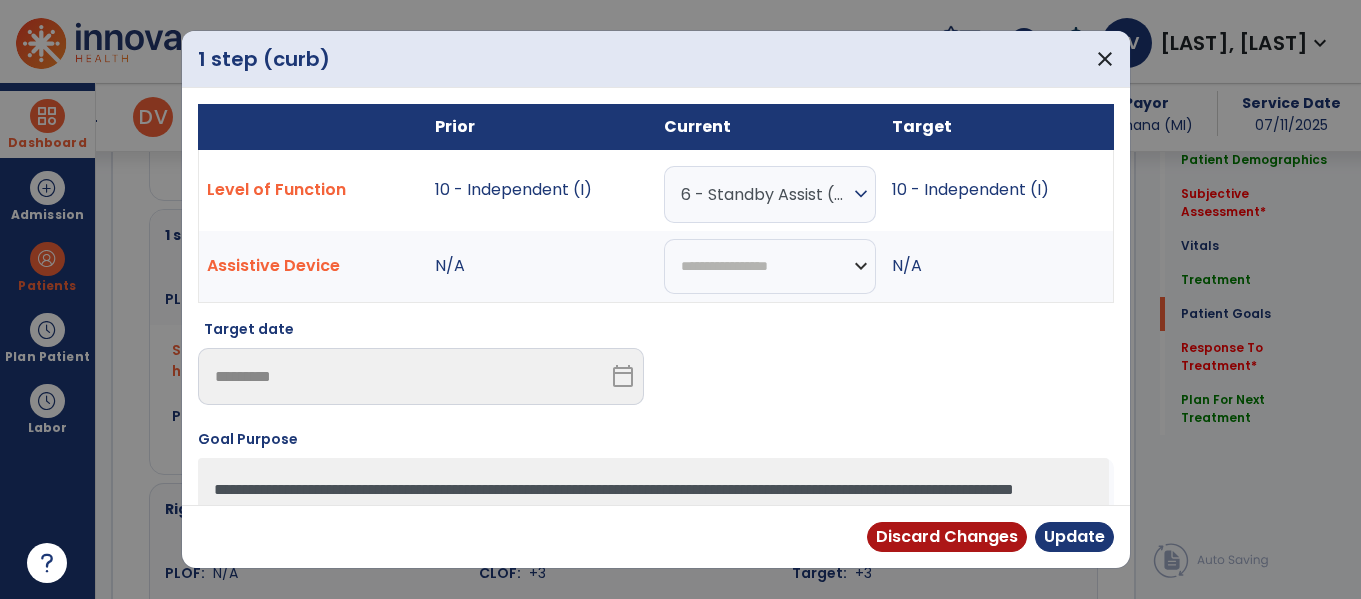 click on "N/A" at bounding box center (998, 267) 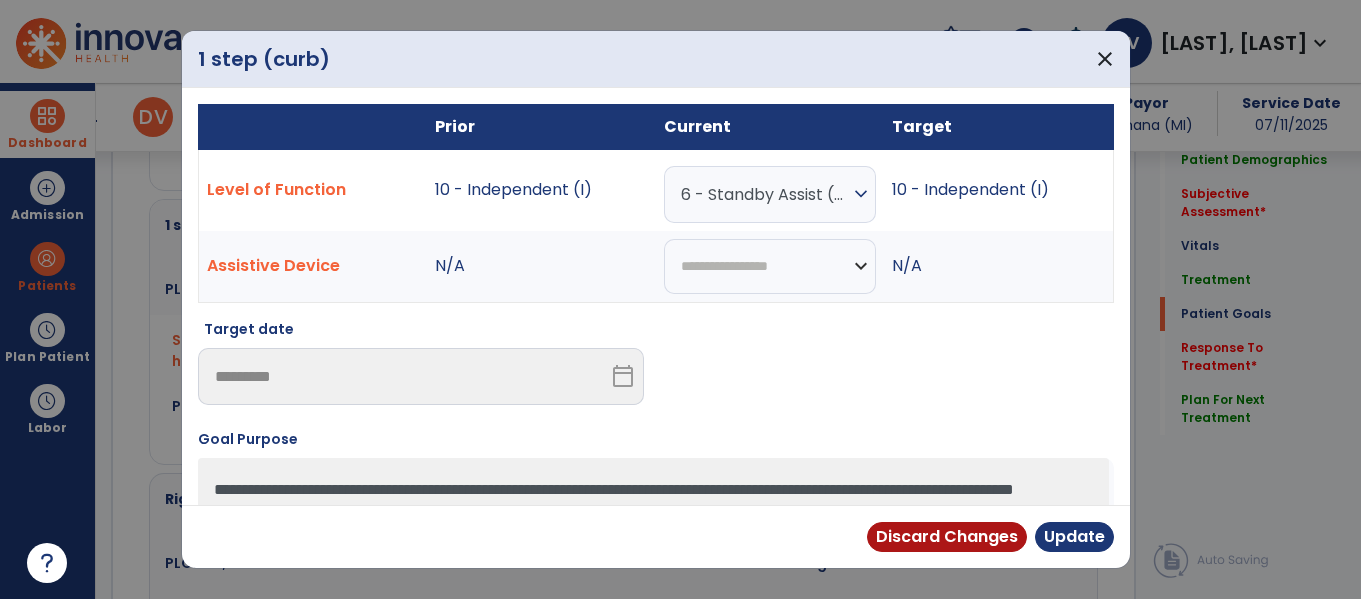 scroll, scrollTop: 2898, scrollLeft: 0, axis: vertical 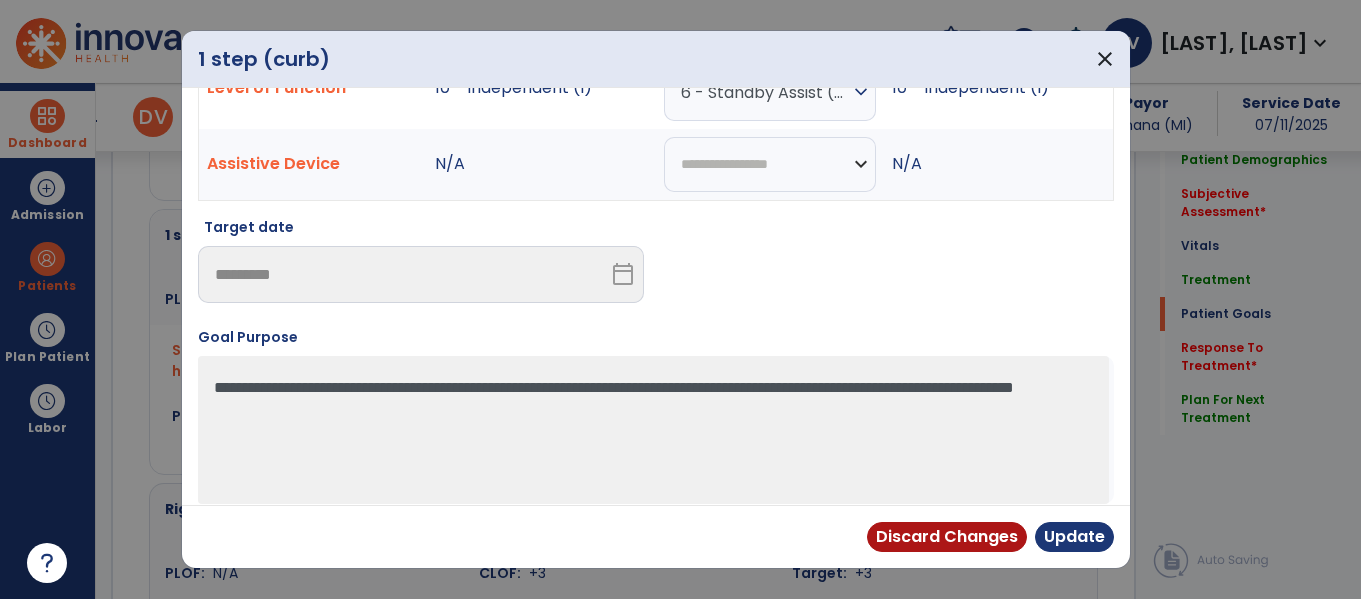 click on "6 - Standby Assist (SBA)" at bounding box center [765, 92] 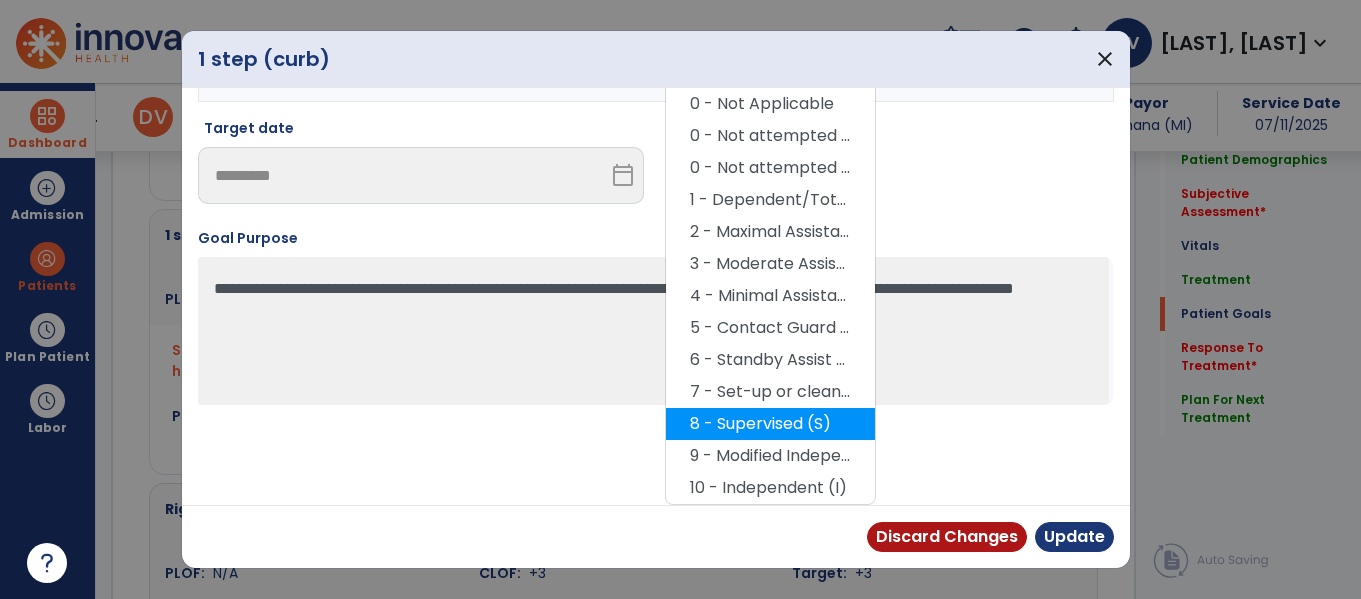 click on "8 - Supervised (S)" at bounding box center (770, 424) 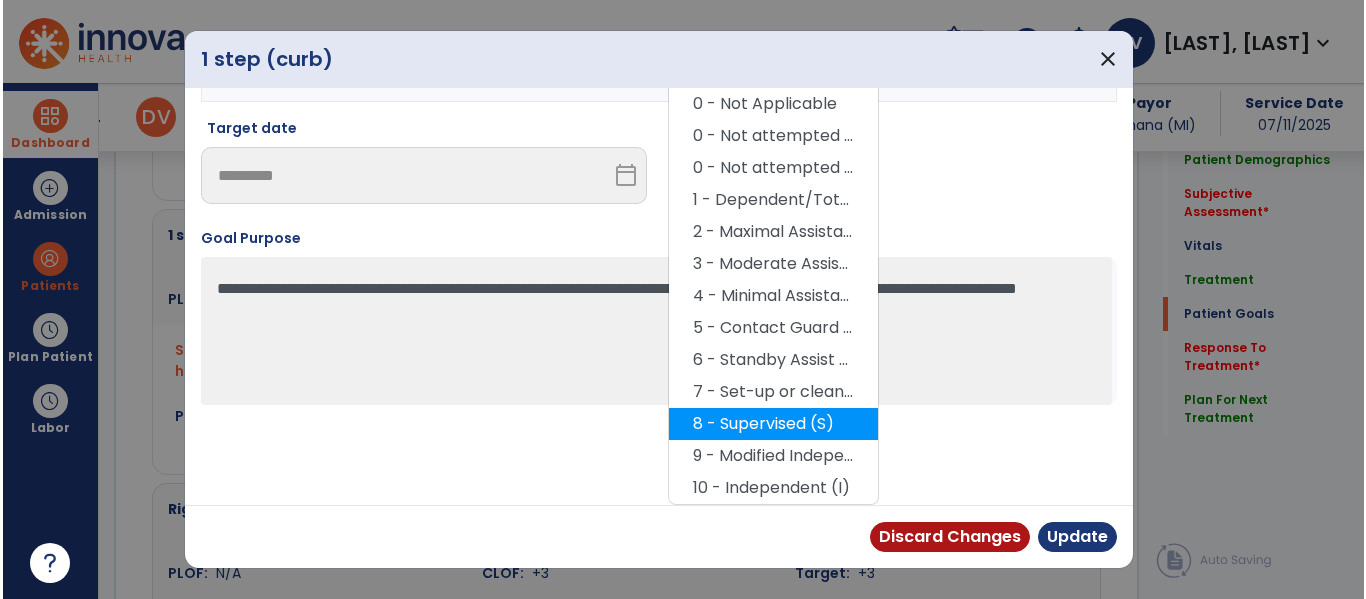 scroll, scrollTop: 117, scrollLeft: 0, axis: vertical 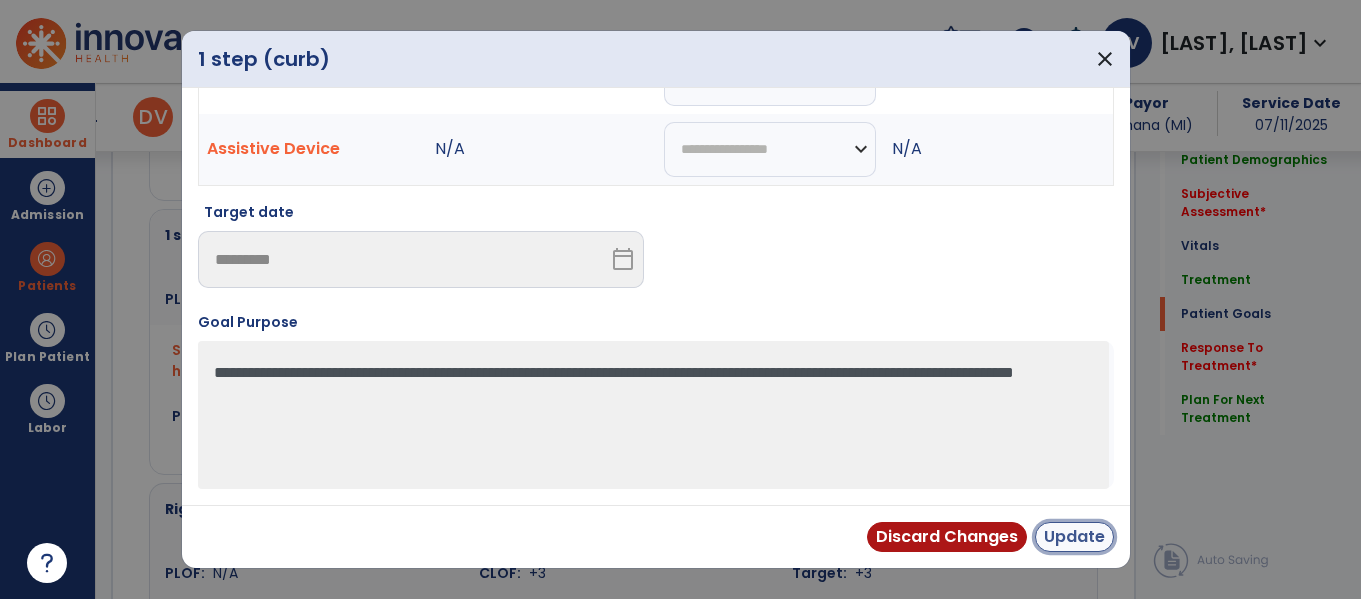 click on "Update" at bounding box center [1074, 537] 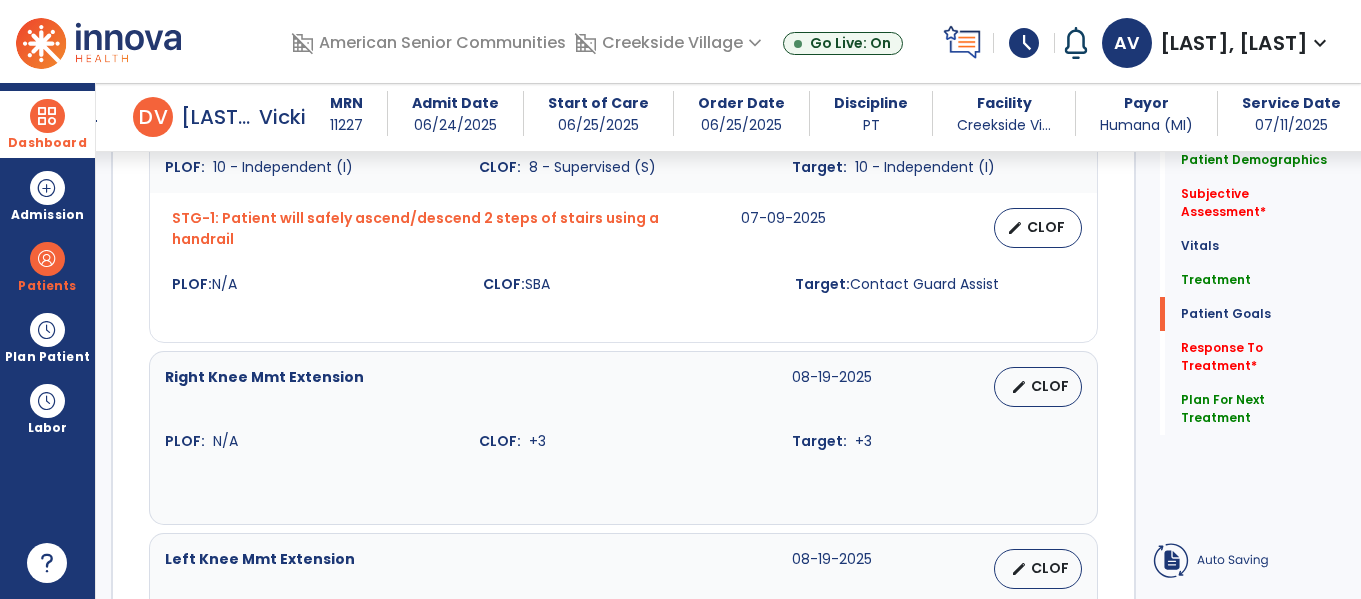 scroll, scrollTop: 2766, scrollLeft: 0, axis: vertical 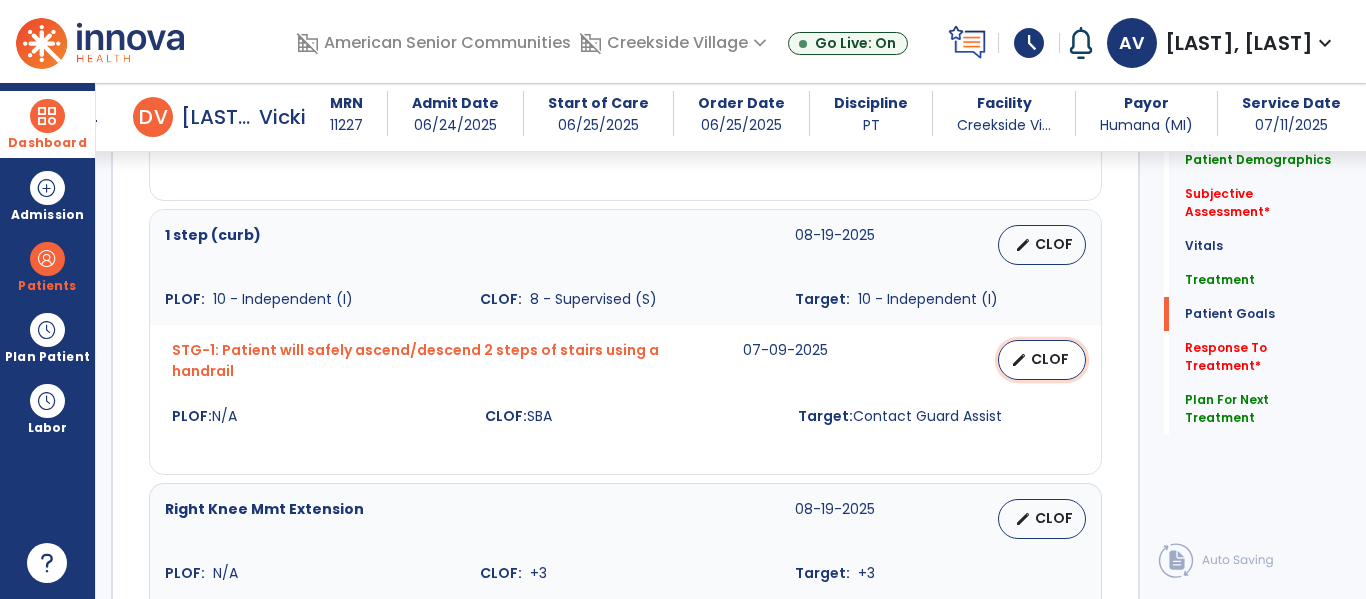 click on "CLOF" at bounding box center (1050, 359) 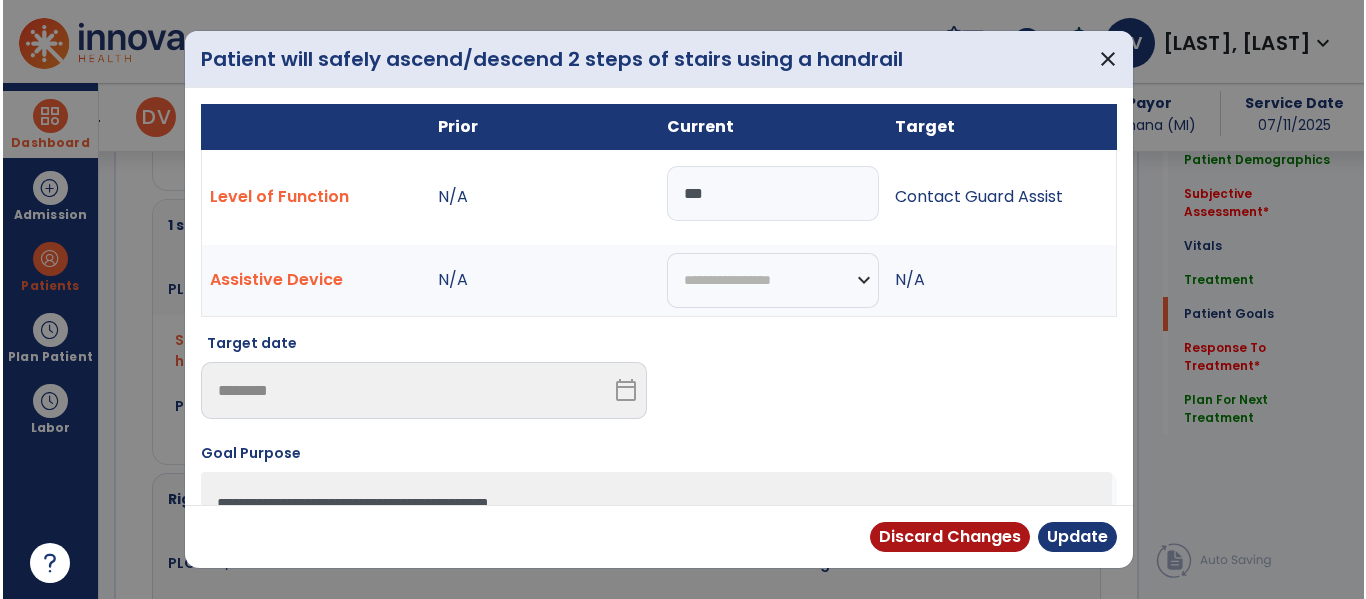 scroll, scrollTop: 2898, scrollLeft: 0, axis: vertical 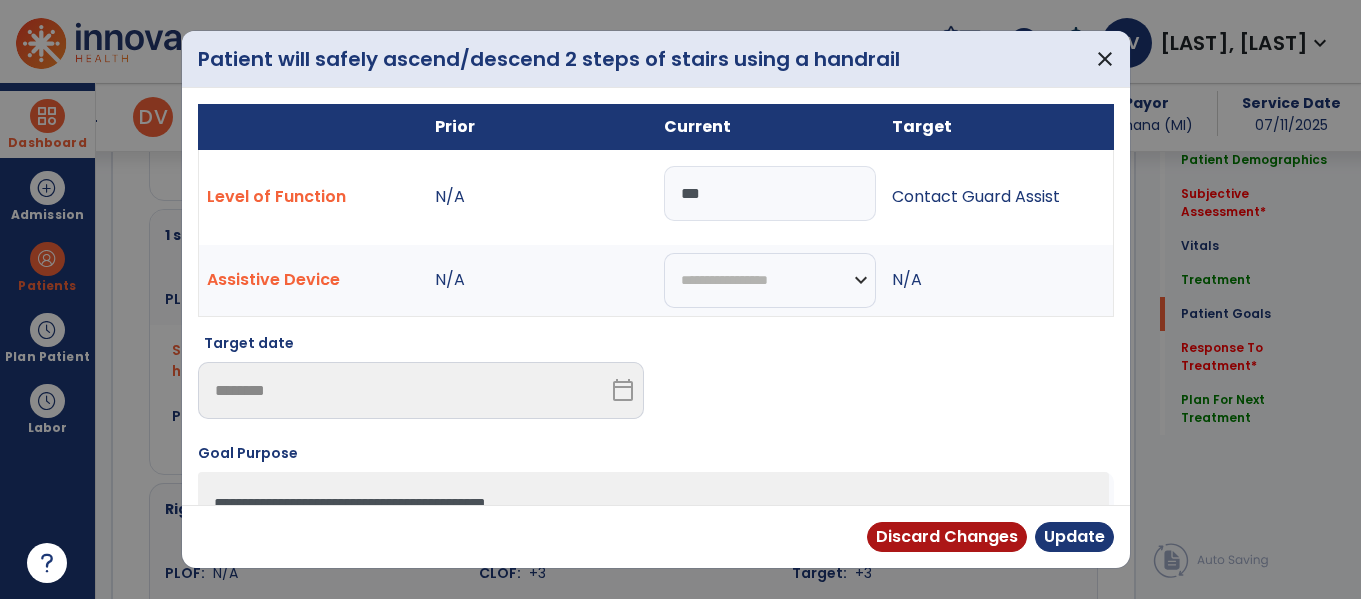 drag, startPoint x: 718, startPoint y: 189, endPoint x: 374, endPoint y: 225, distance: 345.8786 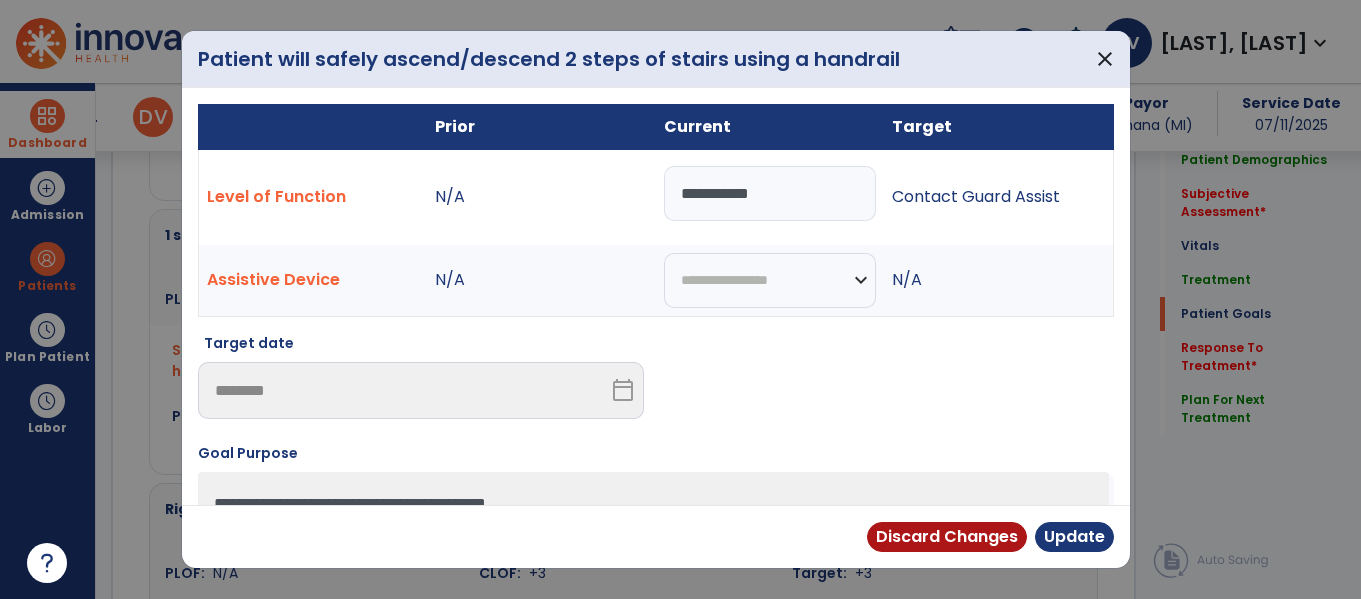 type on "**********" 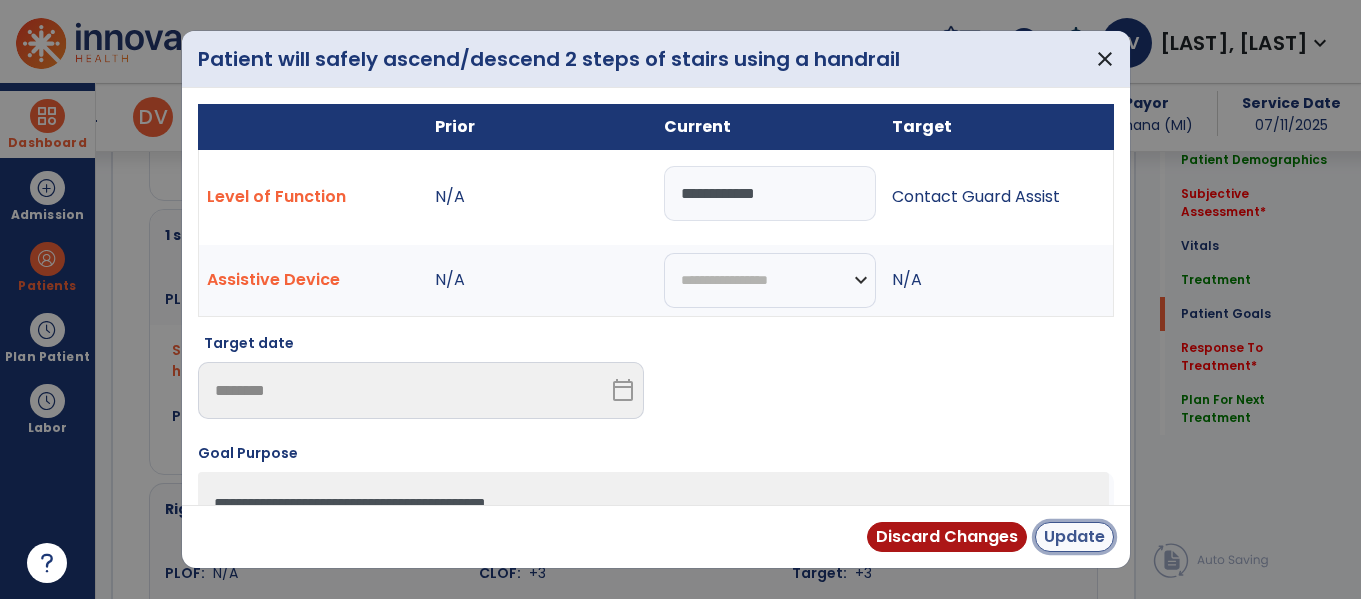 click on "Update" at bounding box center (1074, 537) 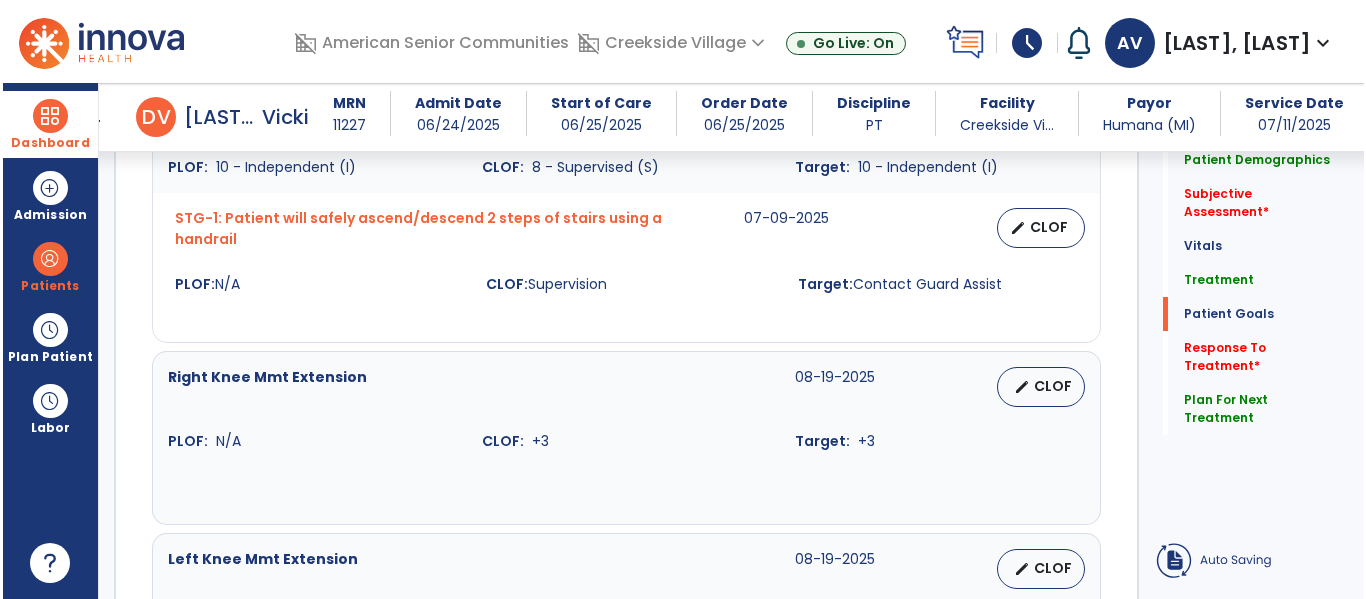 scroll, scrollTop: 3018, scrollLeft: 0, axis: vertical 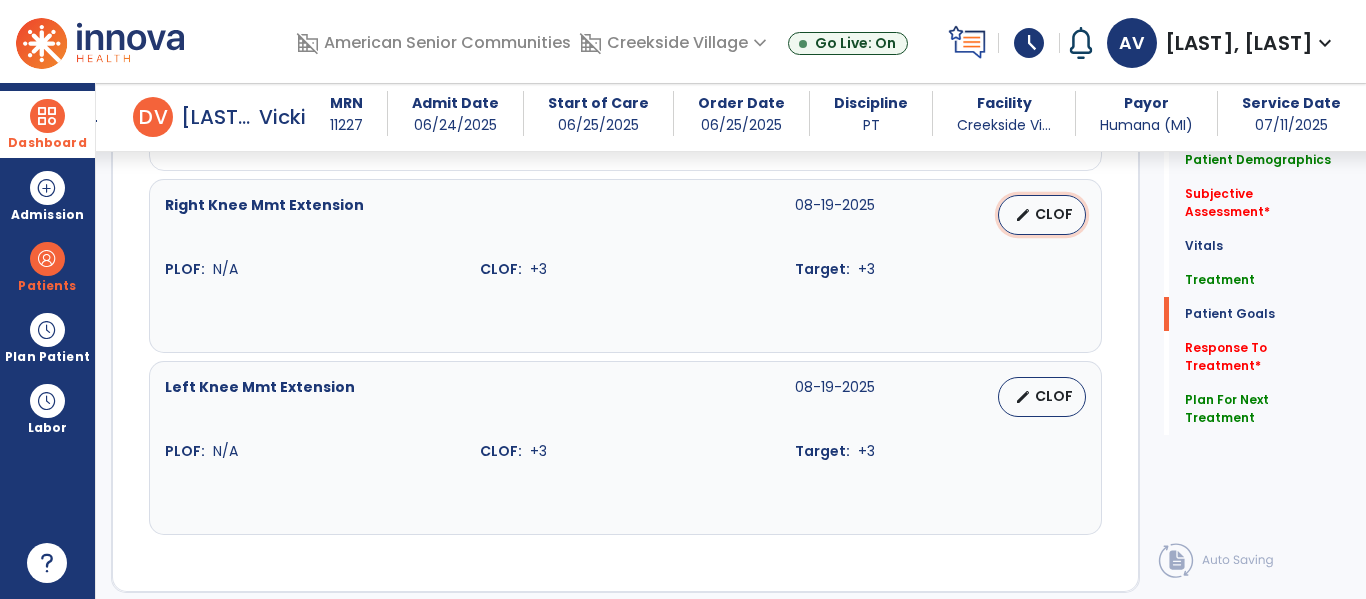 click on "edit   CLOF" at bounding box center [1042, 215] 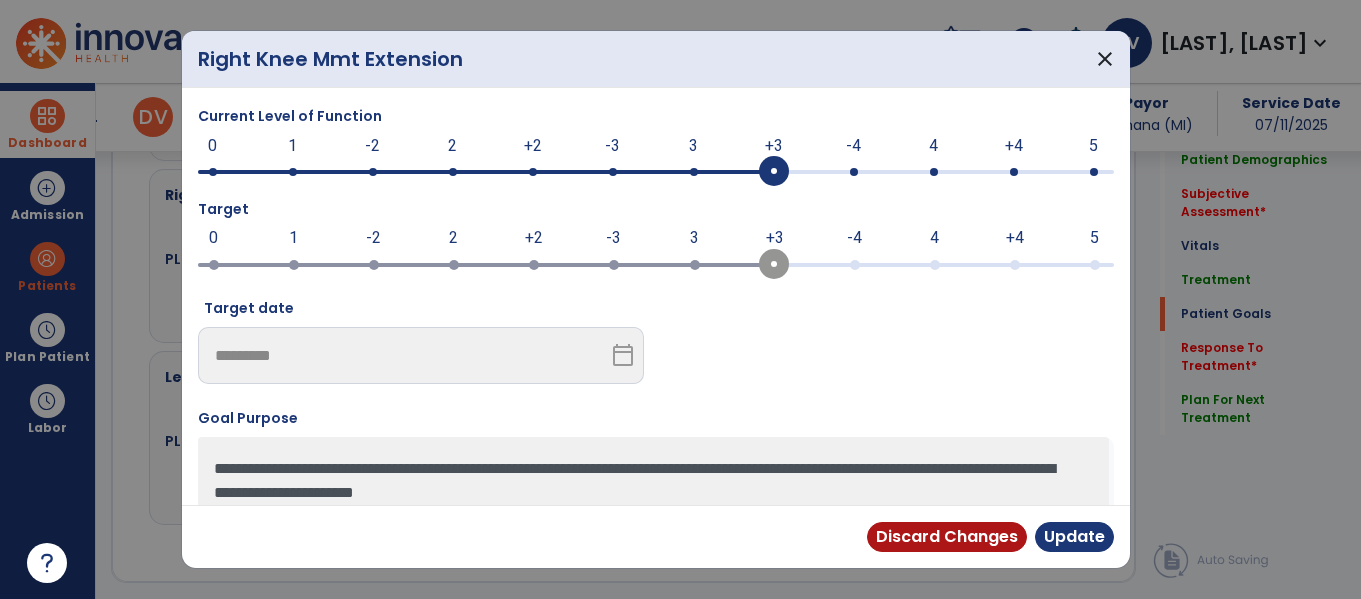 scroll, scrollTop: 3202, scrollLeft: 0, axis: vertical 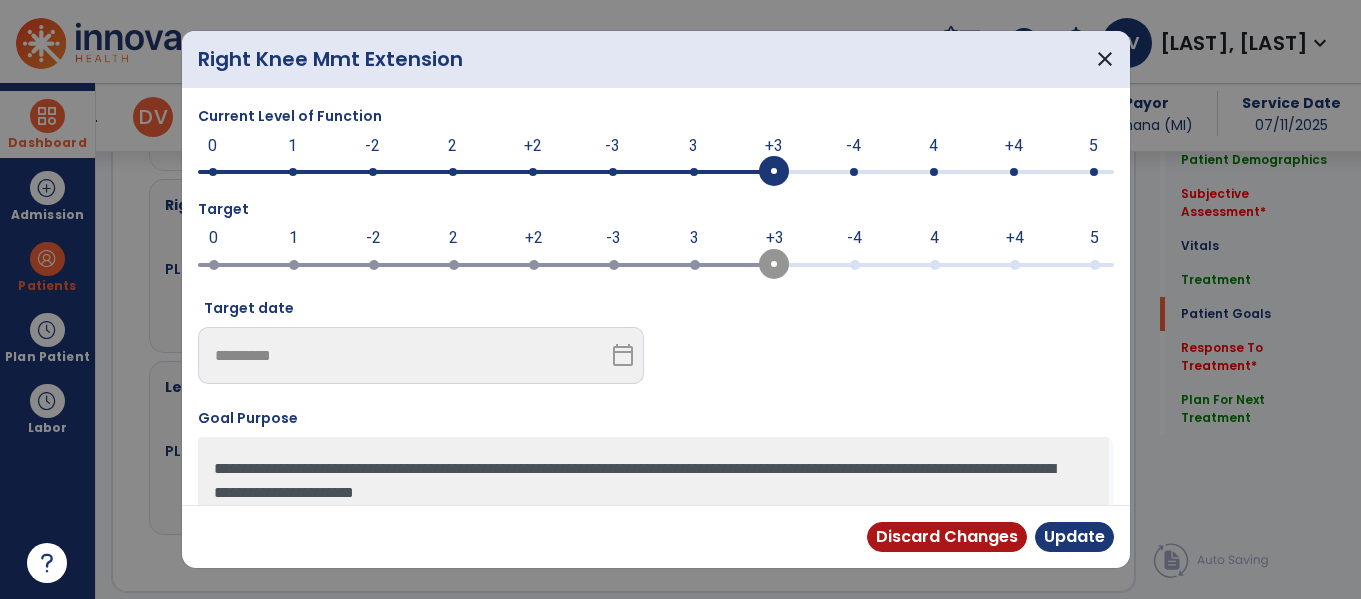 click at bounding box center [854, 172] 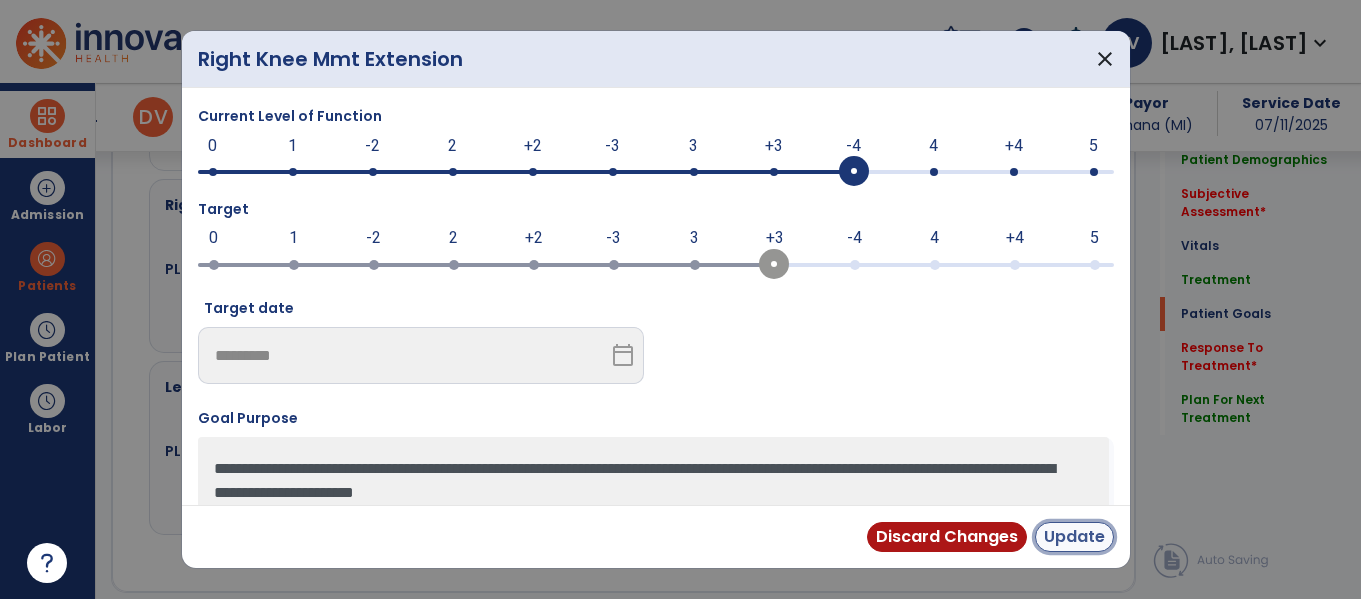 click on "Update" at bounding box center [1074, 537] 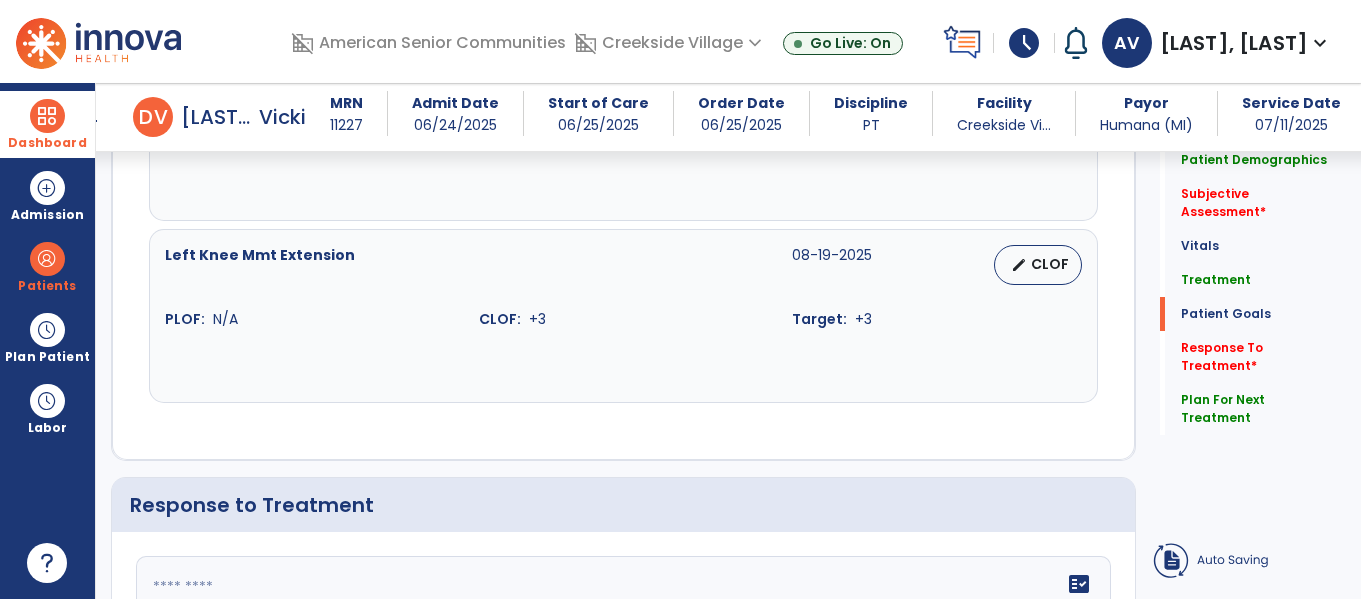 scroll, scrollTop: 3070, scrollLeft: 0, axis: vertical 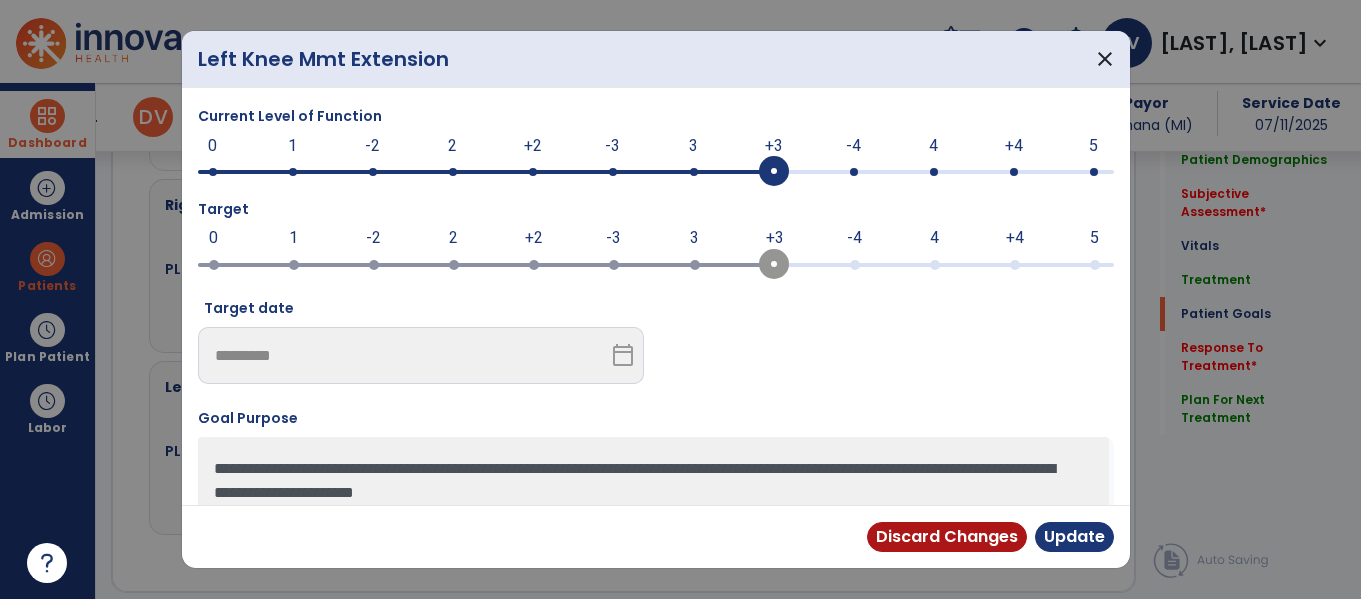 click at bounding box center (854, 172) 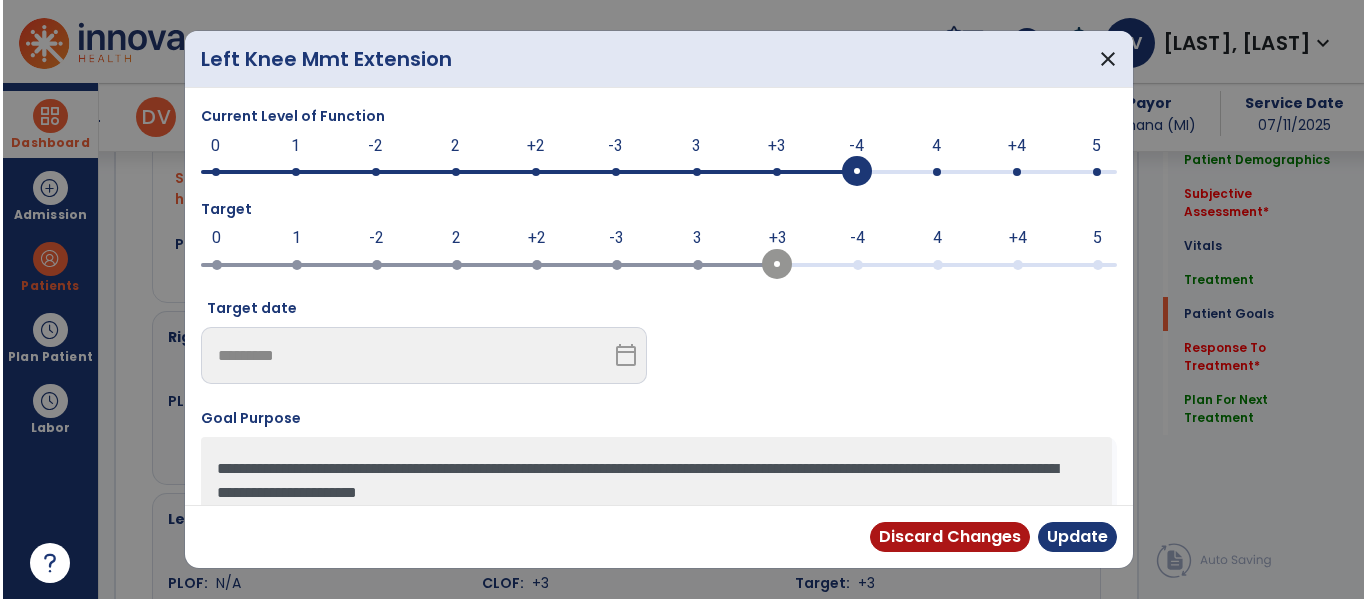 scroll, scrollTop: 3202, scrollLeft: 0, axis: vertical 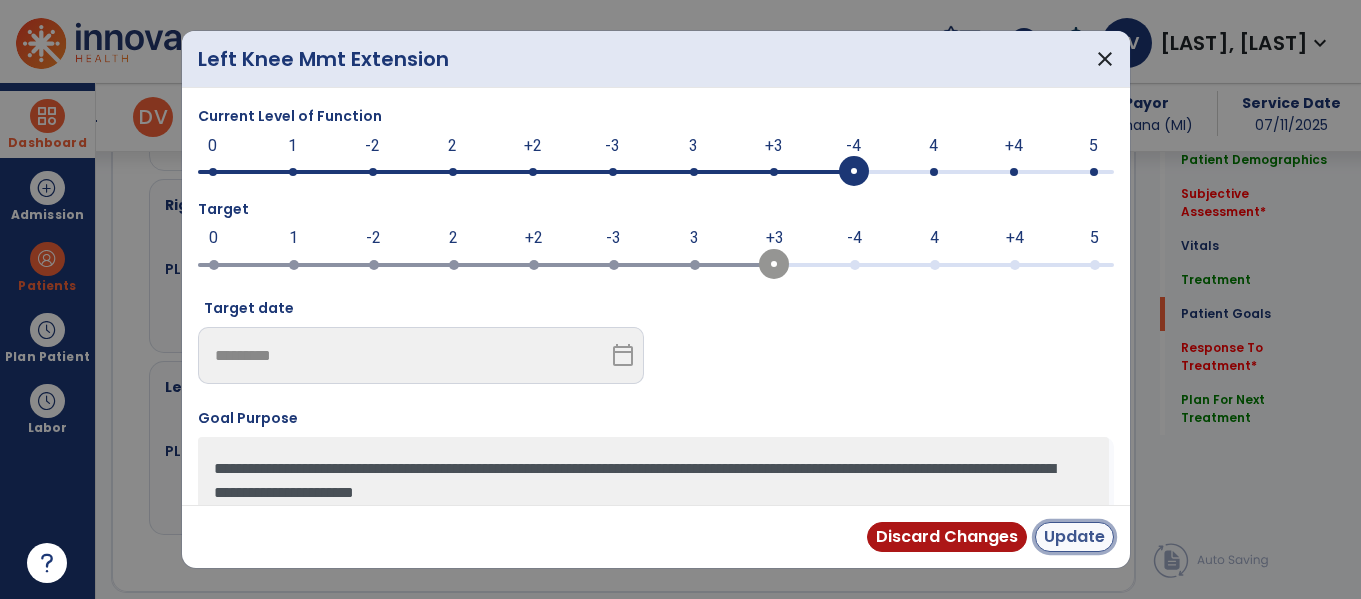 click on "Update" at bounding box center [1074, 537] 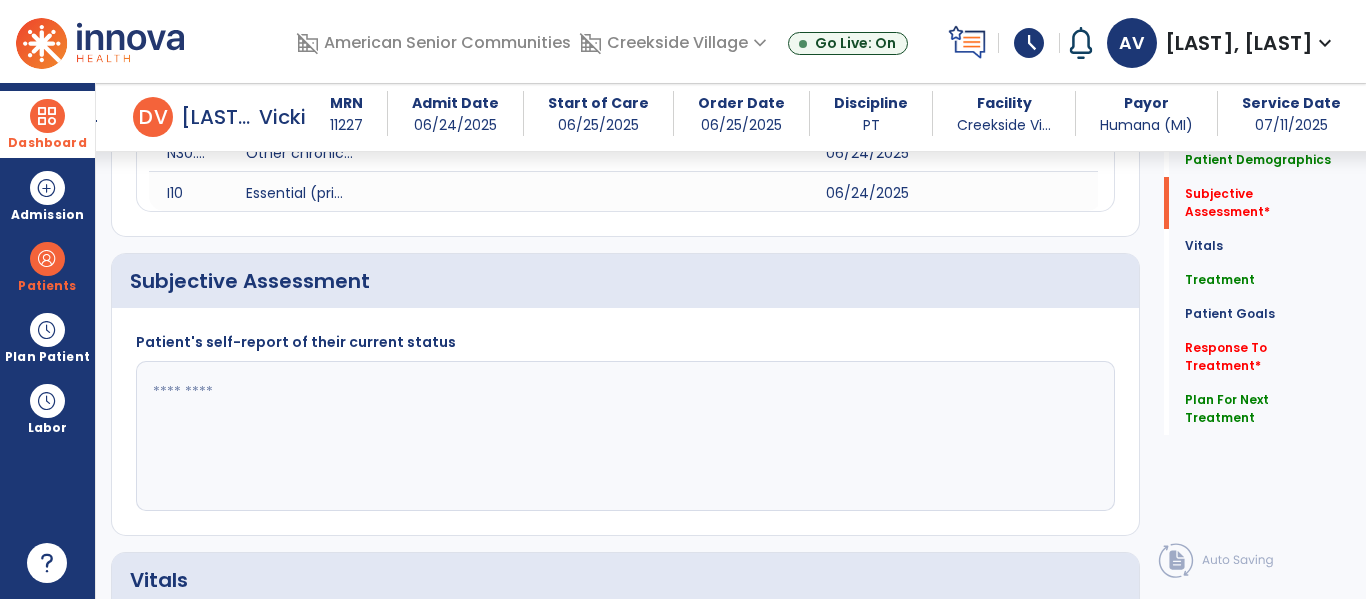 scroll, scrollTop: 397, scrollLeft: 0, axis: vertical 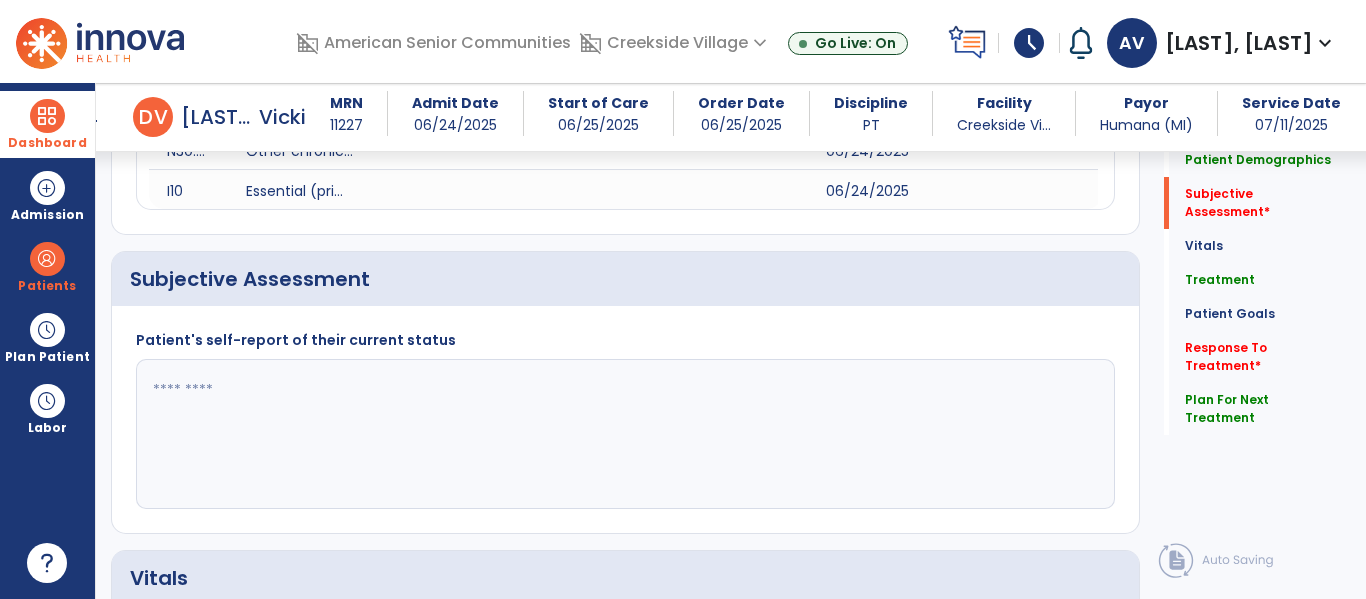 click 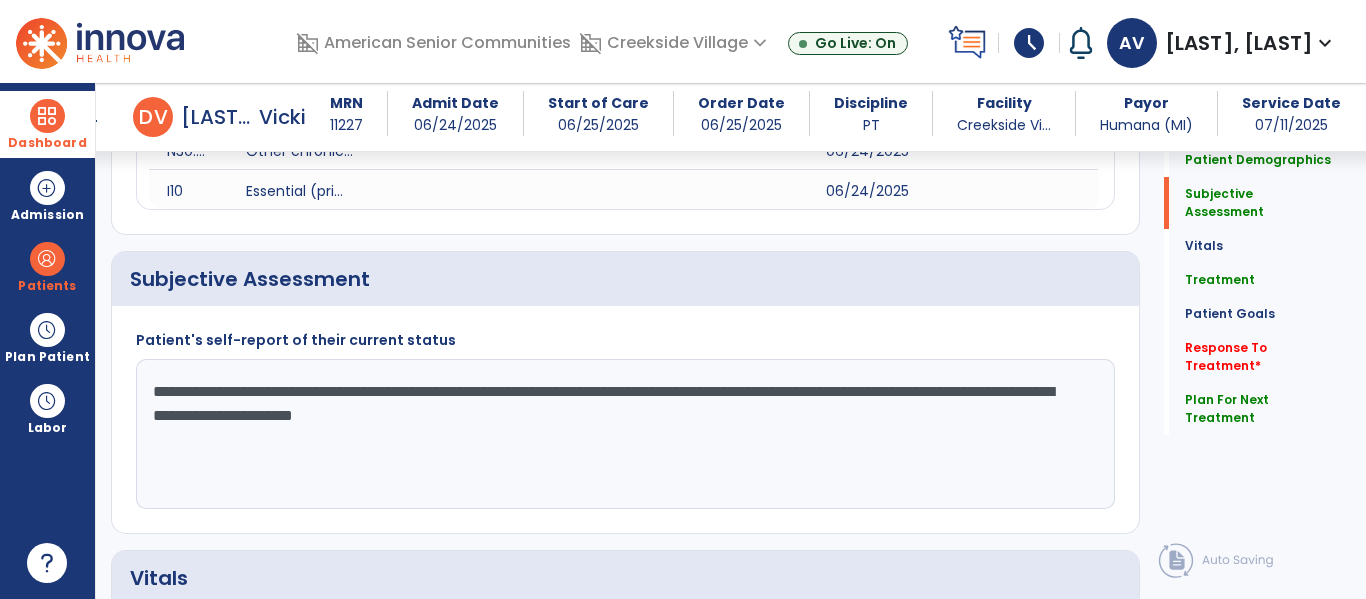 click on "**********" 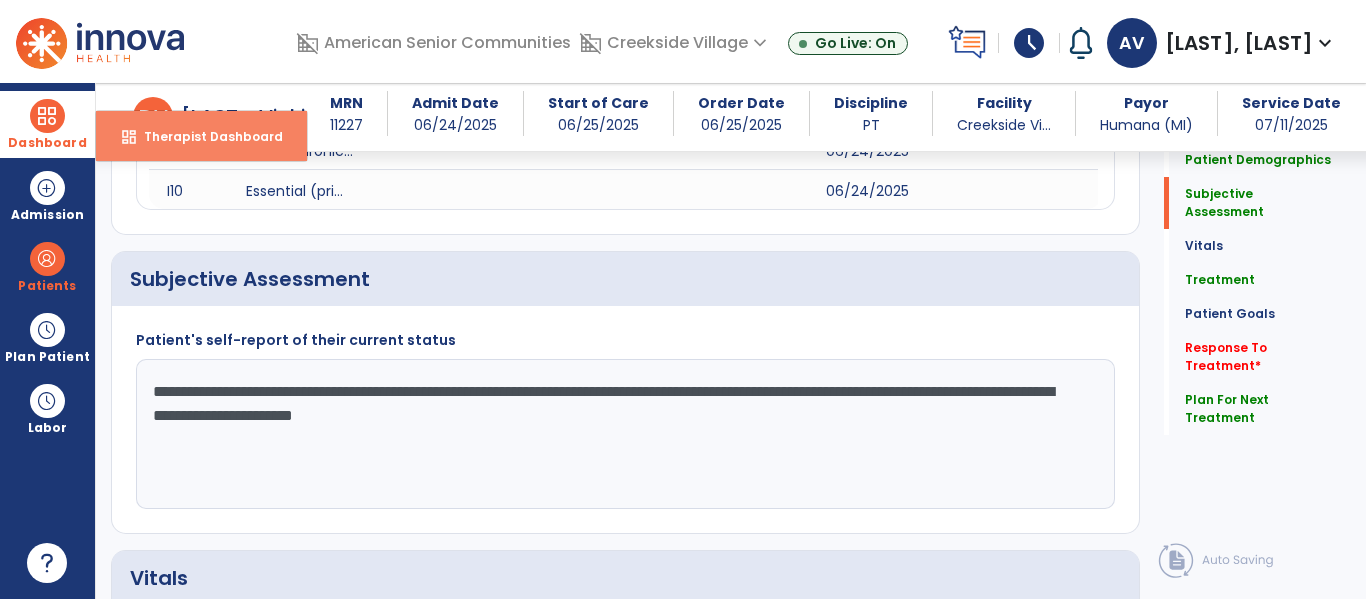 click on "dashboard  Therapist Dashboard" at bounding box center [201, 136] 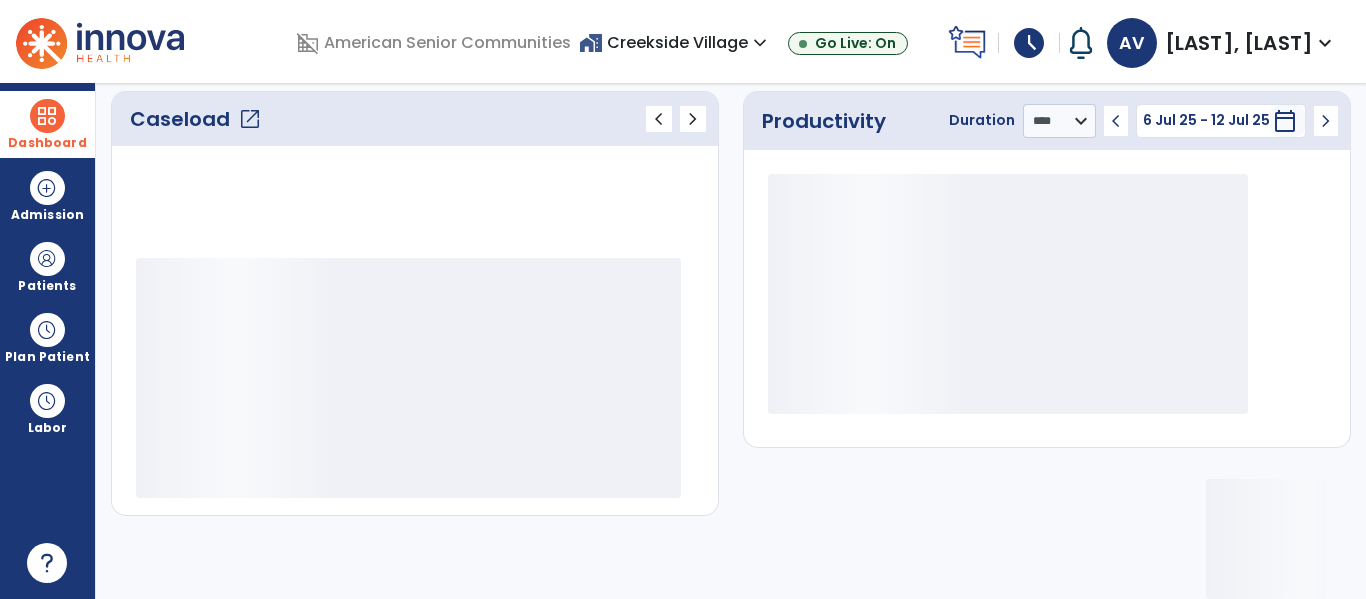 click on "draft   open_in_new  Pending Documents 0 Total 0 Past Due" 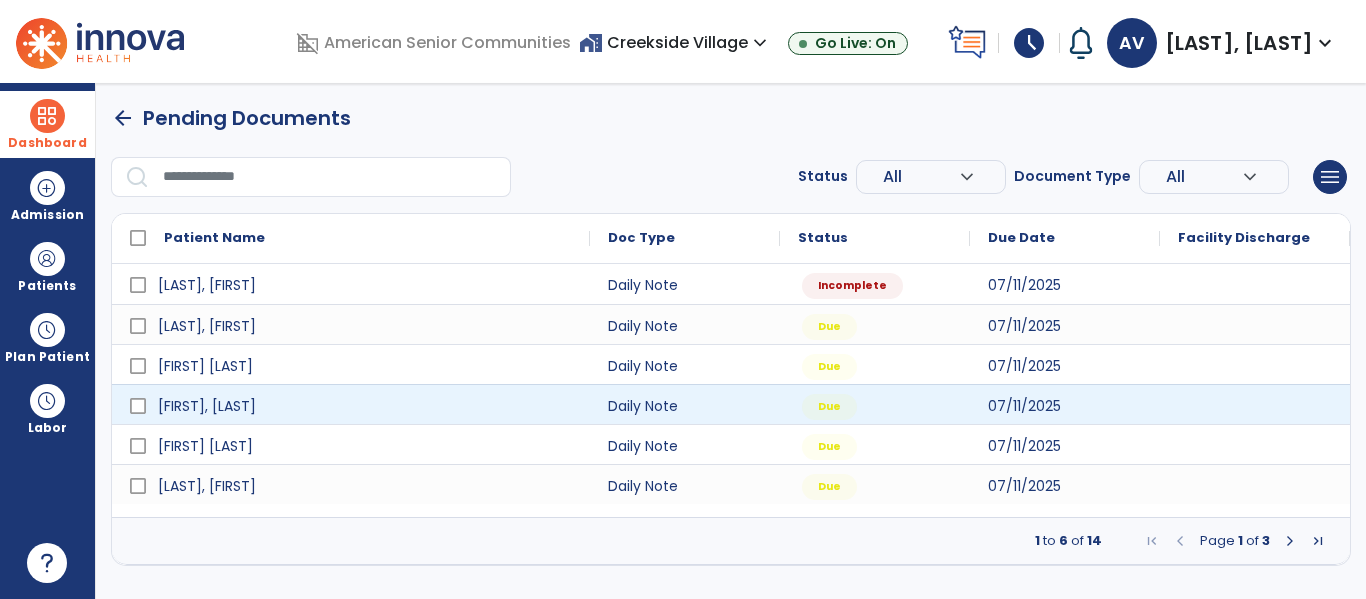 scroll, scrollTop: 0, scrollLeft: 0, axis: both 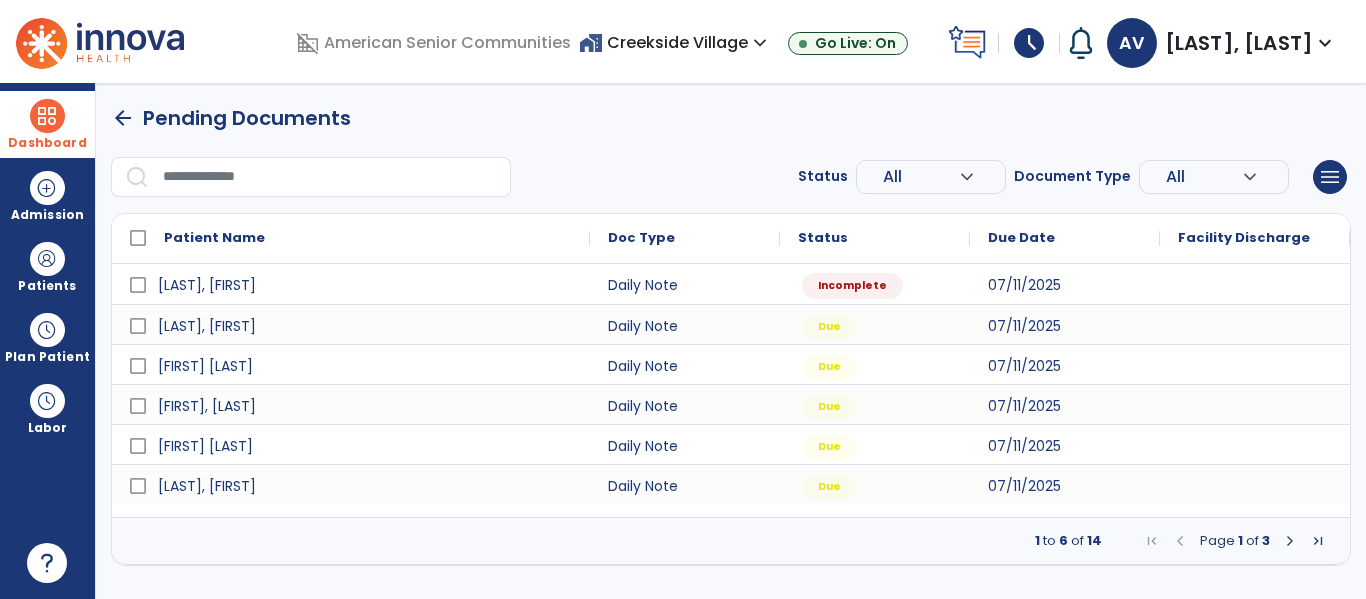 click at bounding box center [1290, 541] 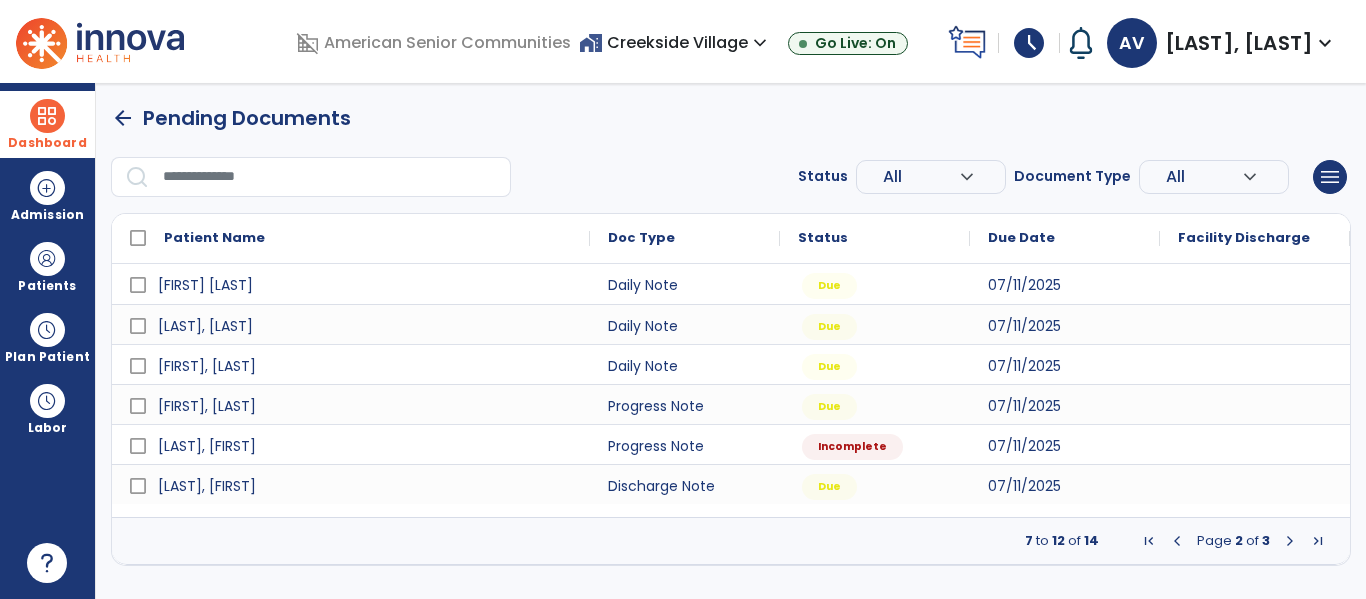 click at bounding box center (1177, 541) 